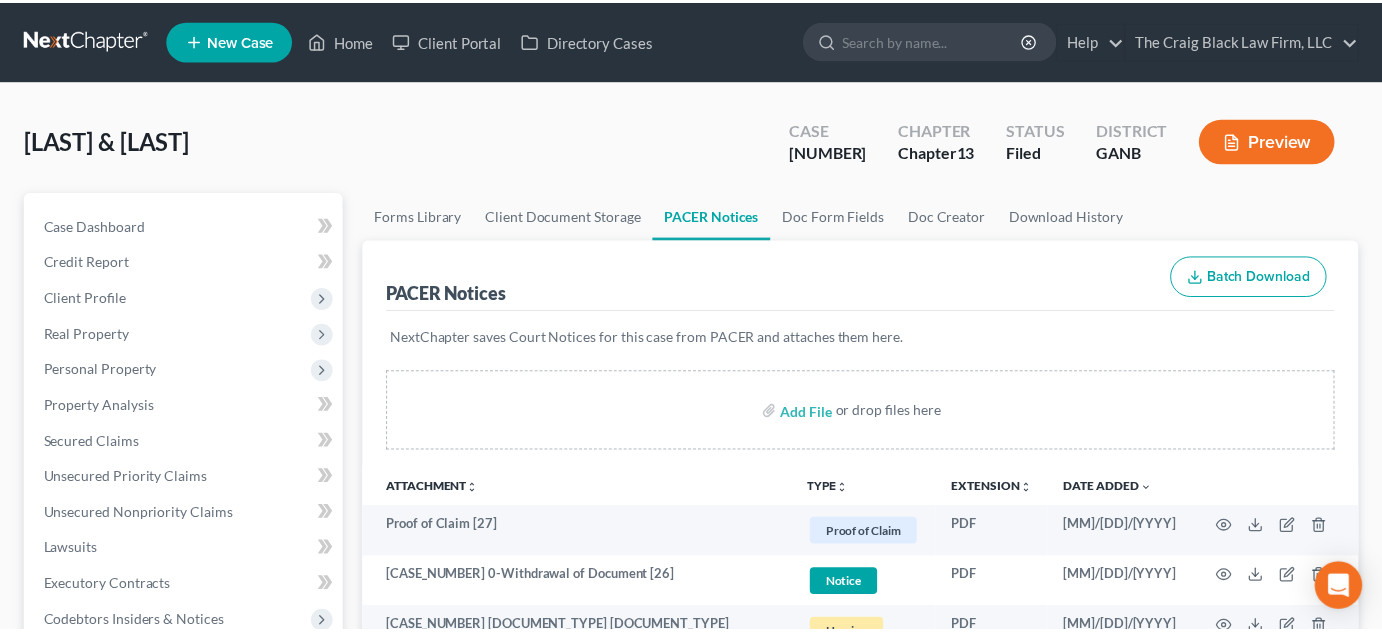 scroll, scrollTop: 0, scrollLeft: 0, axis: both 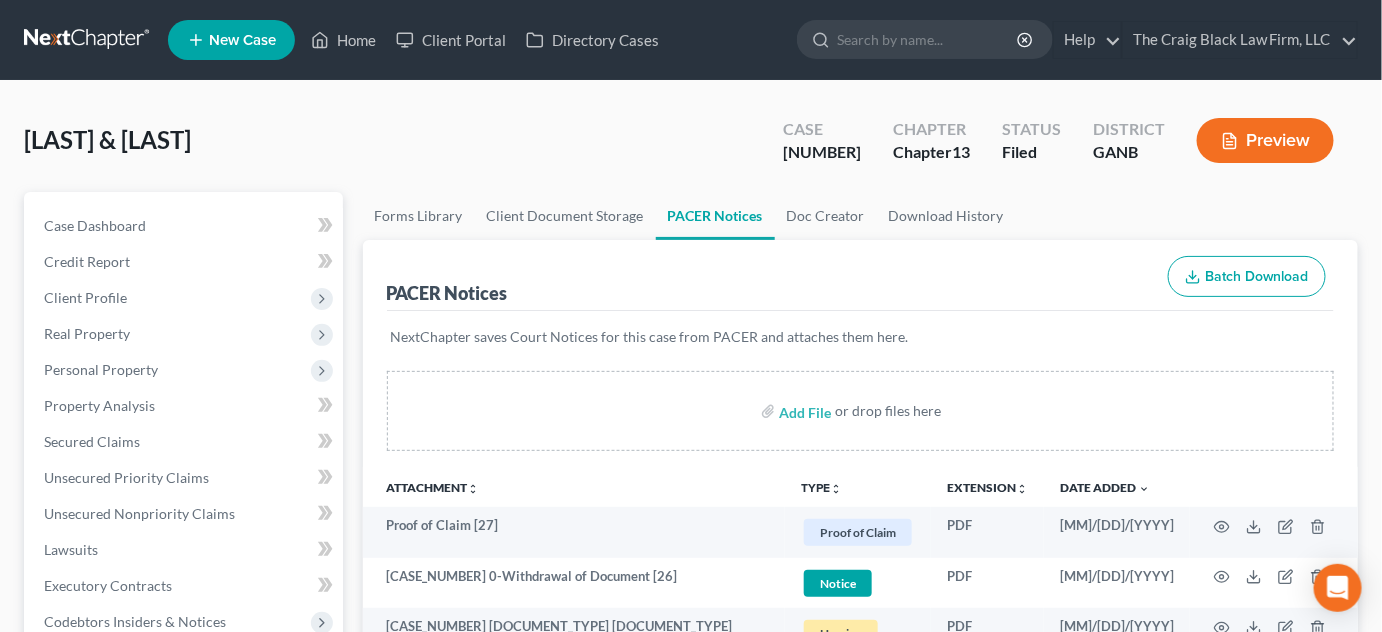 click at bounding box center [928, 39] 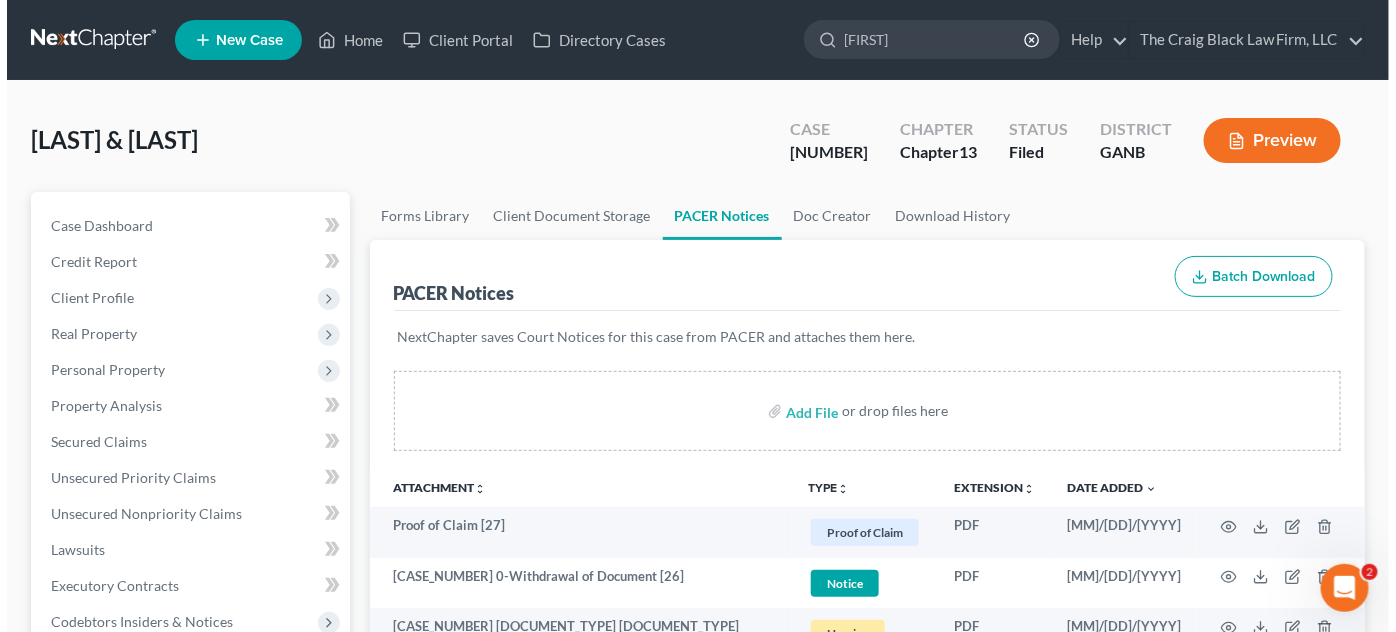scroll, scrollTop: 0, scrollLeft: 0, axis: both 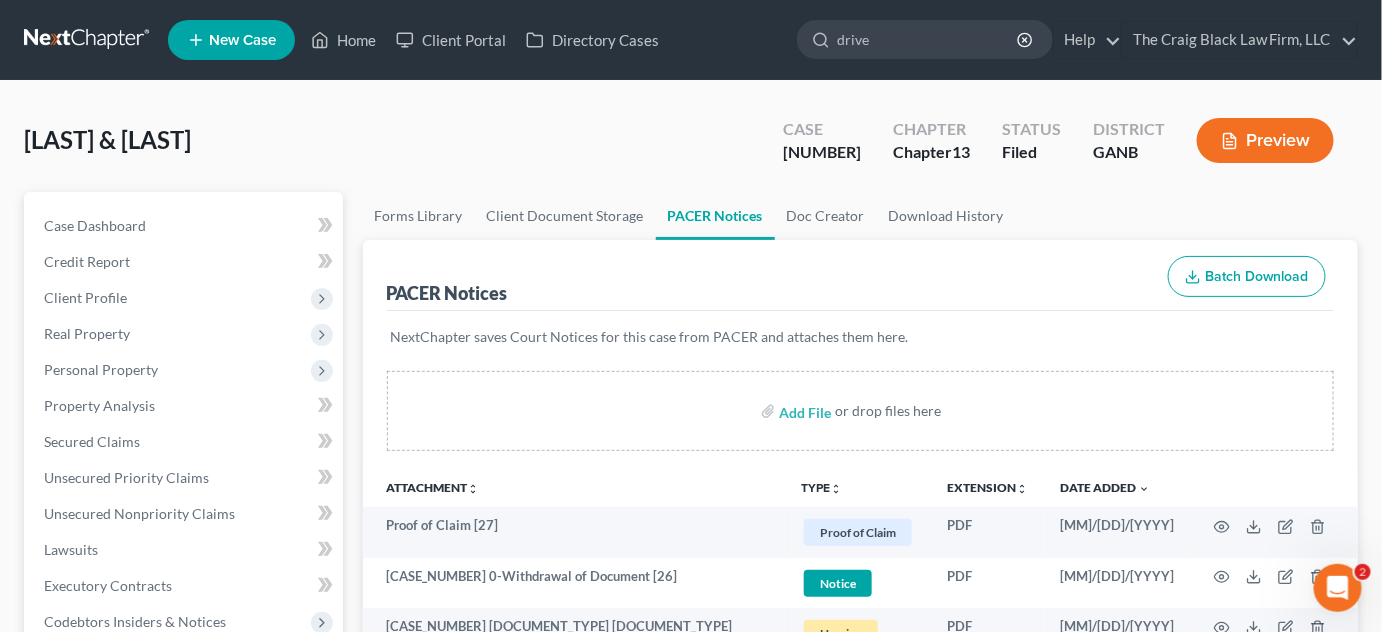 type on "driver" 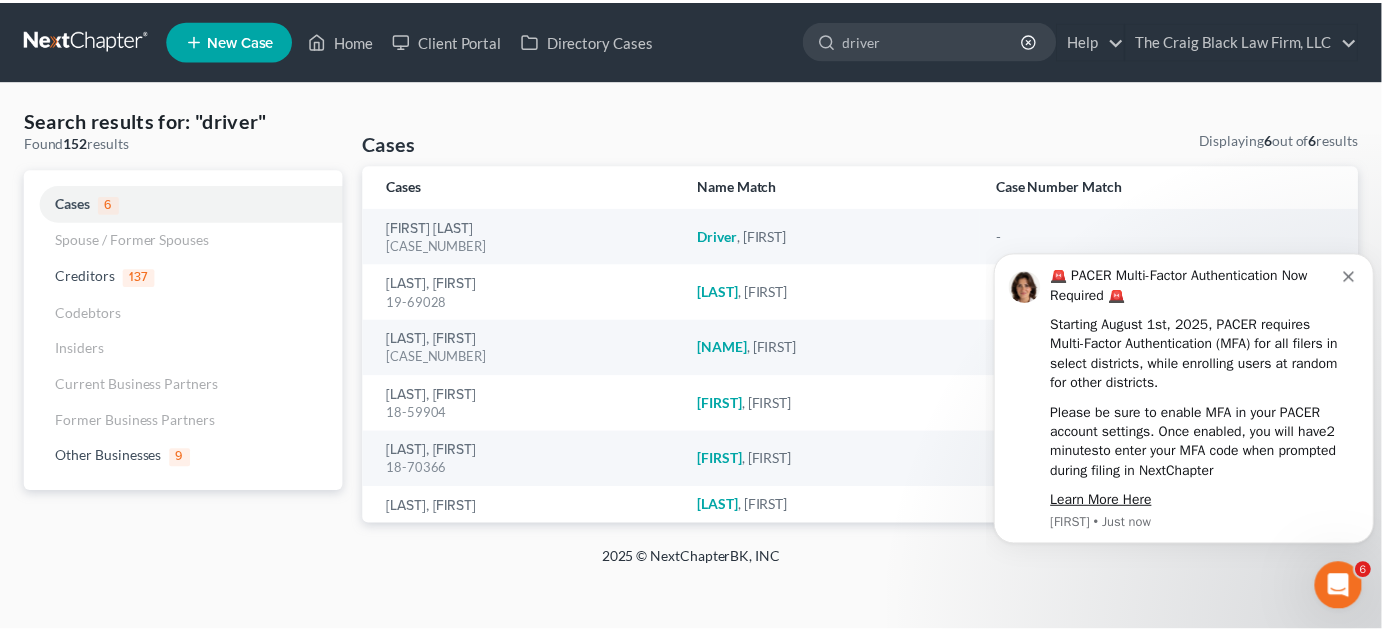 scroll, scrollTop: 0, scrollLeft: 0, axis: both 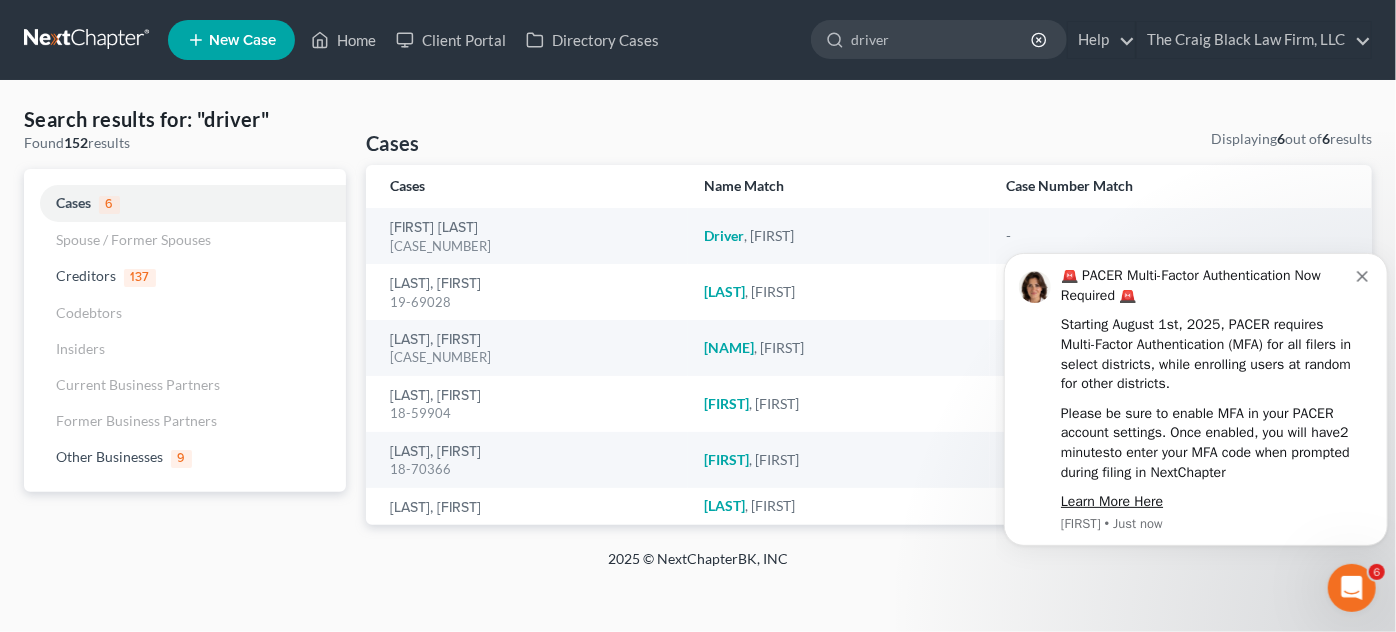 click at bounding box center [1364, 273] 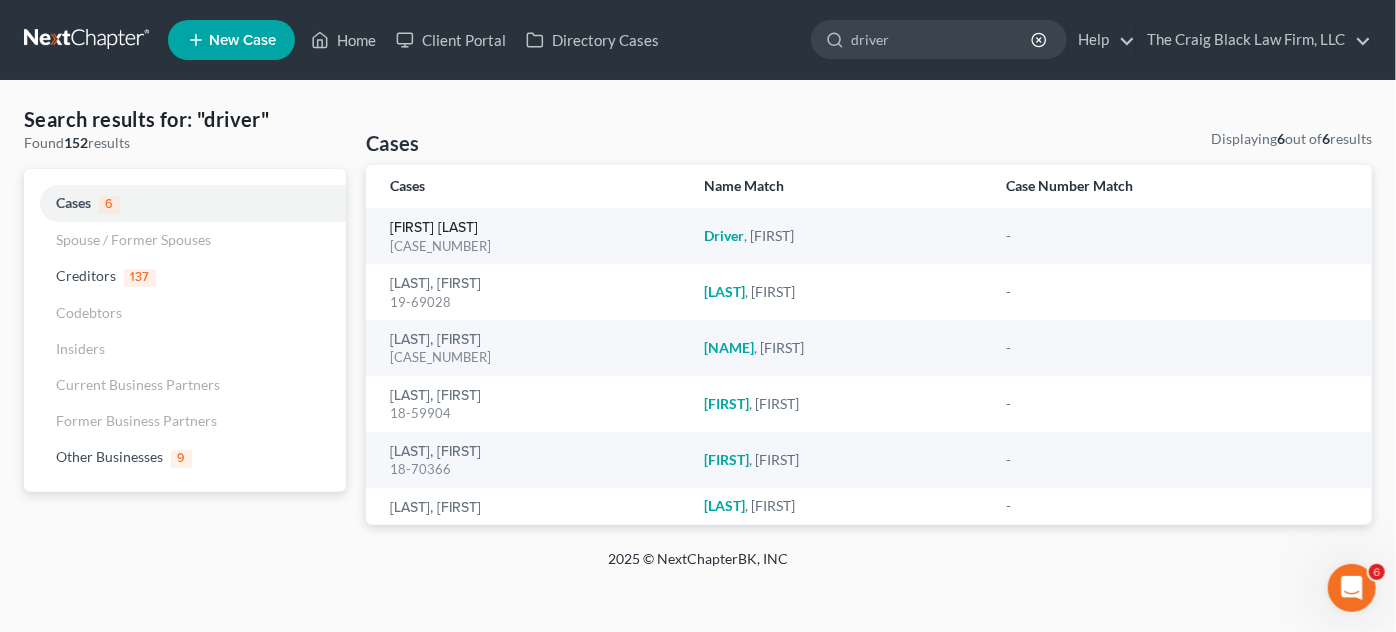 click on "[FIRST] [LAST]" at bounding box center (434, 228) 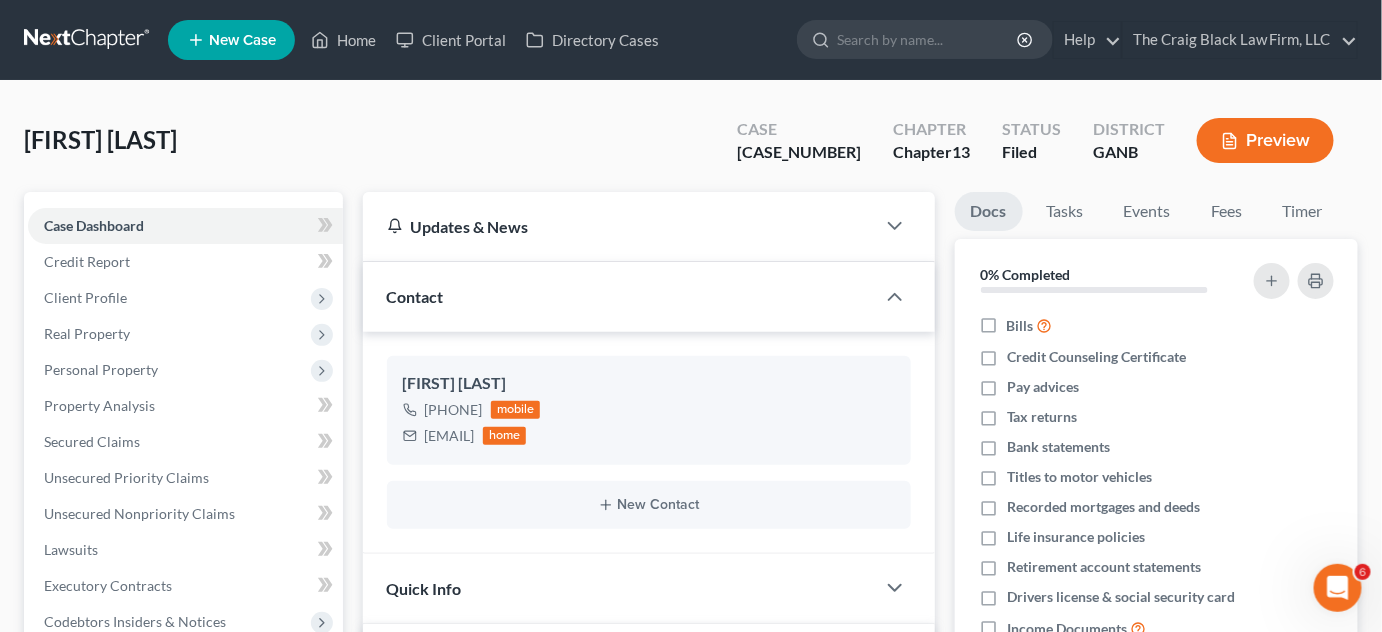 scroll, scrollTop: 303, scrollLeft: 0, axis: vertical 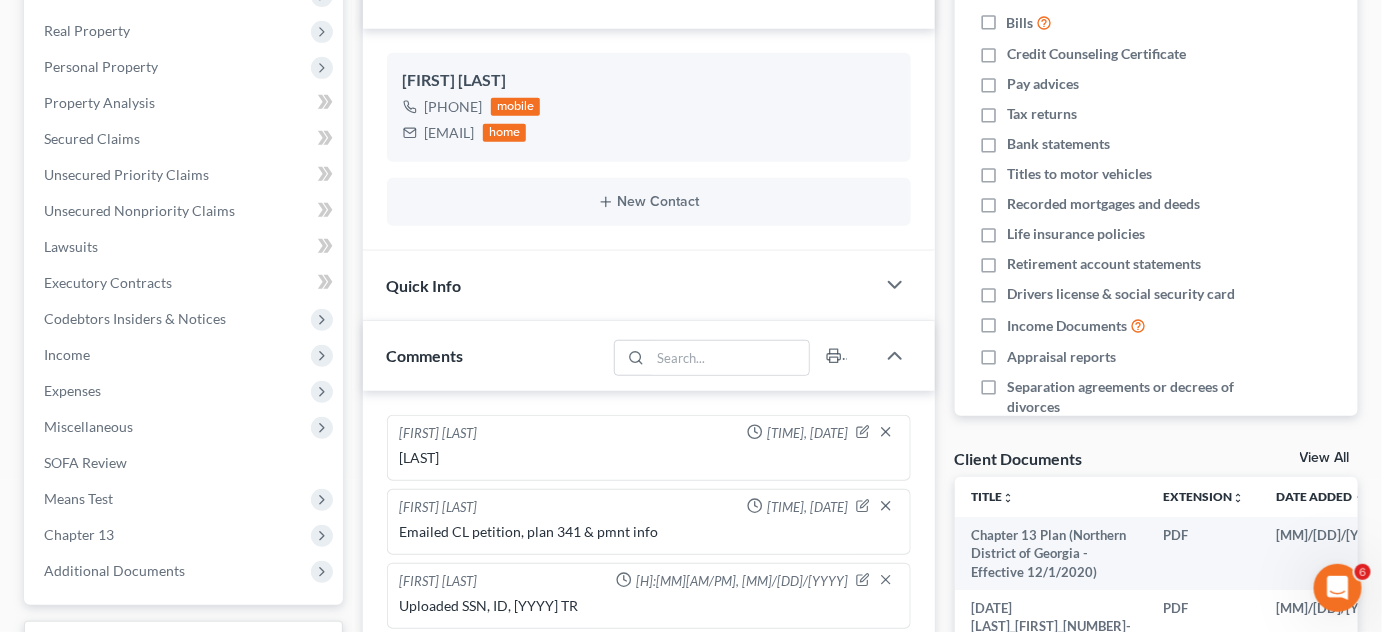 click on "Additional Documents" at bounding box center (114, 570) 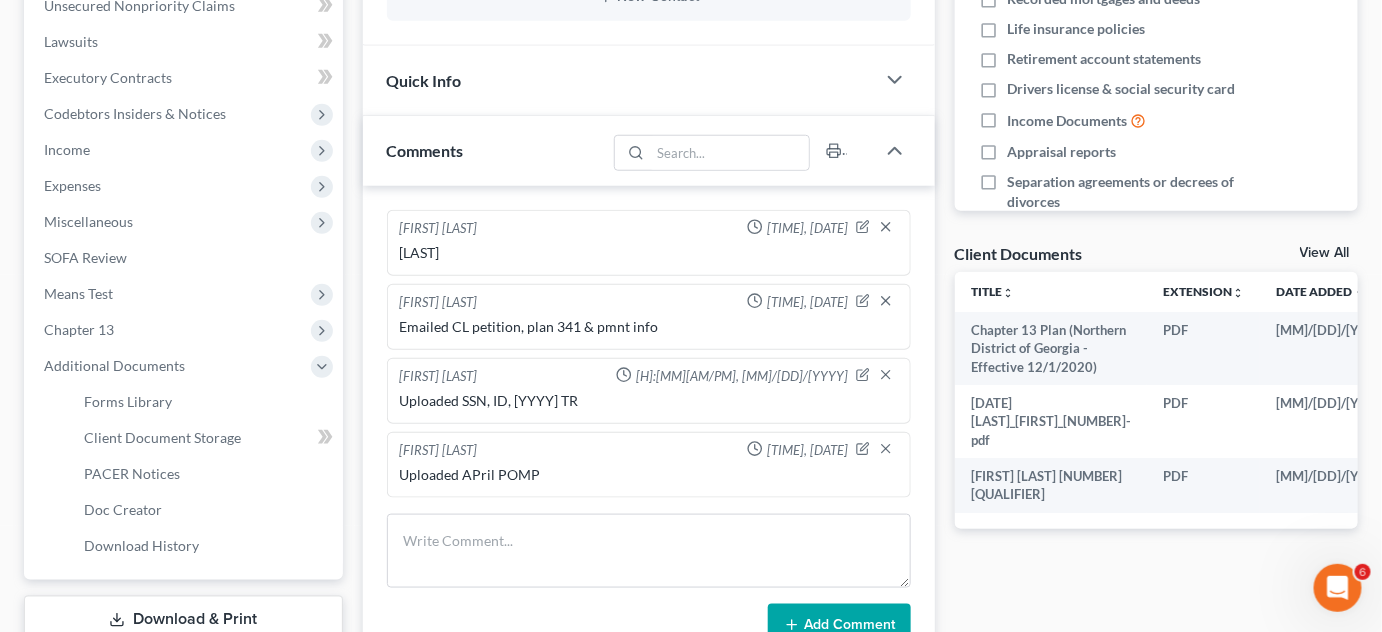 scroll, scrollTop: 605, scrollLeft: 0, axis: vertical 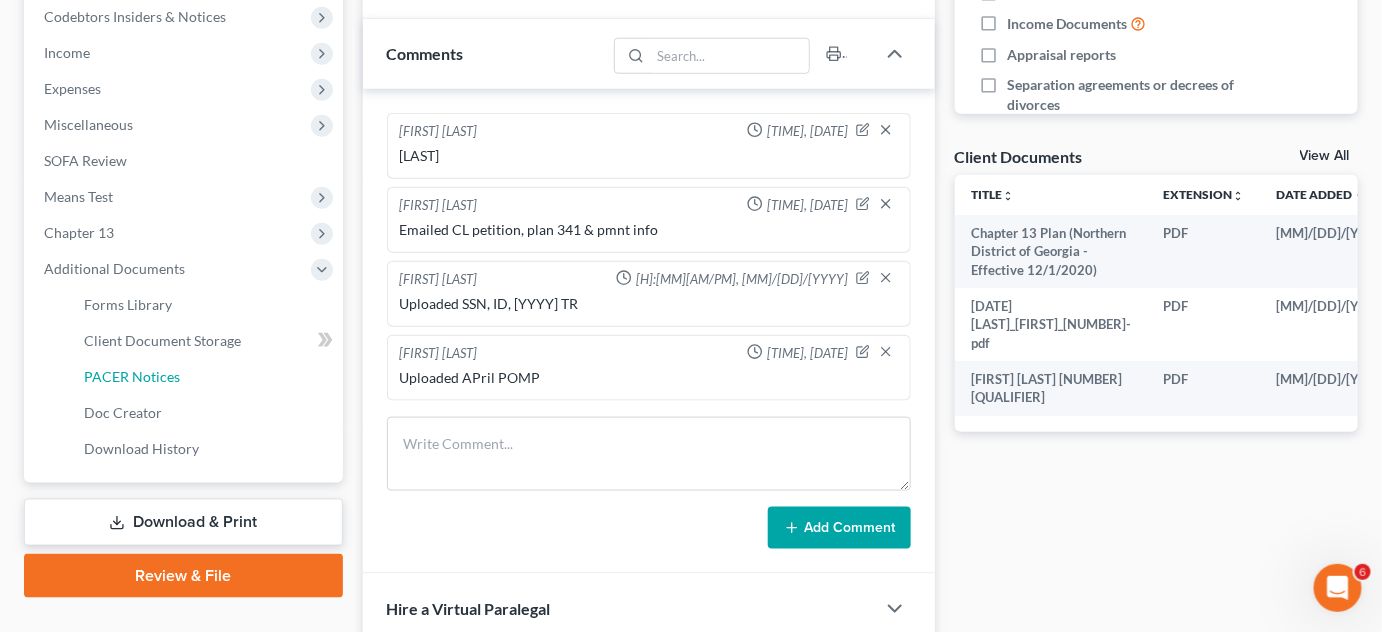 click on "PACER Notices" at bounding box center (132, 376) 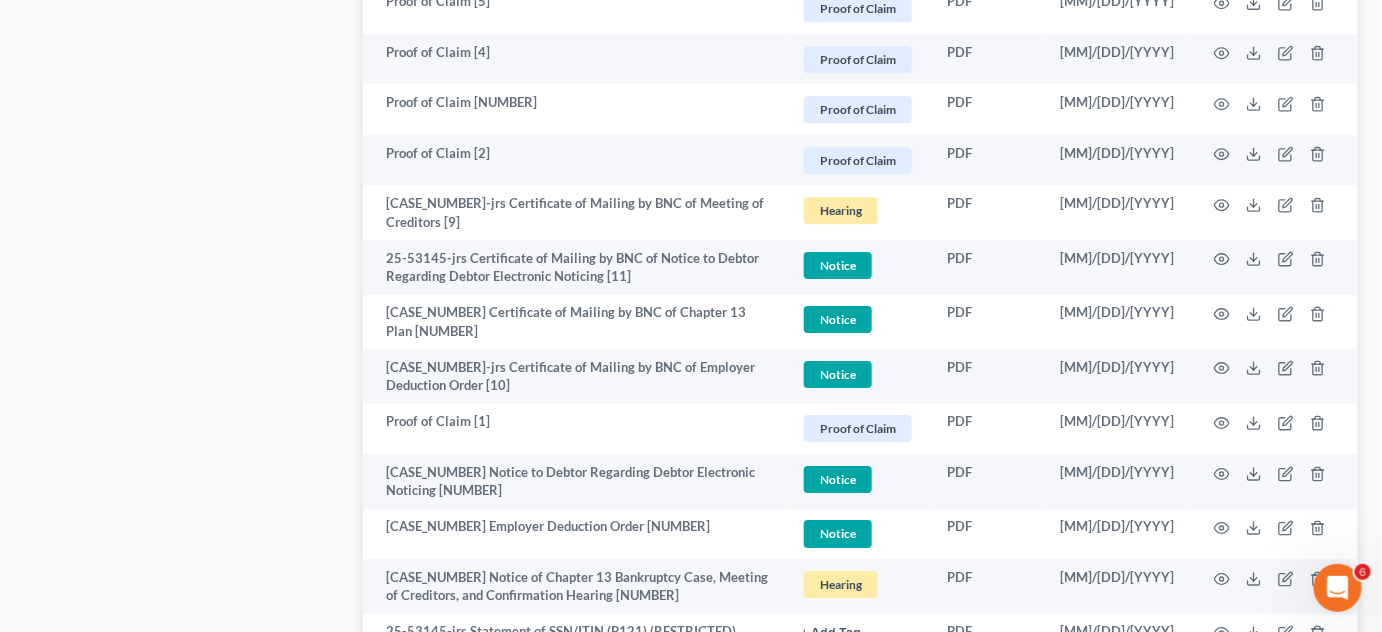 scroll, scrollTop: 1363, scrollLeft: 0, axis: vertical 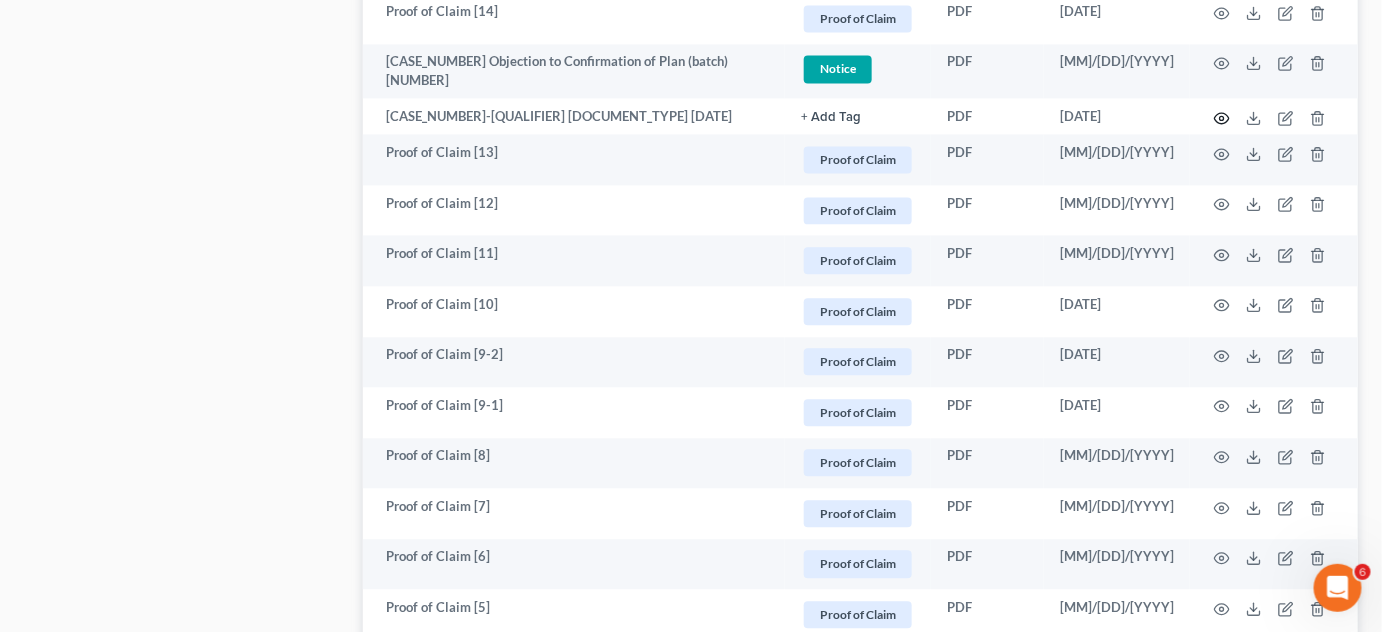 click 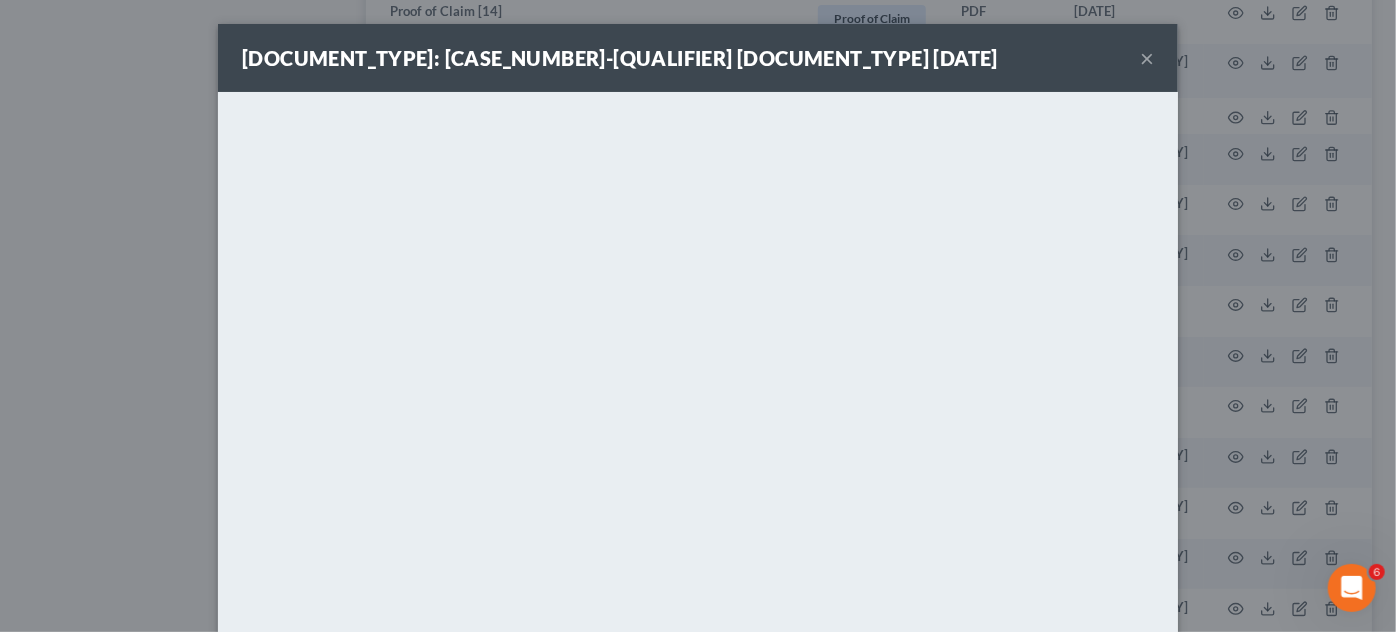 drag, startPoint x: 13, startPoint y: 306, endPoint x: 151, endPoint y: 302, distance: 138.05795 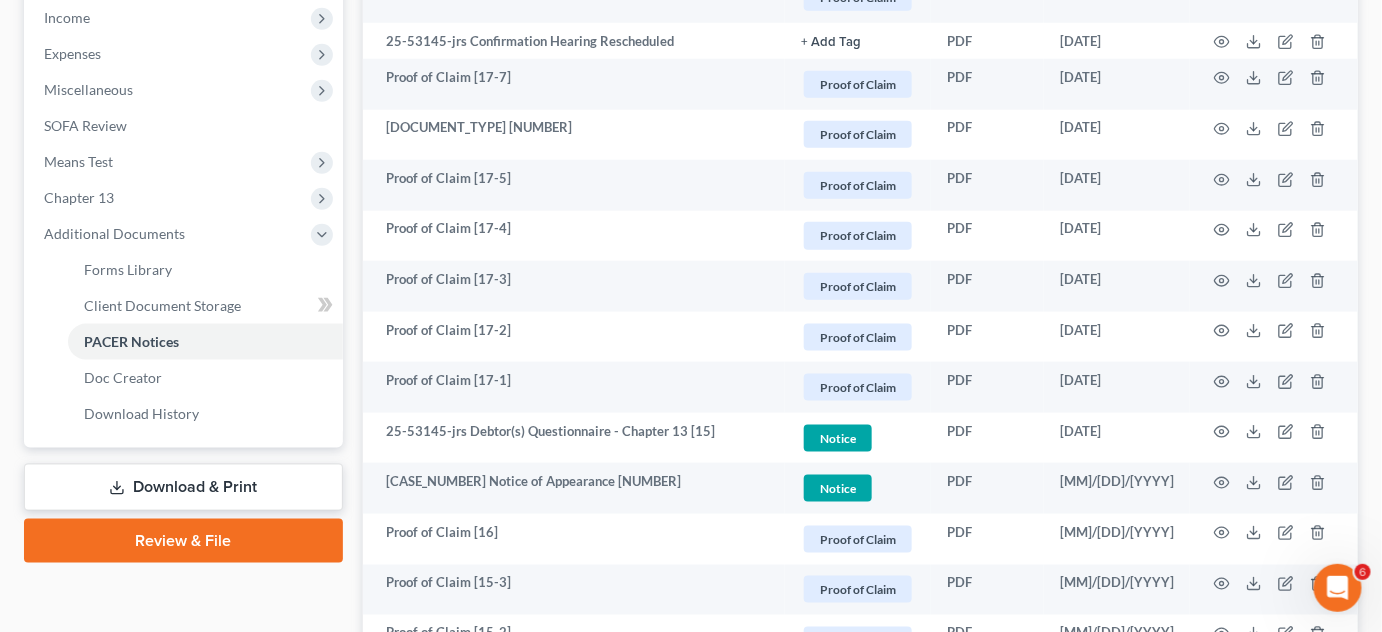 scroll, scrollTop: 605, scrollLeft: 0, axis: vertical 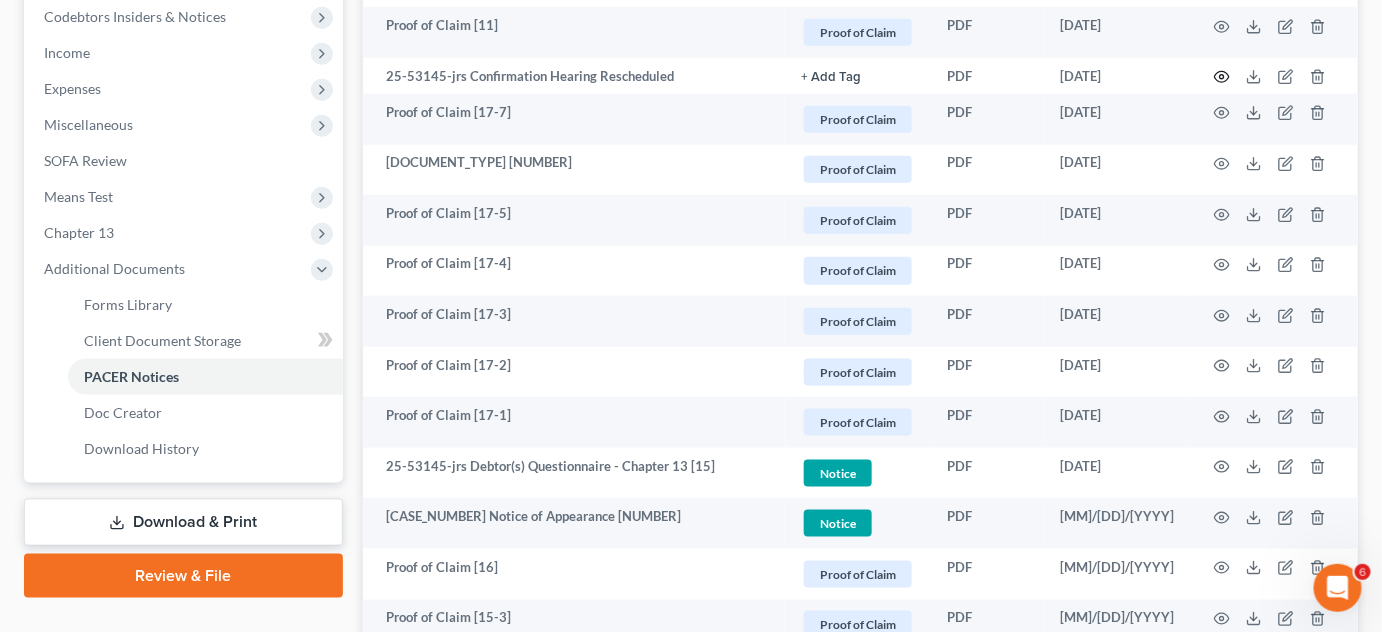 click 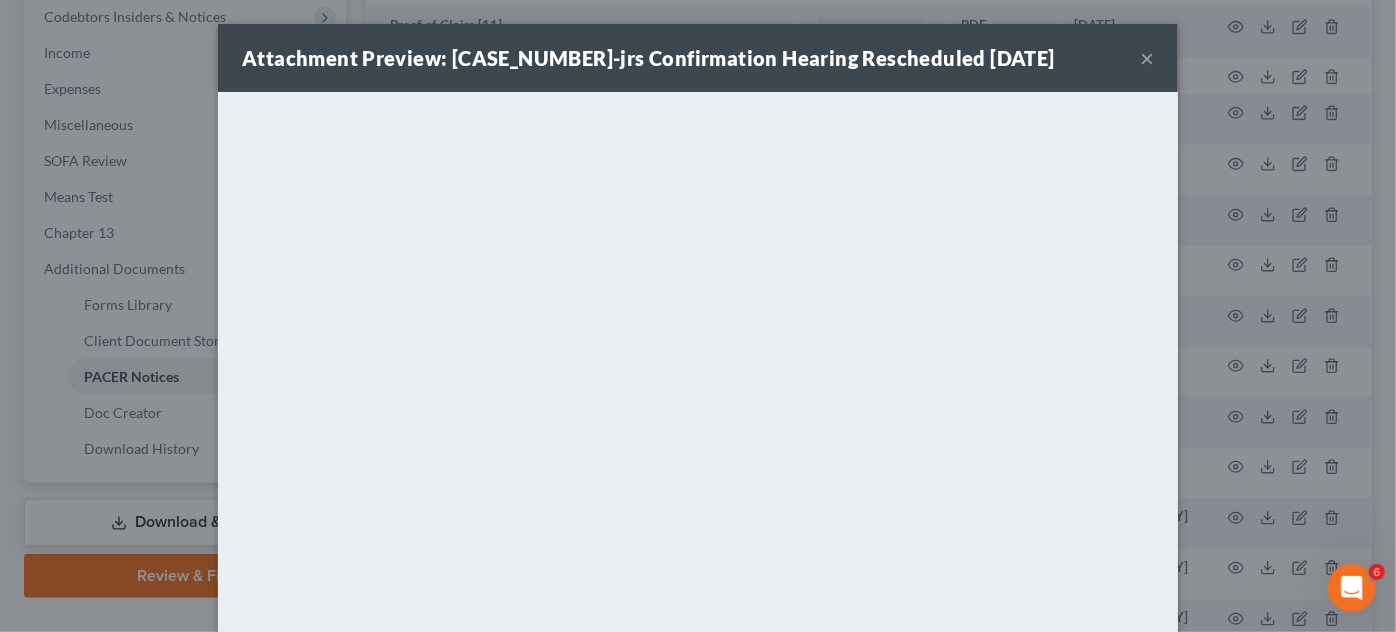 click on "×" at bounding box center [1147, 58] 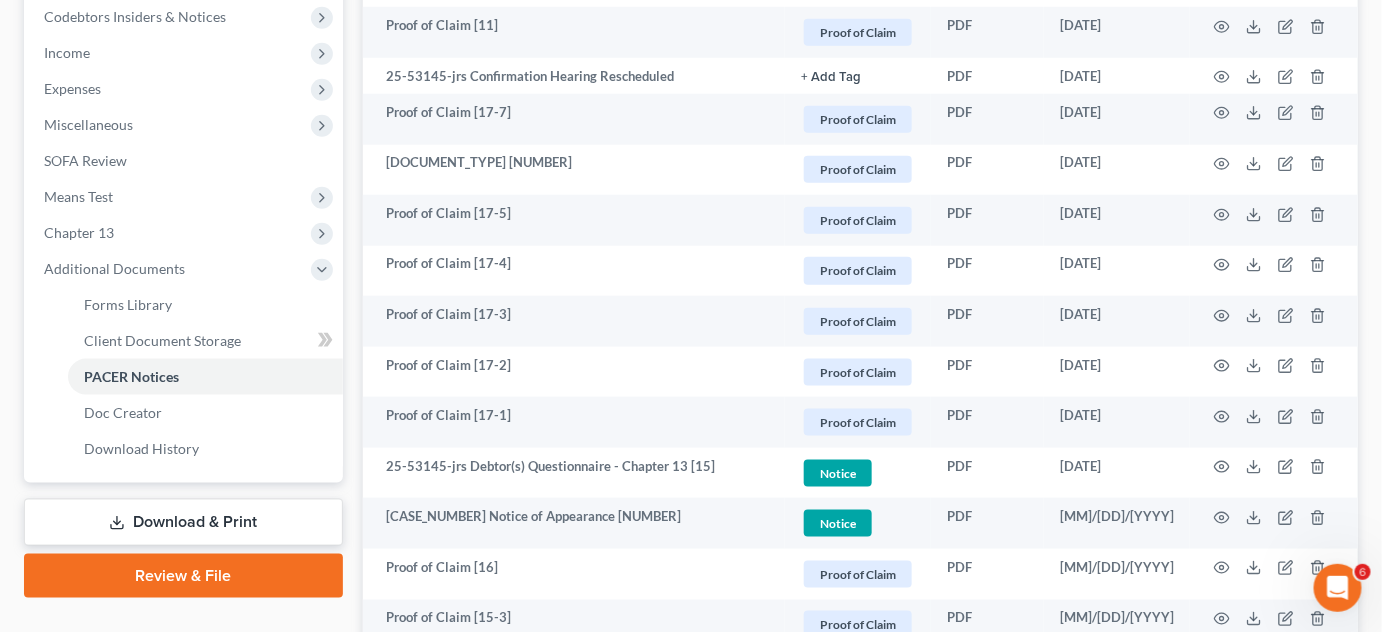 scroll, scrollTop: 0, scrollLeft: 0, axis: both 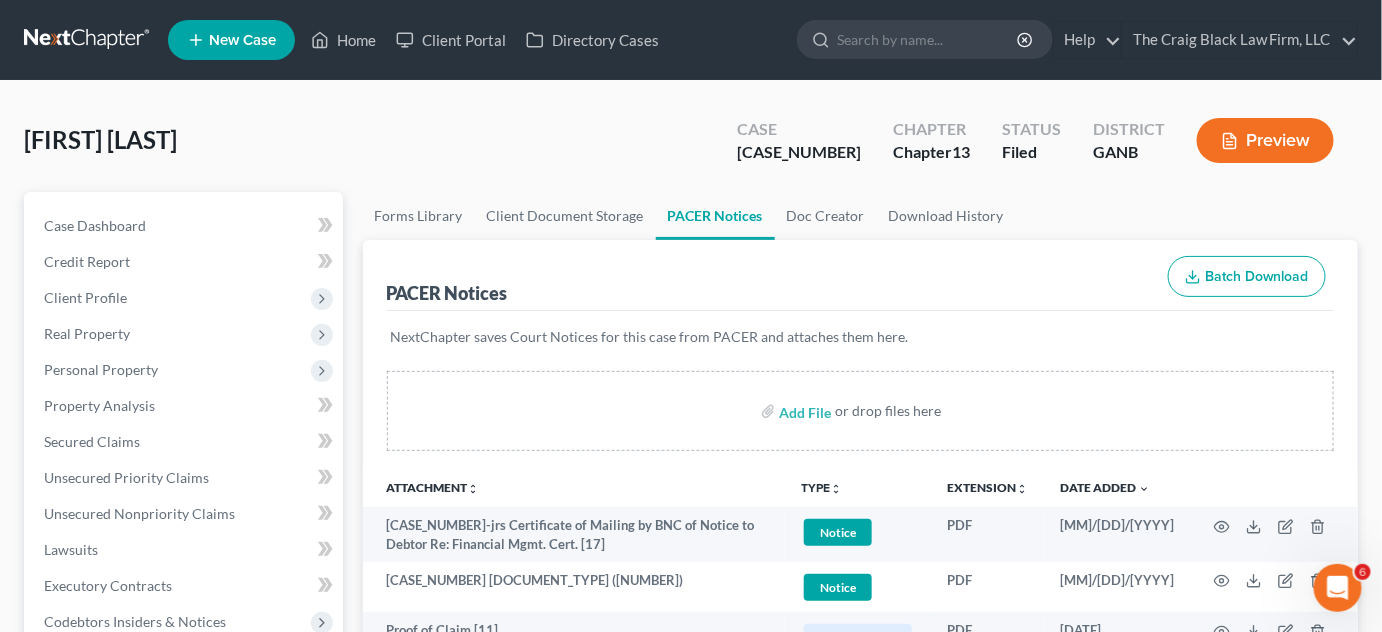 drag, startPoint x: 550, startPoint y: 112, endPoint x: 616, endPoint y: 105, distance: 66.37017 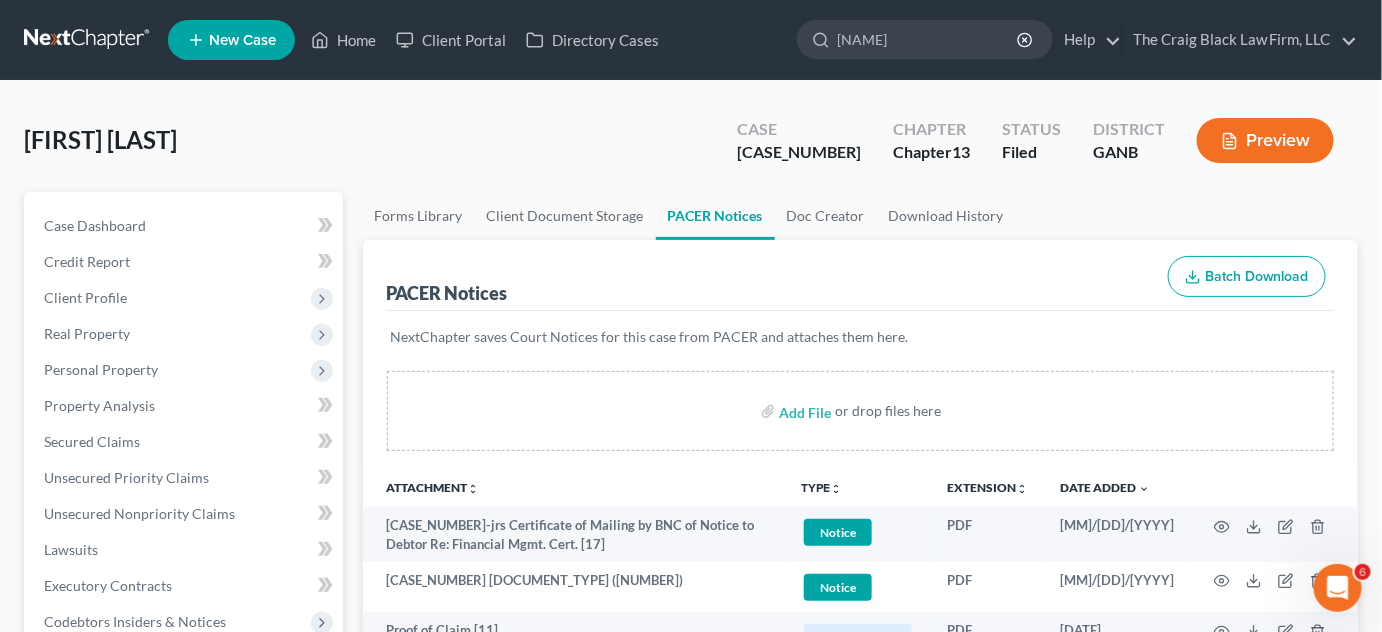 type on "[NAME]" 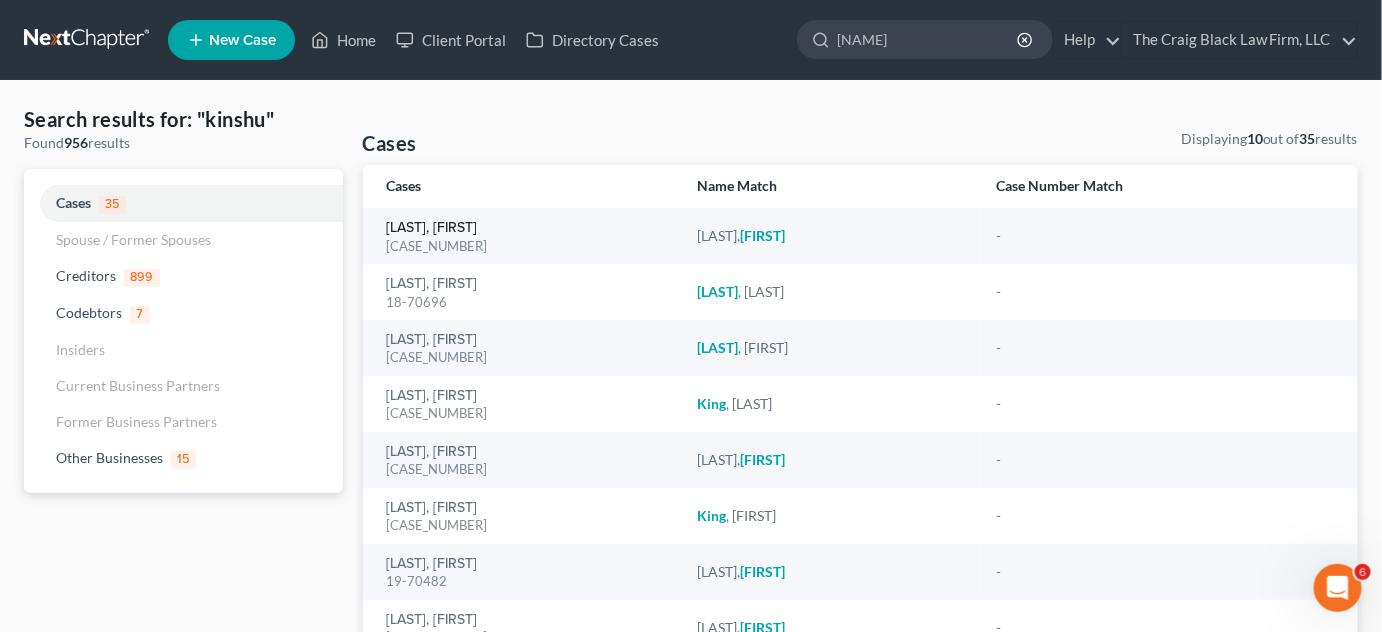 click on "[LAST], [FIRST]" at bounding box center (432, 228) 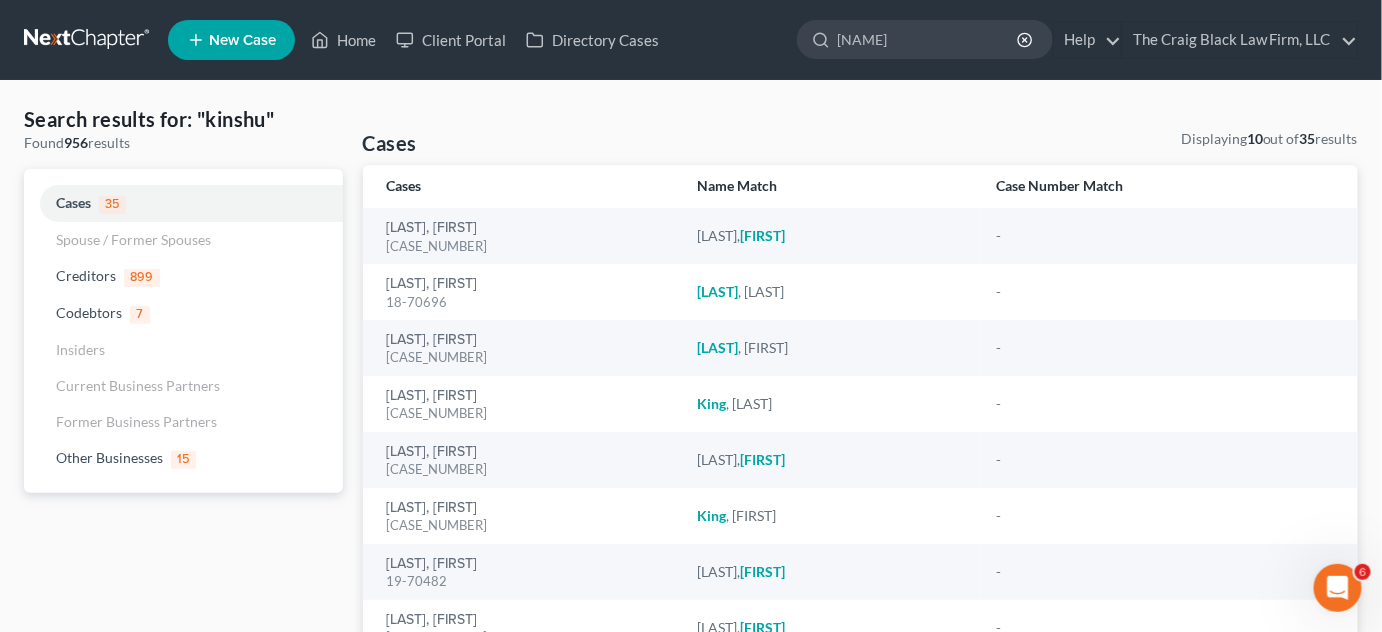 type 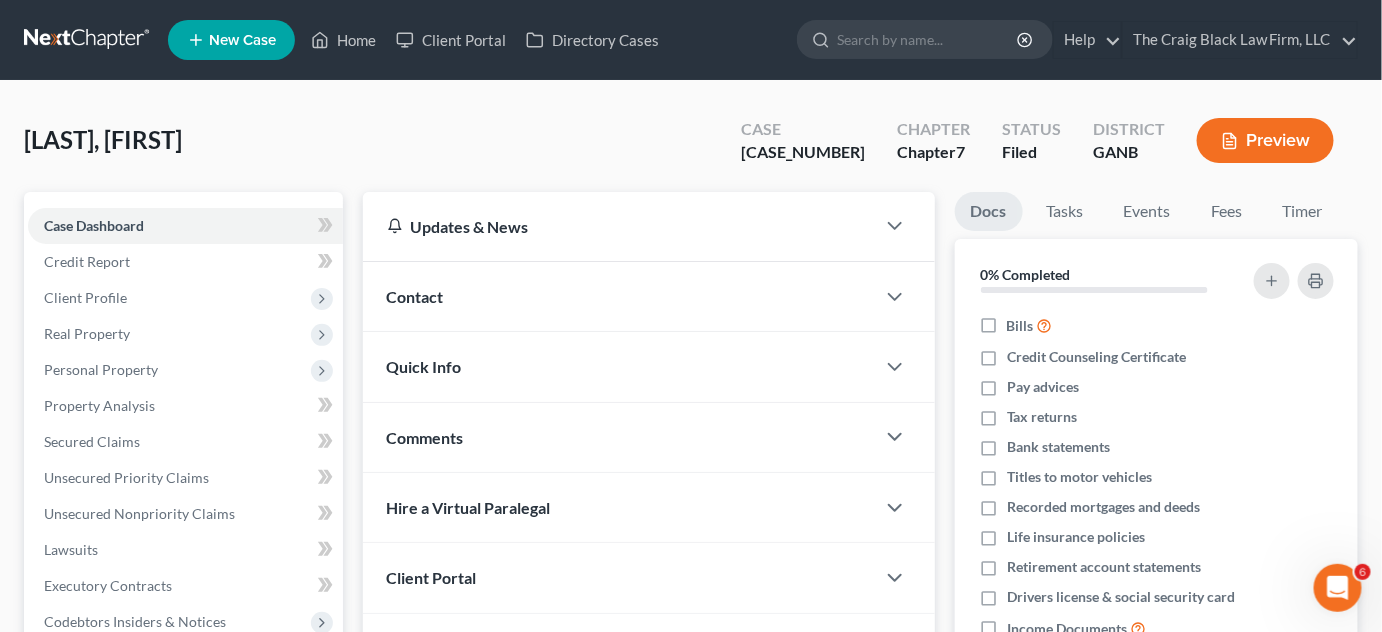click on "Contact" at bounding box center (415, 296) 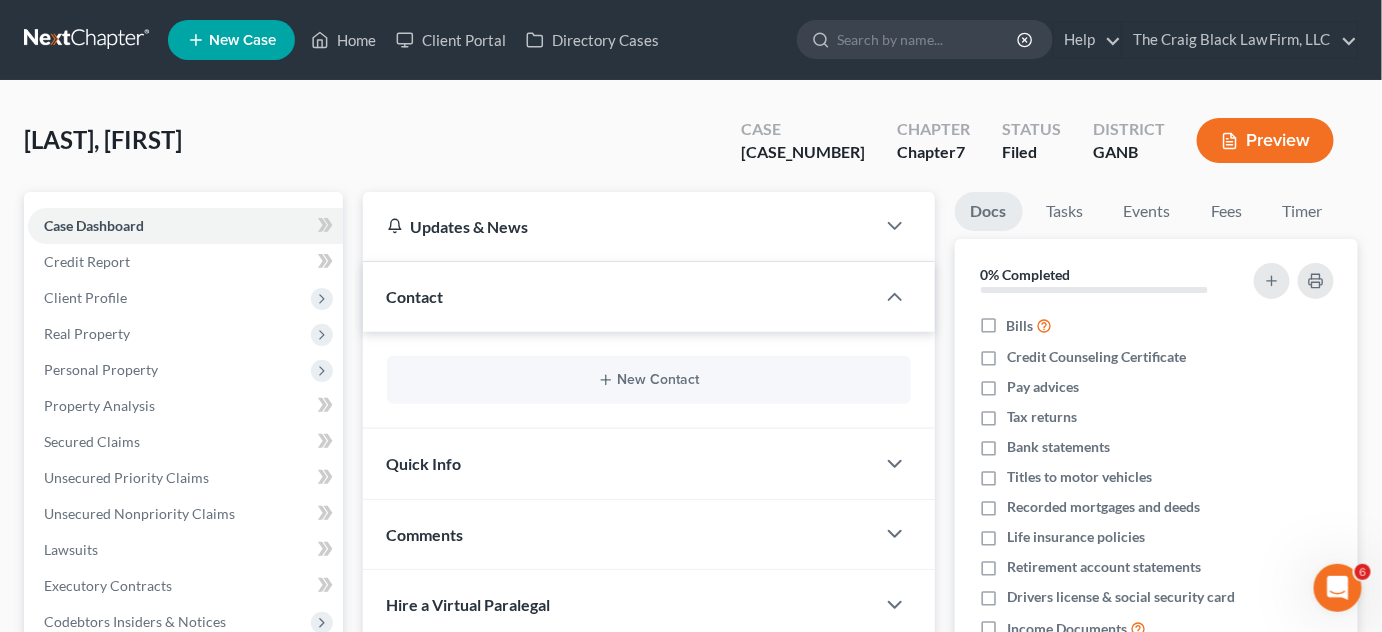 click on "New Contact" at bounding box center (649, 380) 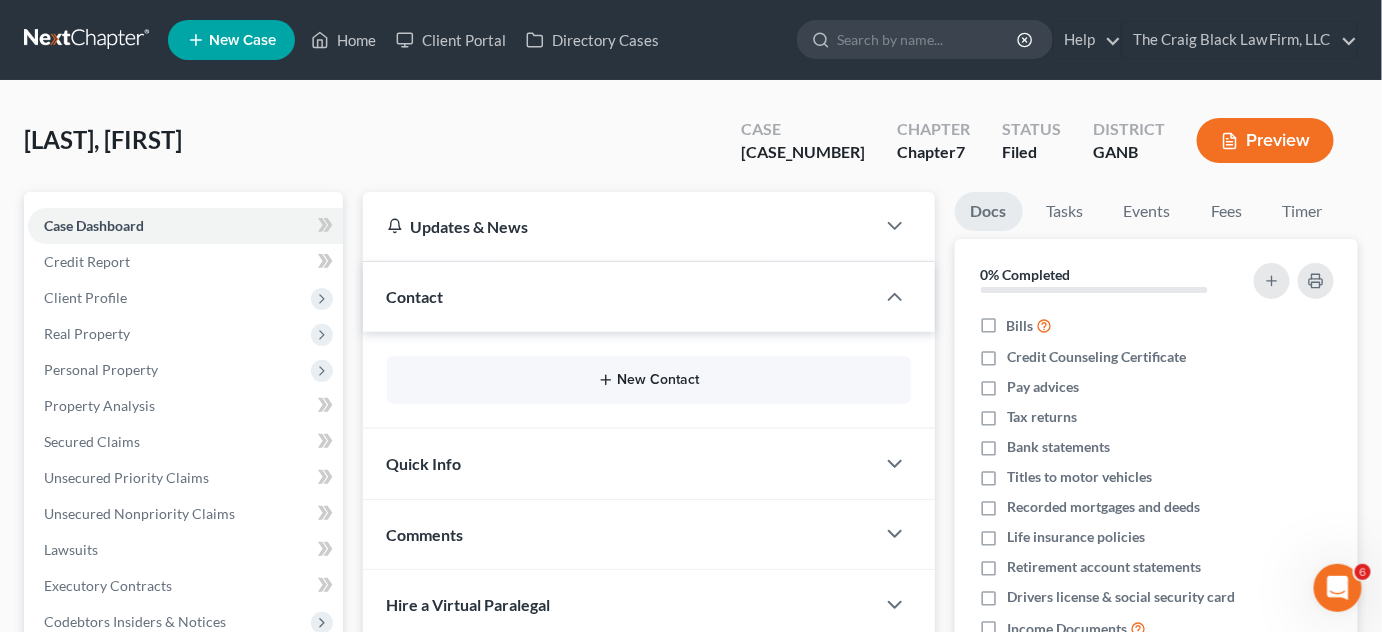 click on "New Contact" at bounding box center (649, 380) 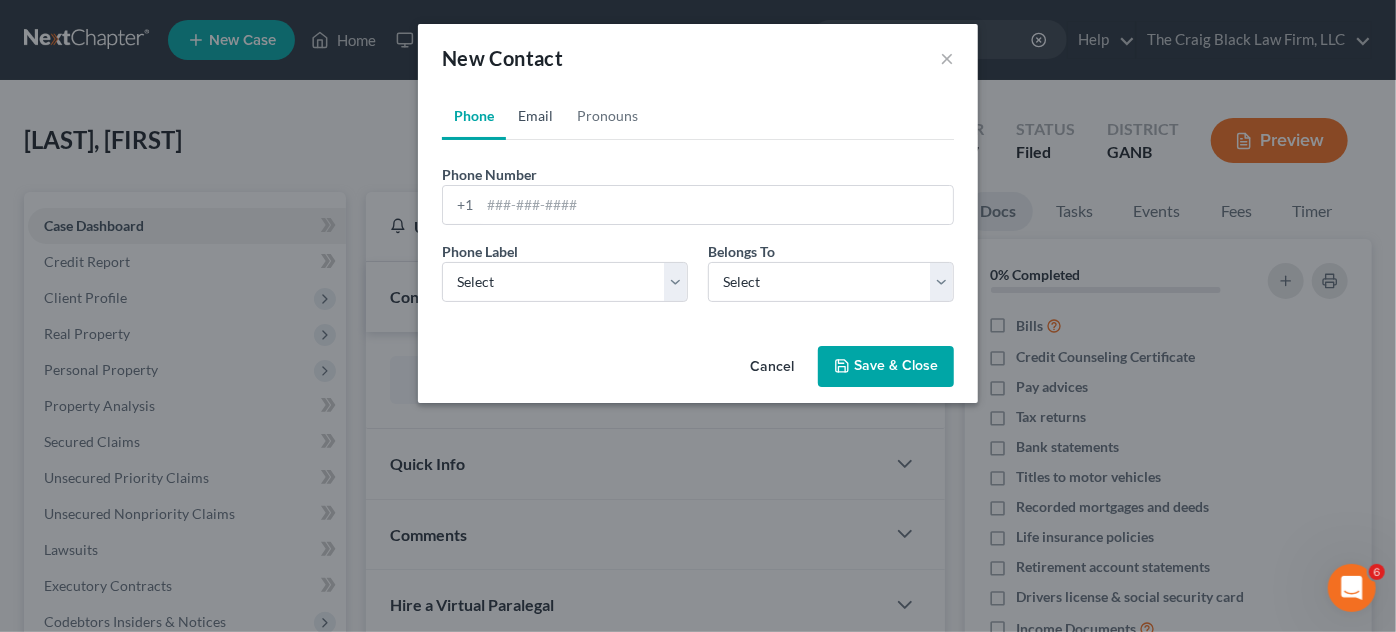click on "Email" at bounding box center [535, 116] 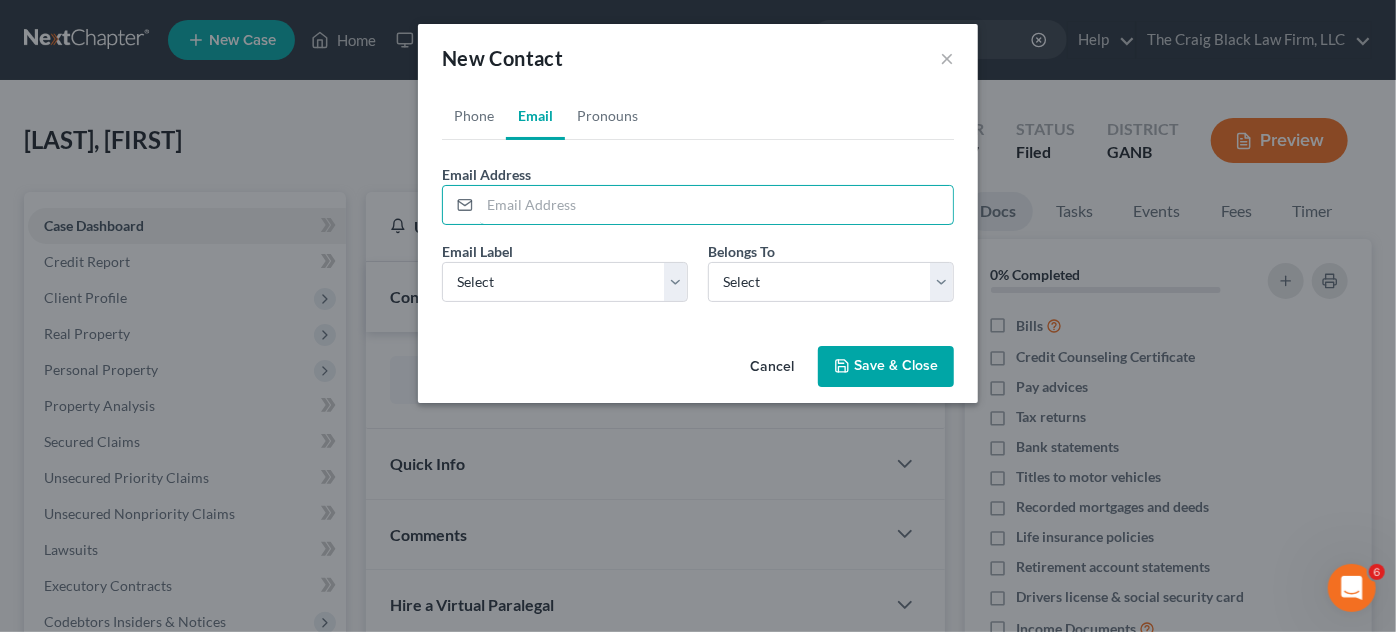 paste on "[EMAIL]" 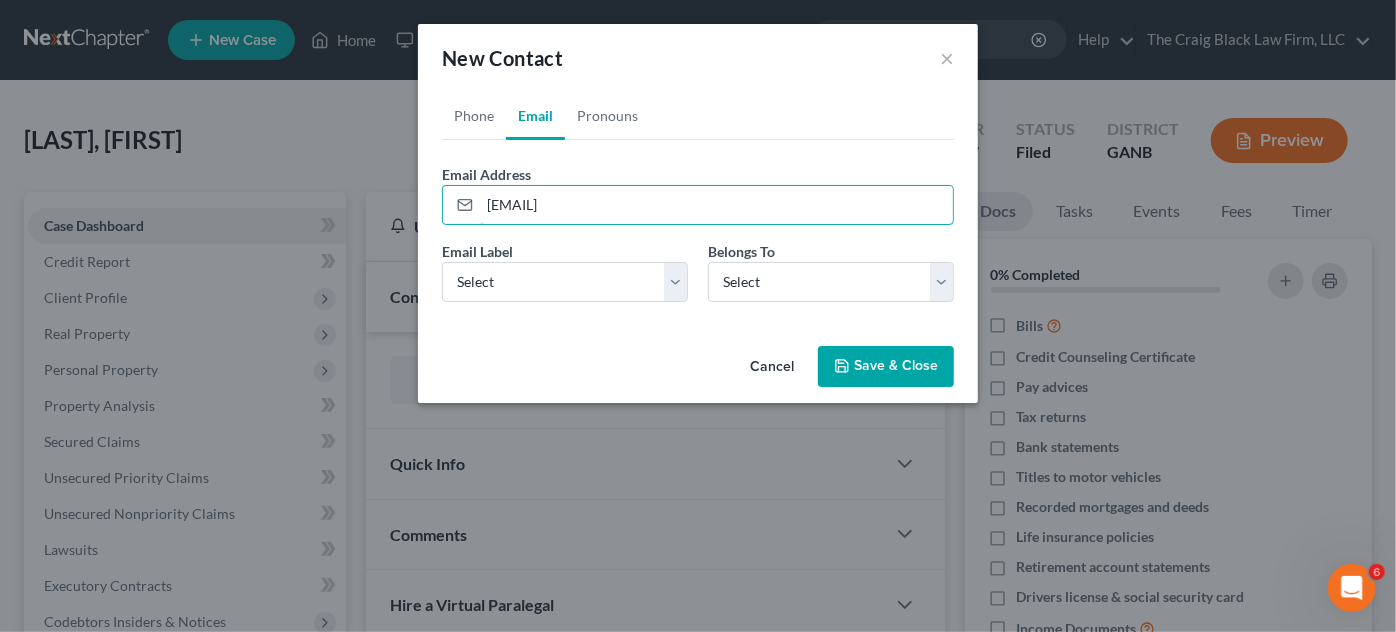 type on "[EMAIL]" 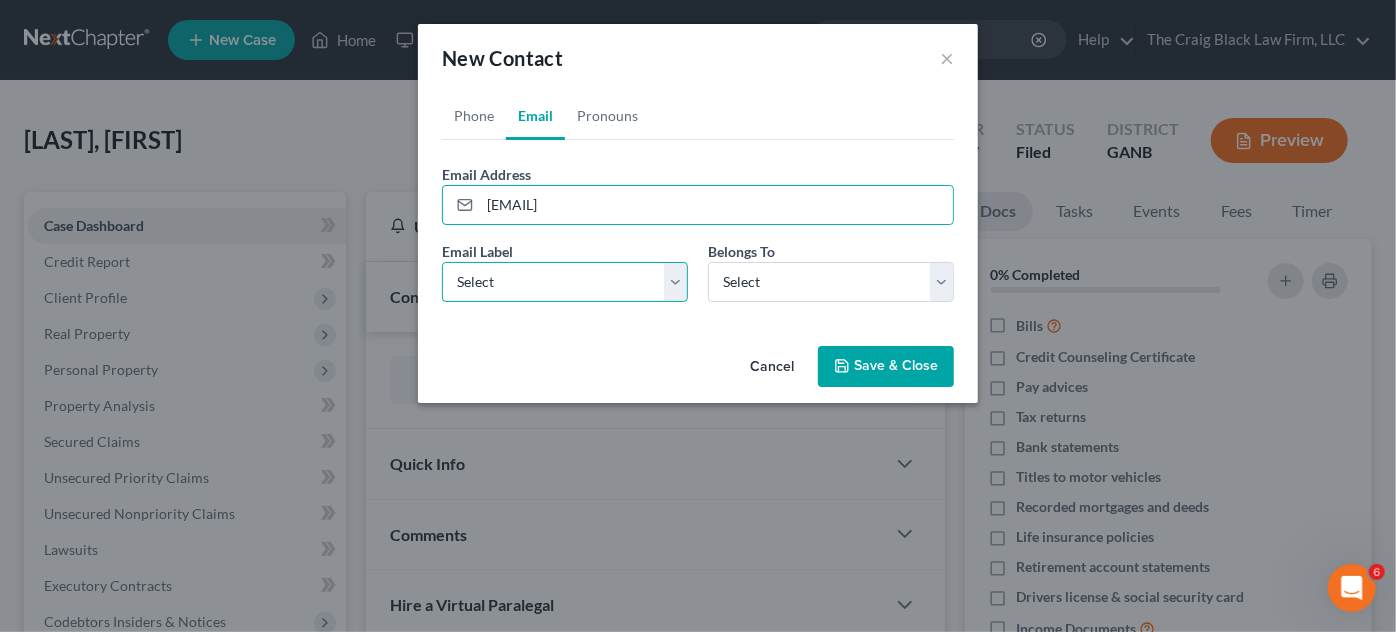 click on "Select Home Work Other" at bounding box center [565, 282] 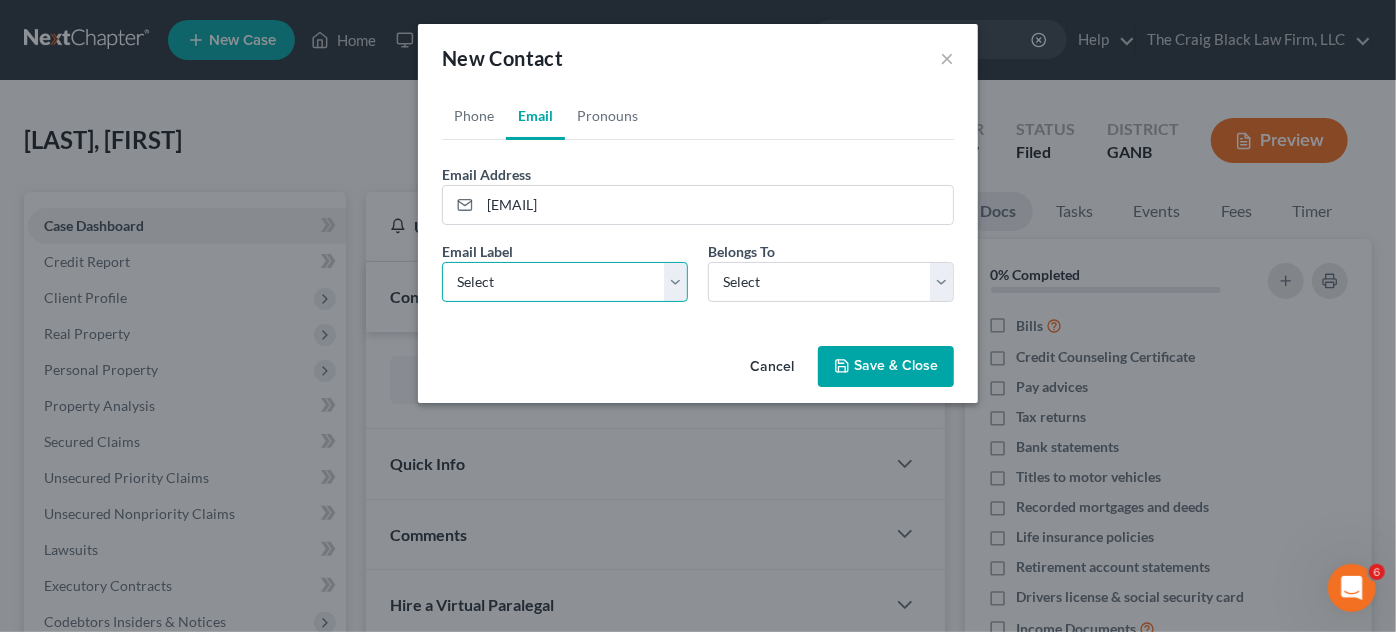 select on "0" 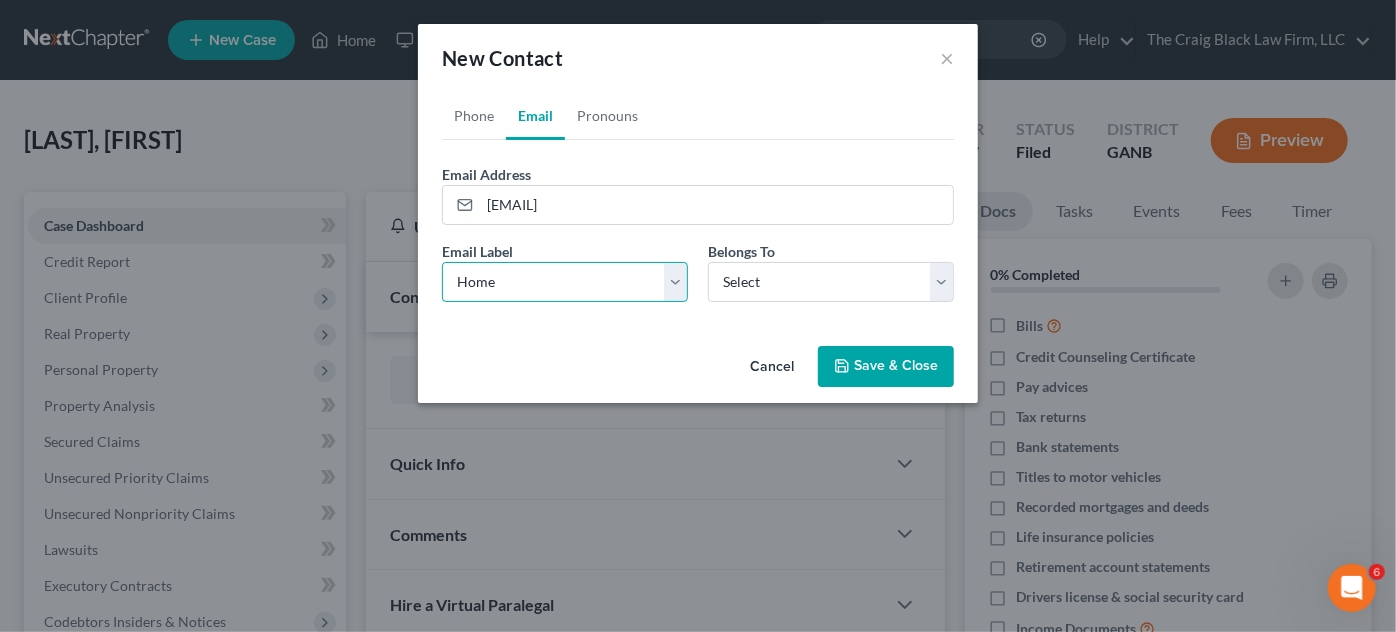 click on "Select Home Work Other" at bounding box center [565, 282] 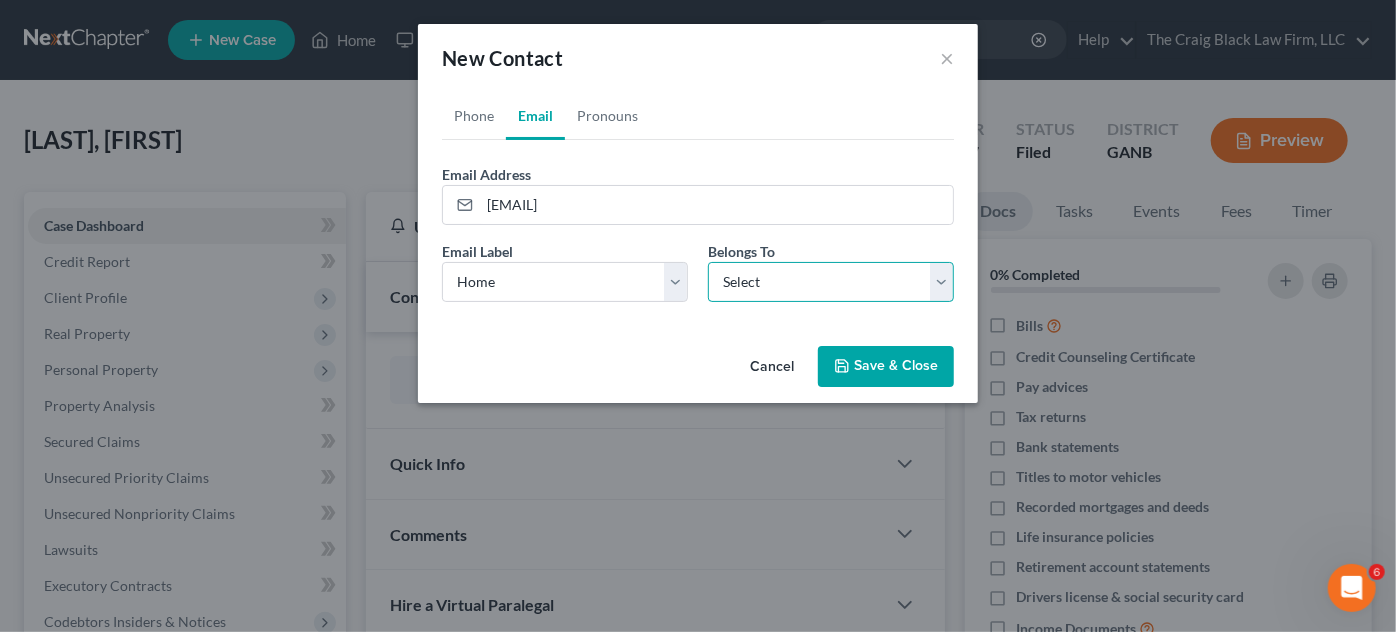 drag, startPoint x: 709, startPoint y: 283, endPoint x: 729, endPoint y: 298, distance: 25 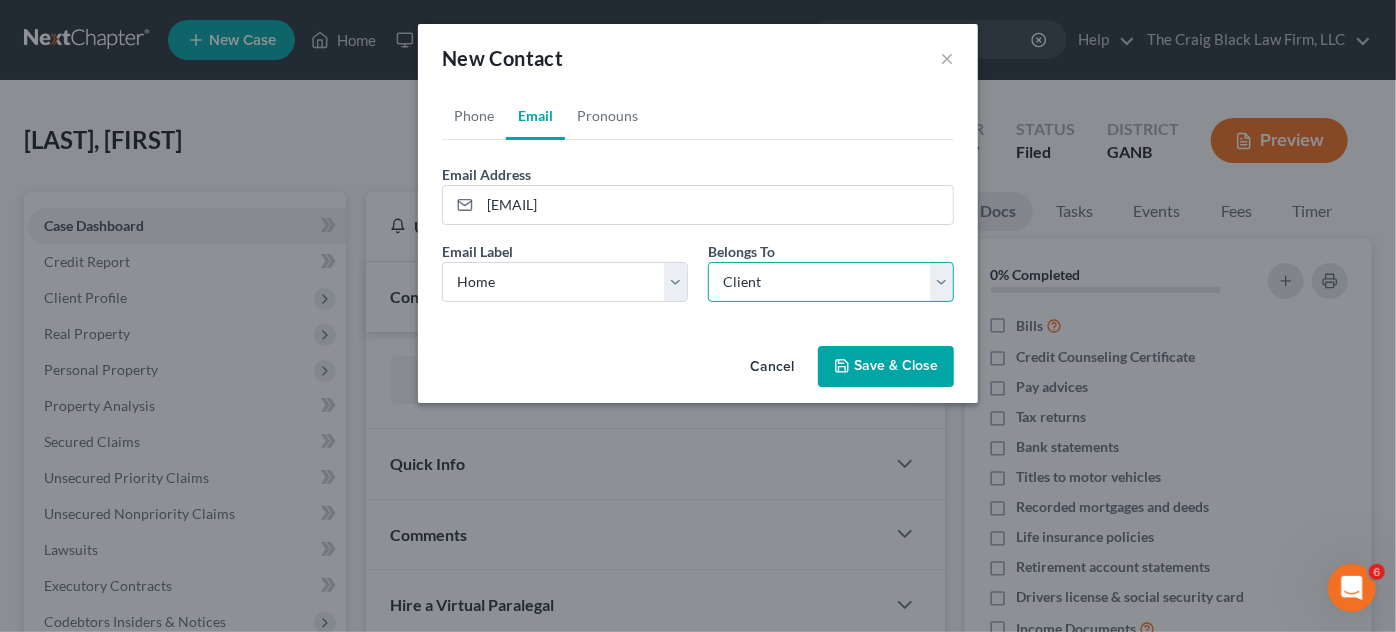 click on "Select Client Other" at bounding box center [831, 282] 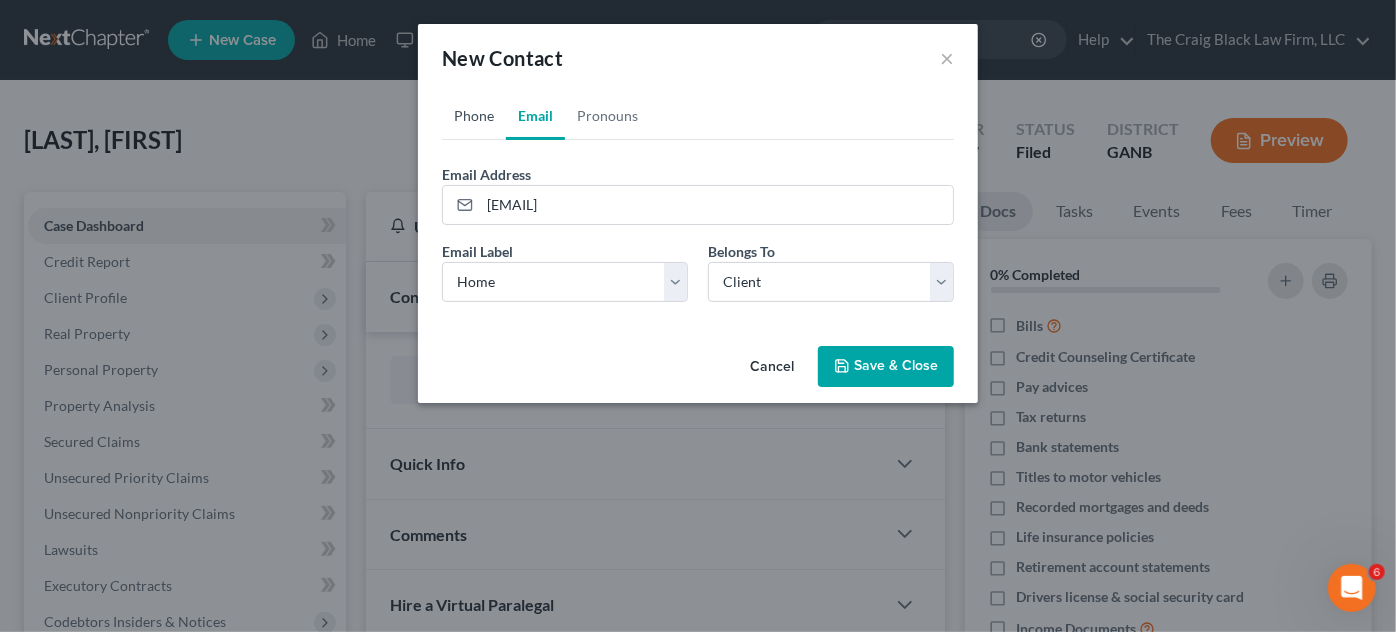 click on "Phone" at bounding box center (474, 116) 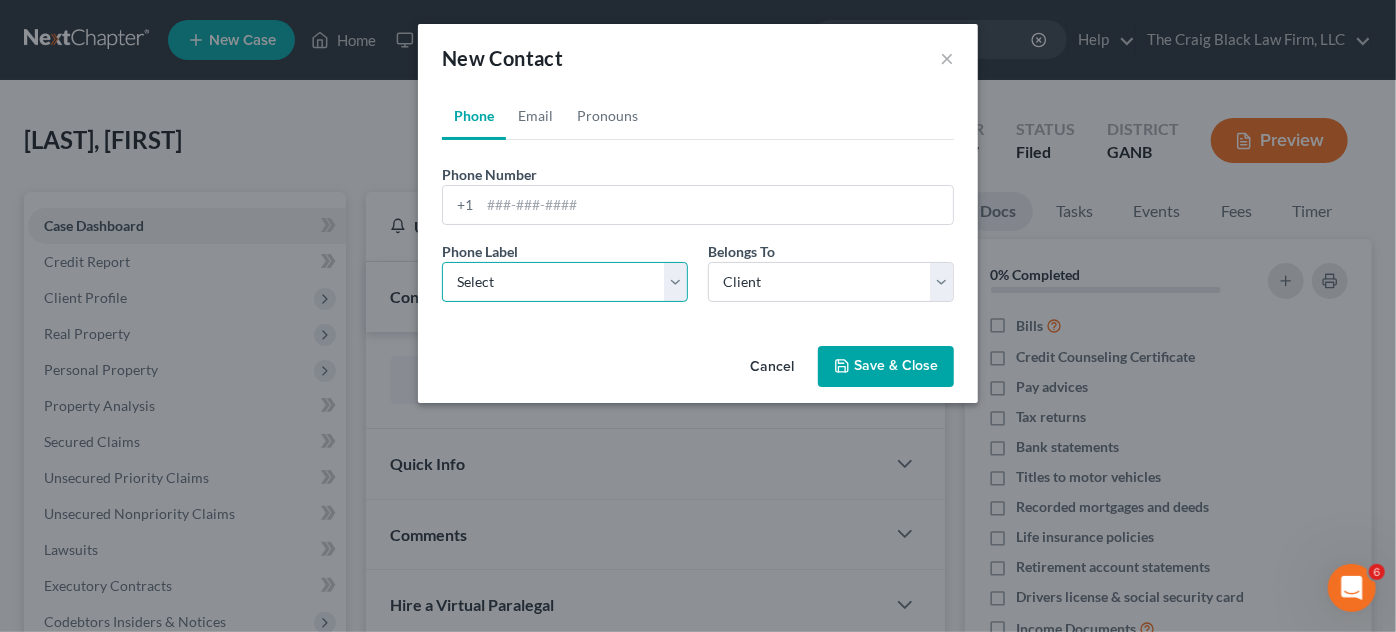 drag, startPoint x: 480, startPoint y: 277, endPoint x: 488, endPoint y: 297, distance: 21.540659 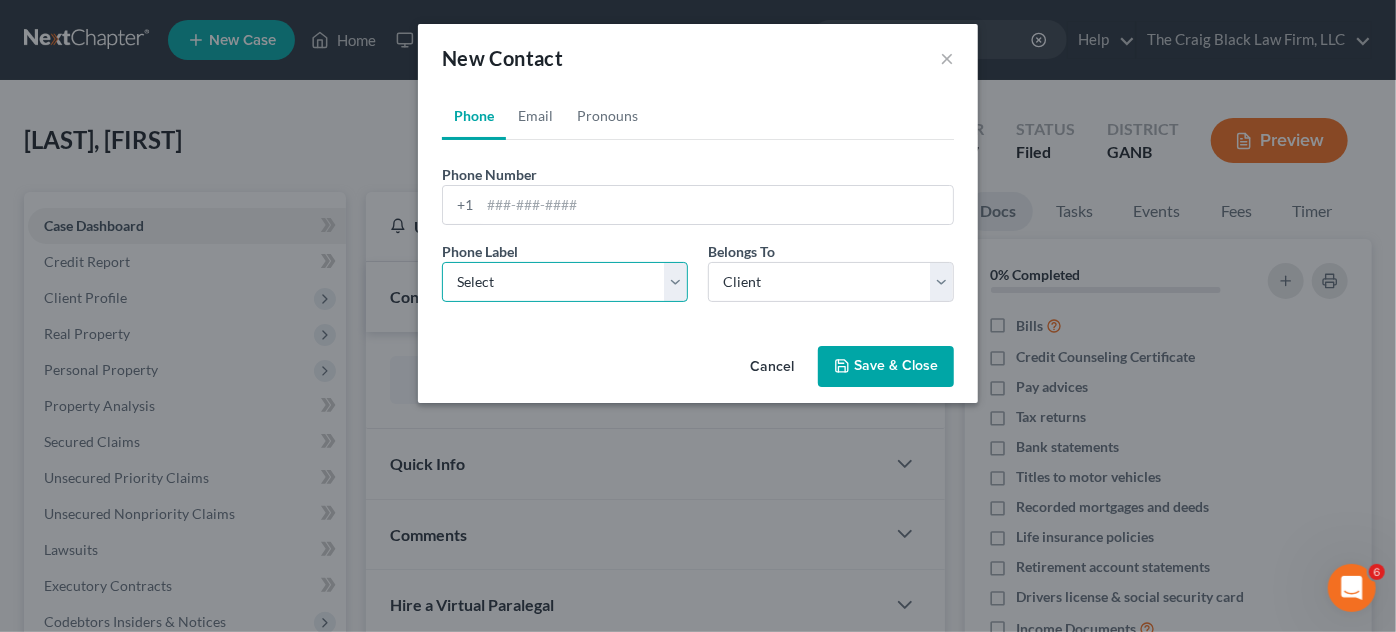 select on "0" 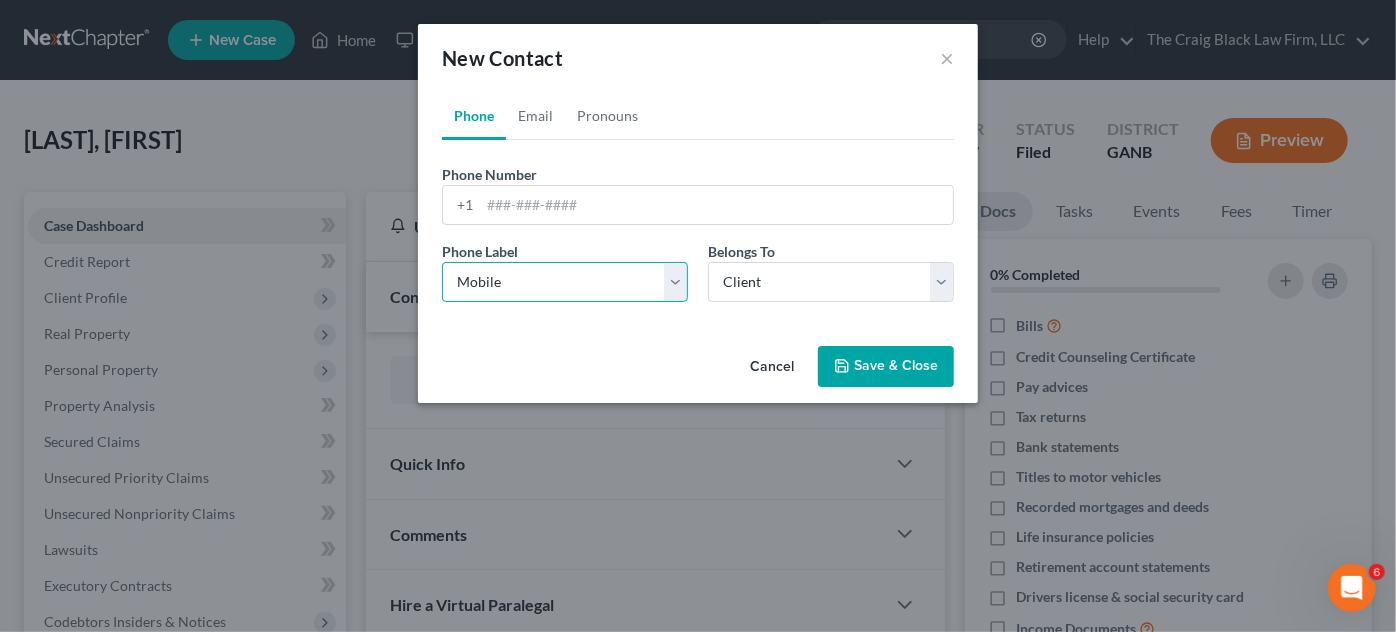 click on "Select Mobile Home Work Other" at bounding box center [565, 282] 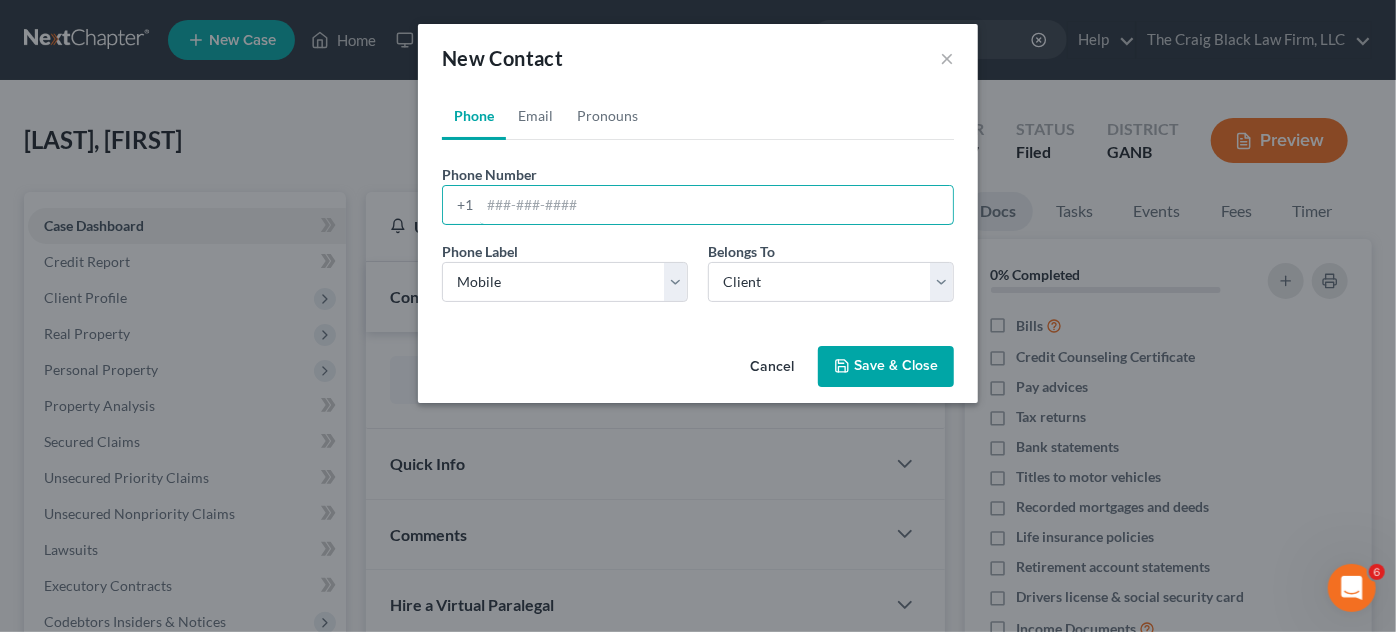 paste on "[PHONE]" 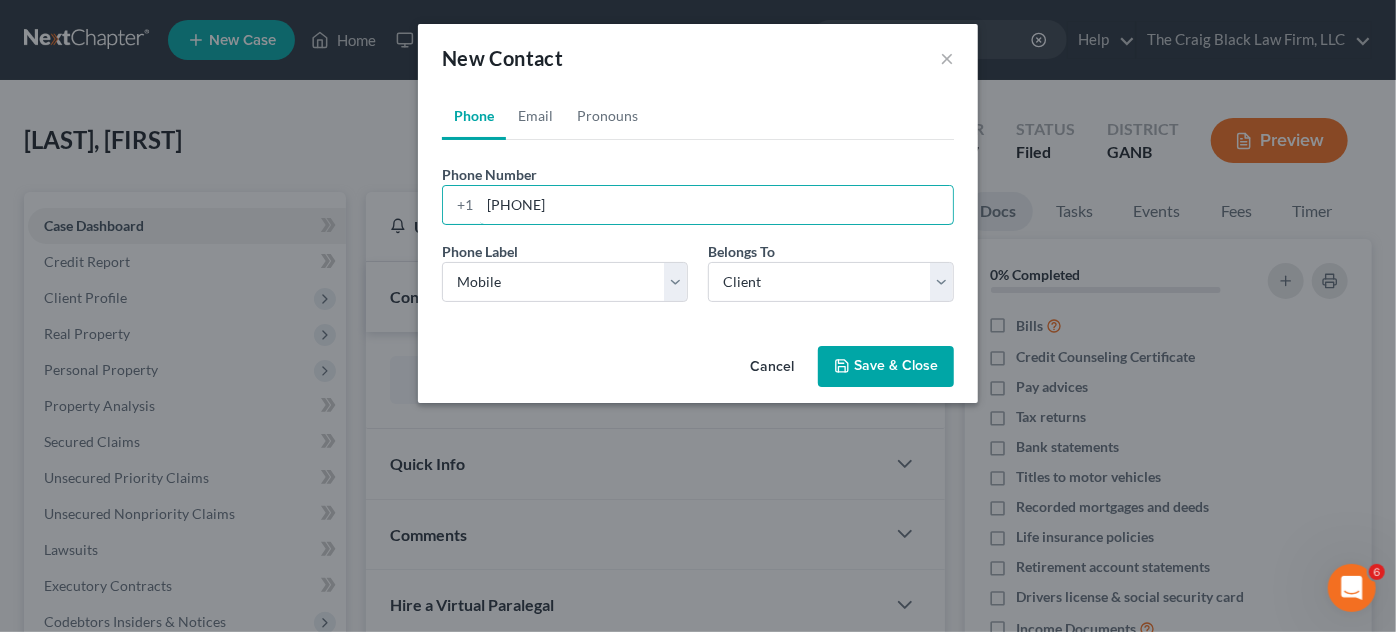 click on "[PHONE]" at bounding box center [716, 205] 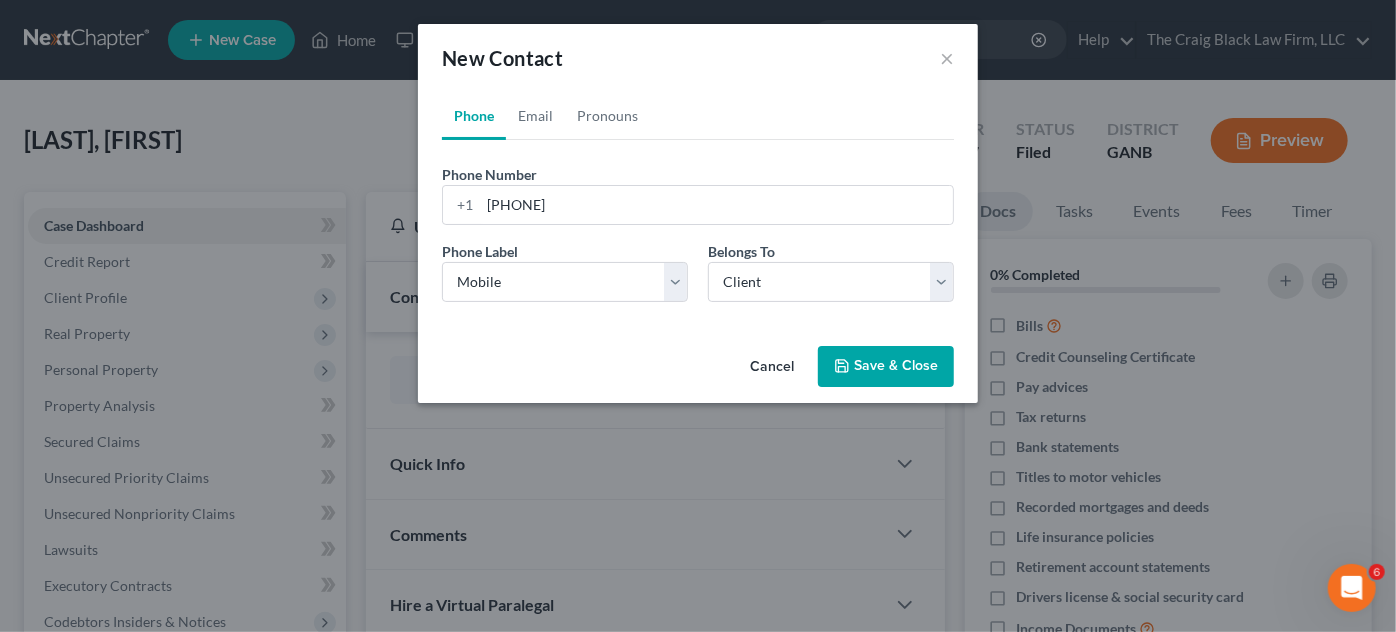 click on "Save & Close" at bounding box center [886, 367] 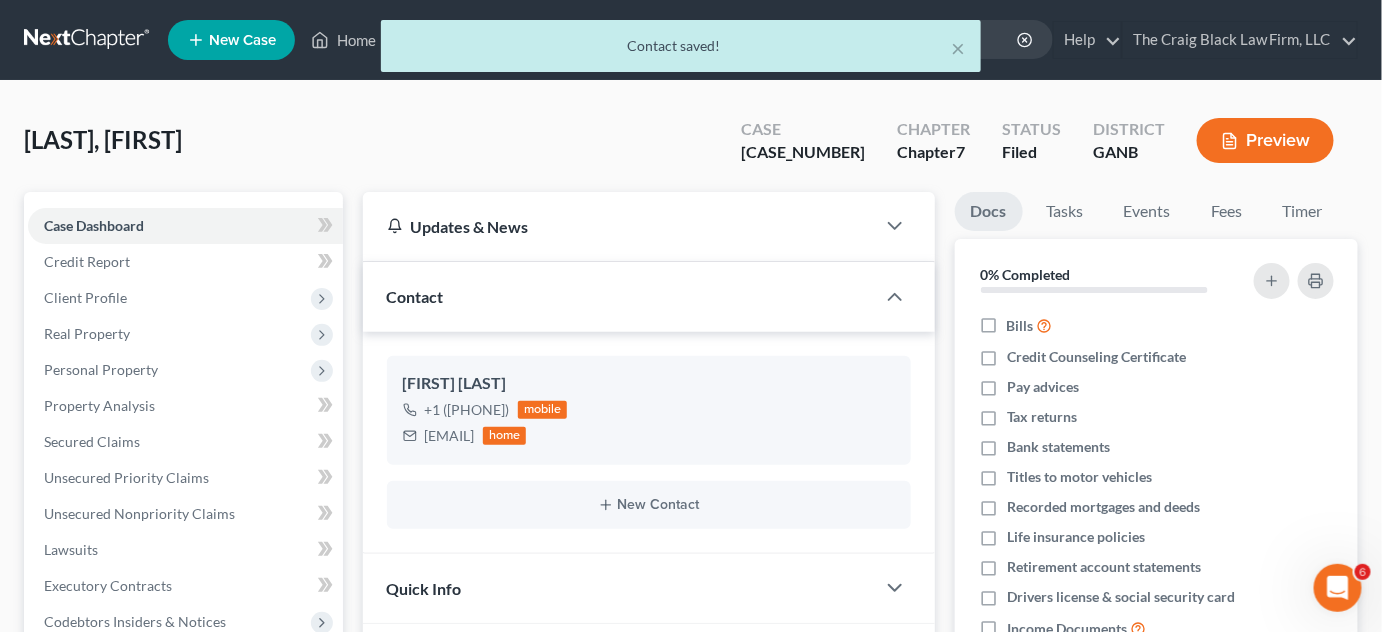 scroll, scrollTop: 429, scrollLeft: 0, axis: vertical 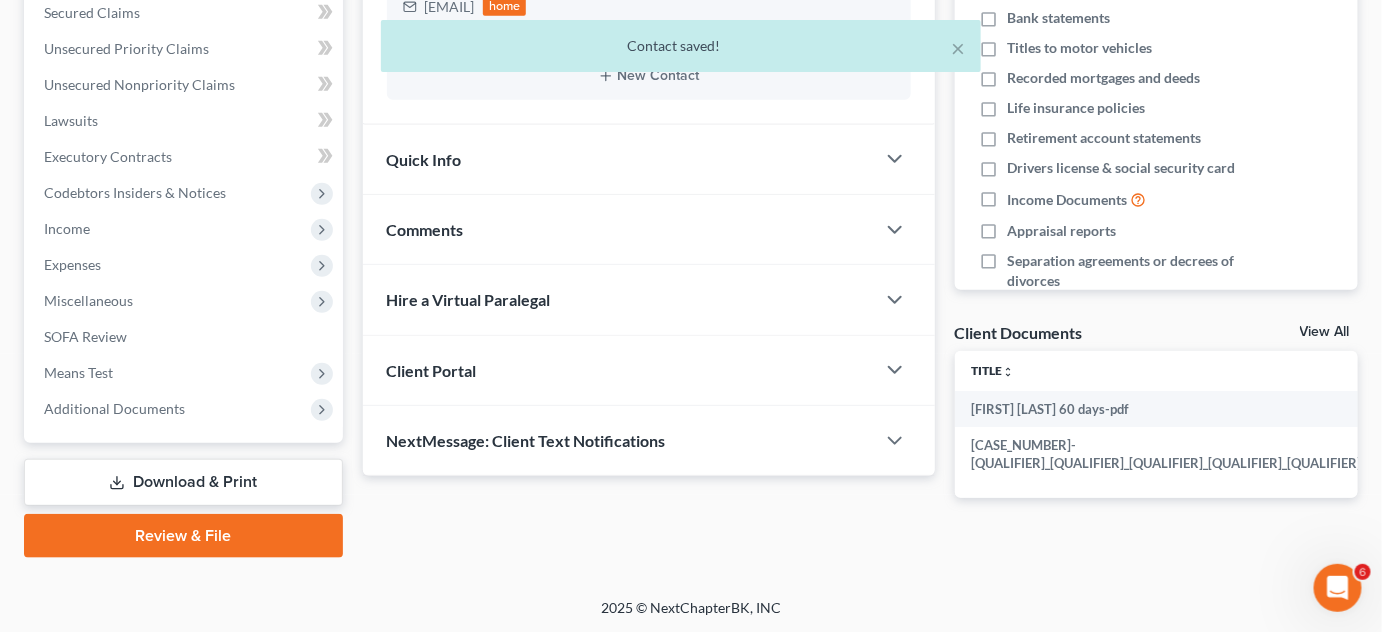 click on "Additional Documents" at bounding box center [114, 408] 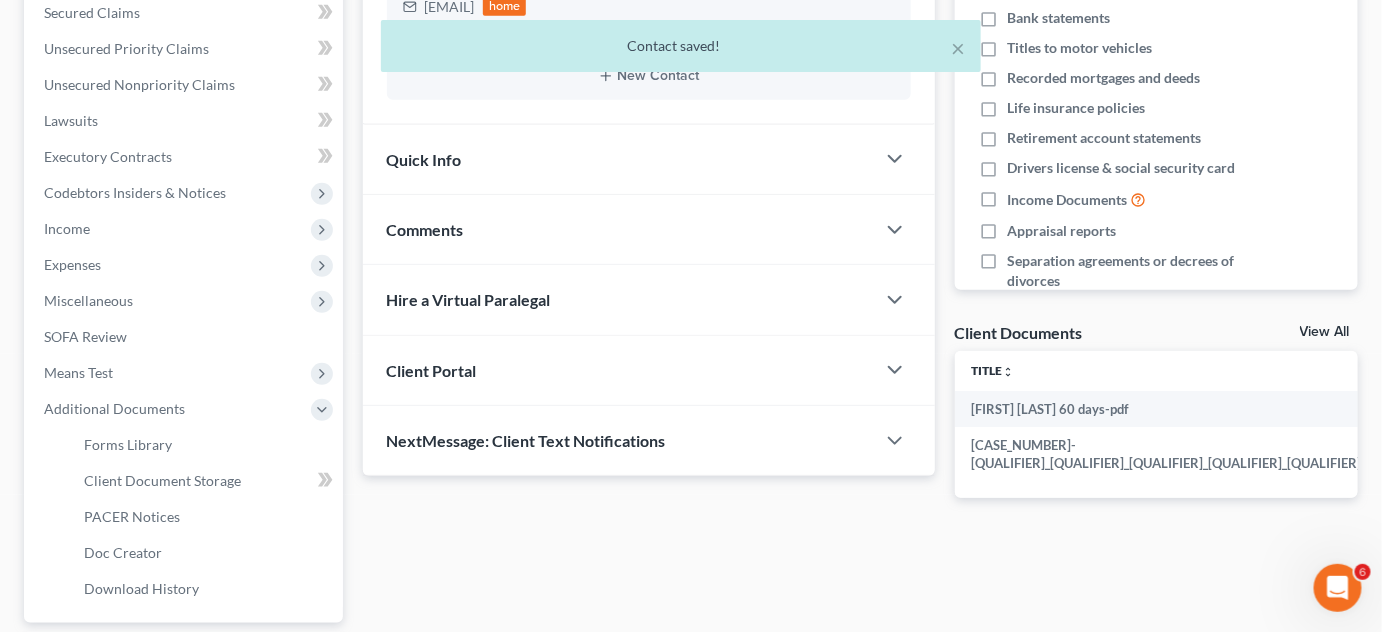 click on "PACER Notices" at bounding box center [205, 517] 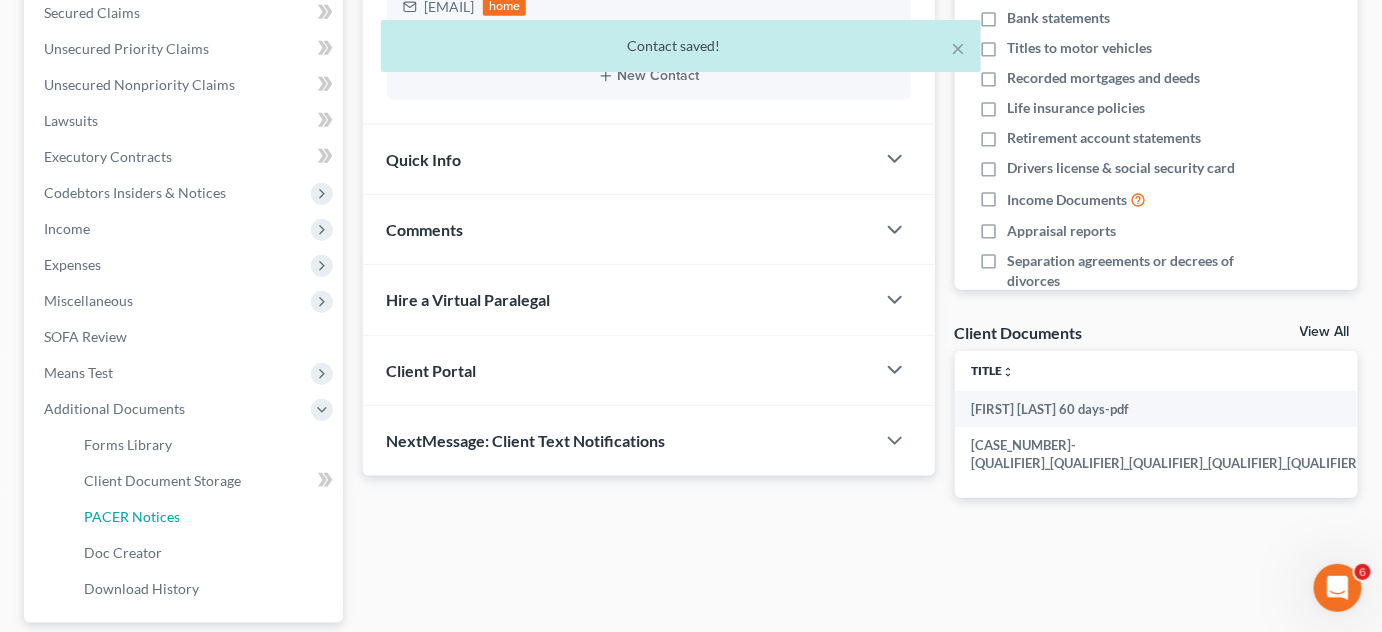 click on "PACER Notices" at bounding box center (132, 516) 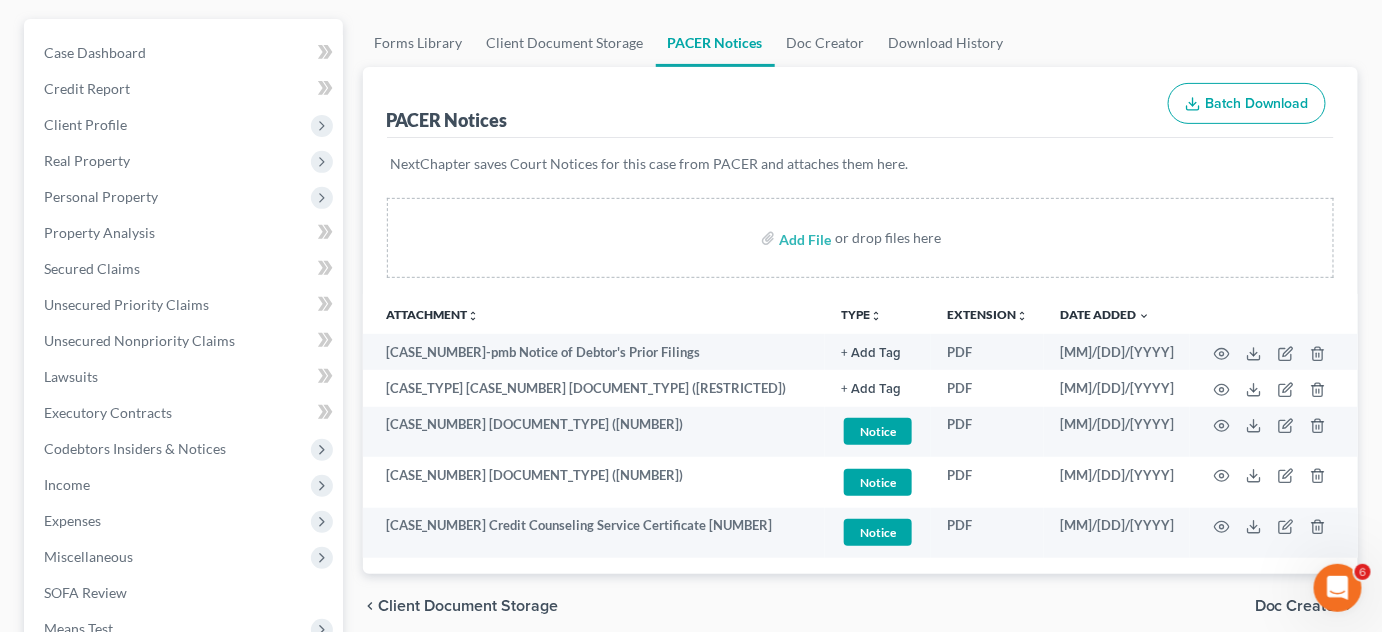 scroll, scrollTop: 454, scrollLeft: 0, axis: vertical 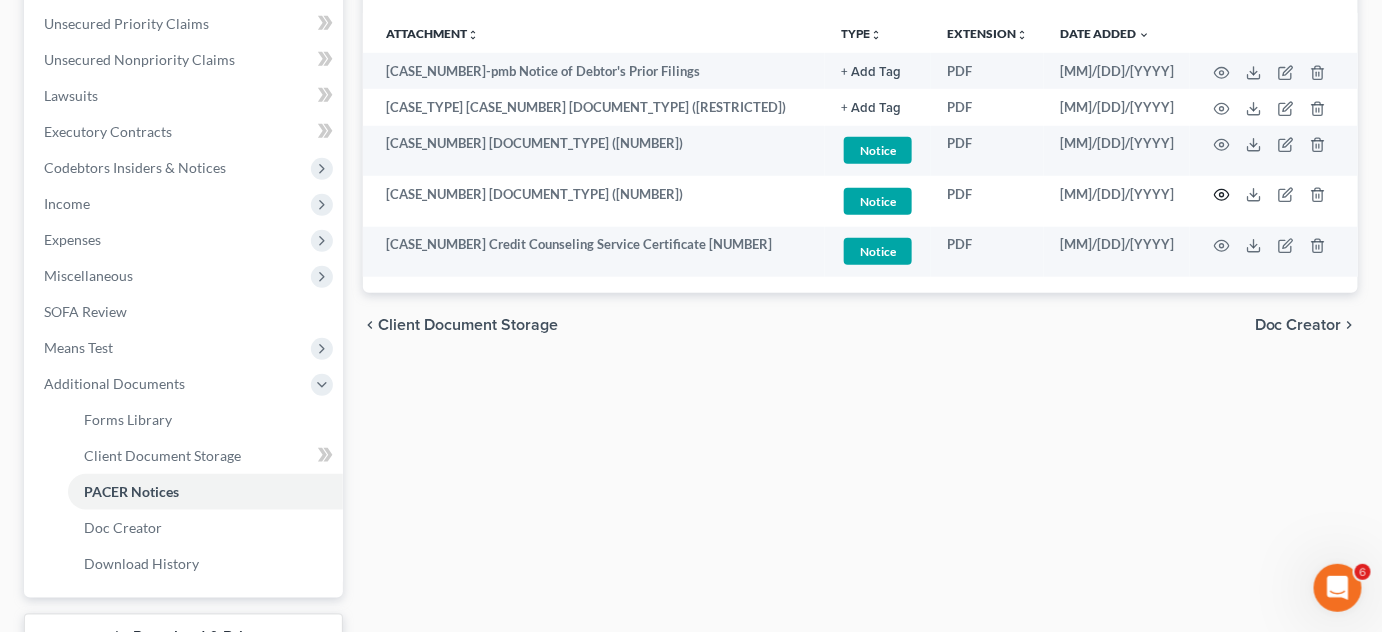 click 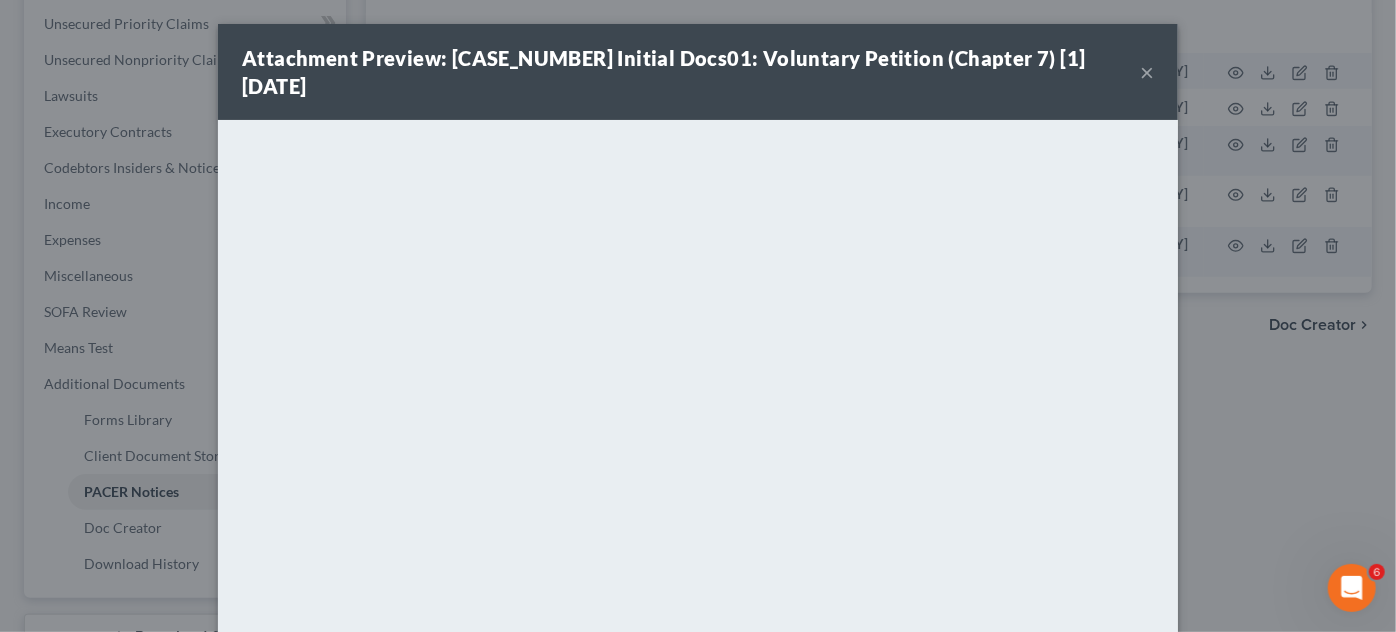 click on "[DOCUMENT_TYPE] ([CASE_NUMBER]) [DOCUMENT_TYPE] ([NUMBER]) [MM]/[DD]/[YYYY]" at bounding box center (698, 316) 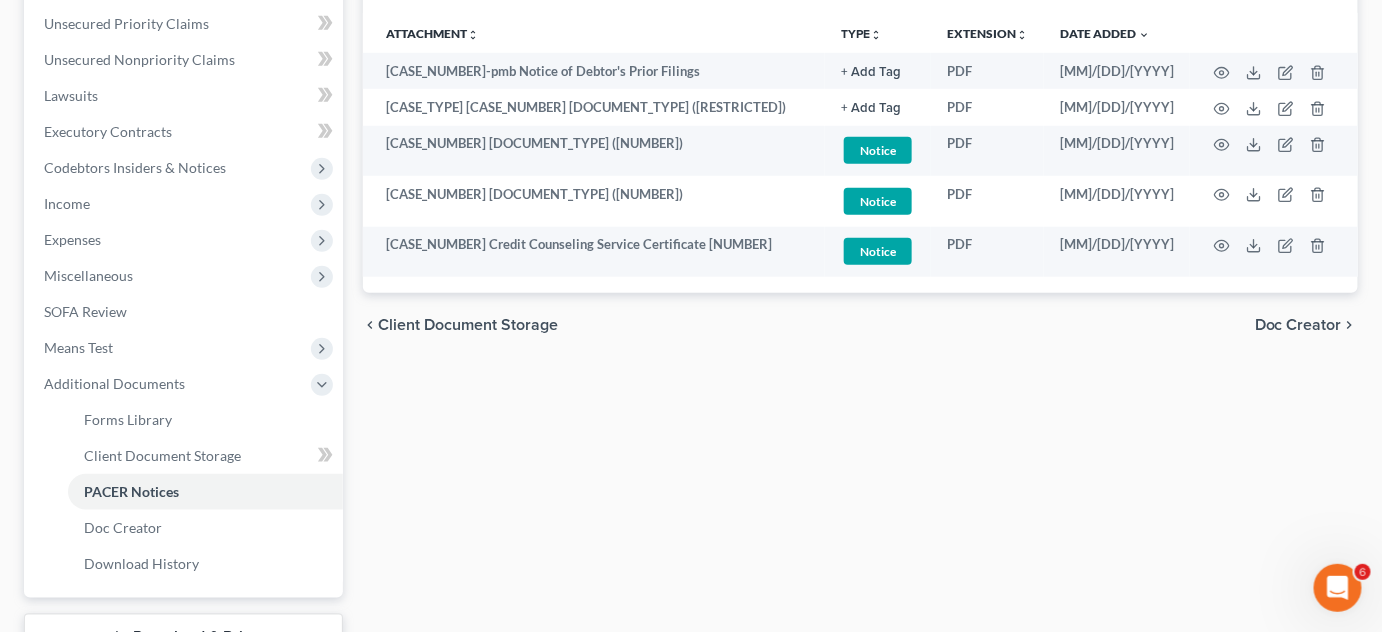 scroll, scrollTop: 0, scrollLeft: 0, axis: both 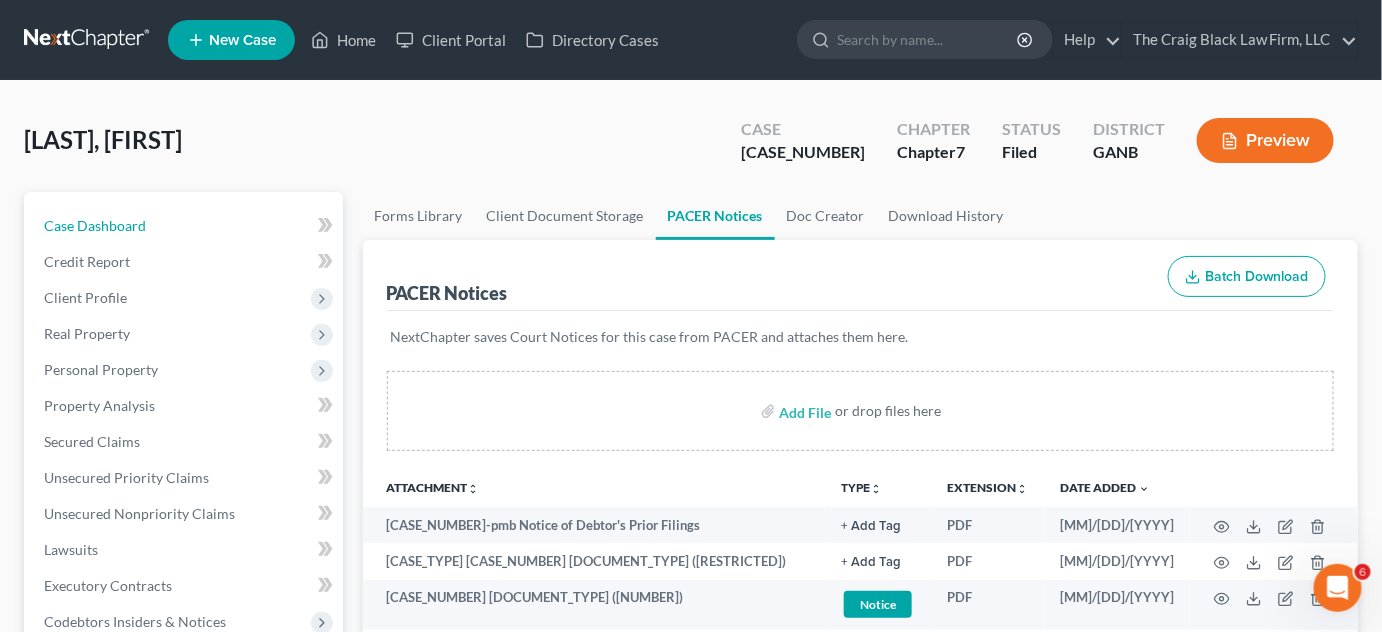 click on "Case Dashboard" at bounding box center [185, 226] 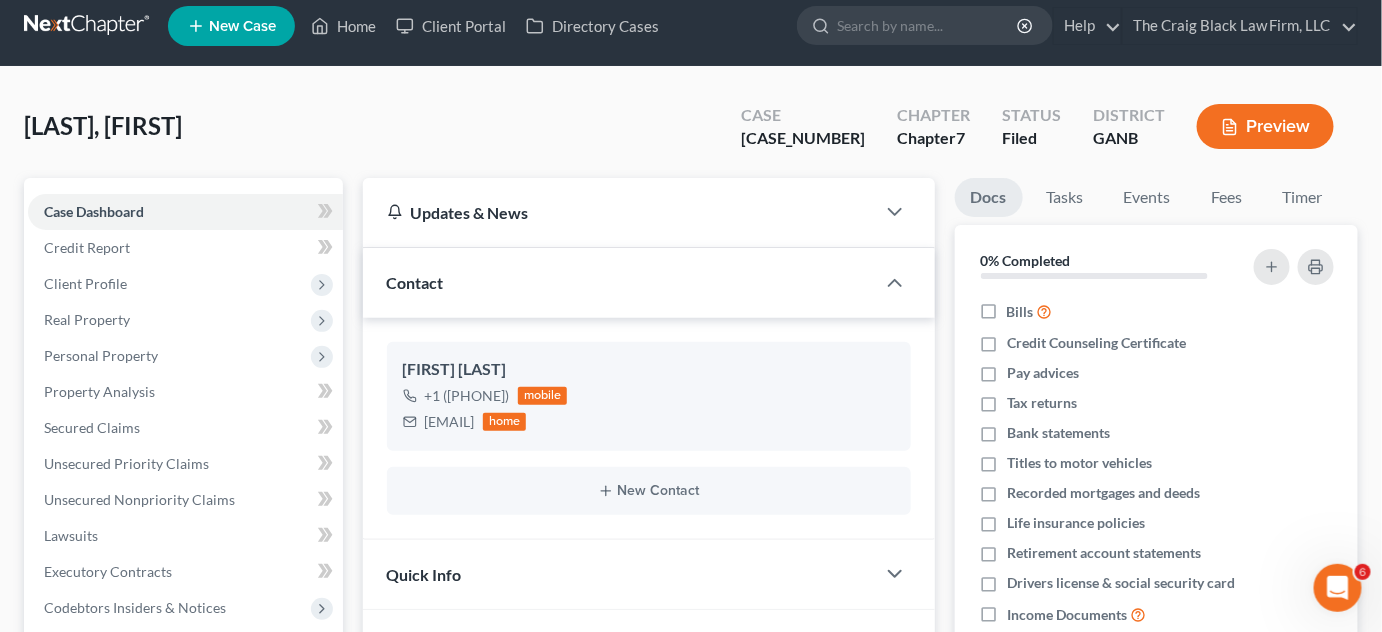 scroll, scrollTop: 0, scrollLeft: 0, axis: both 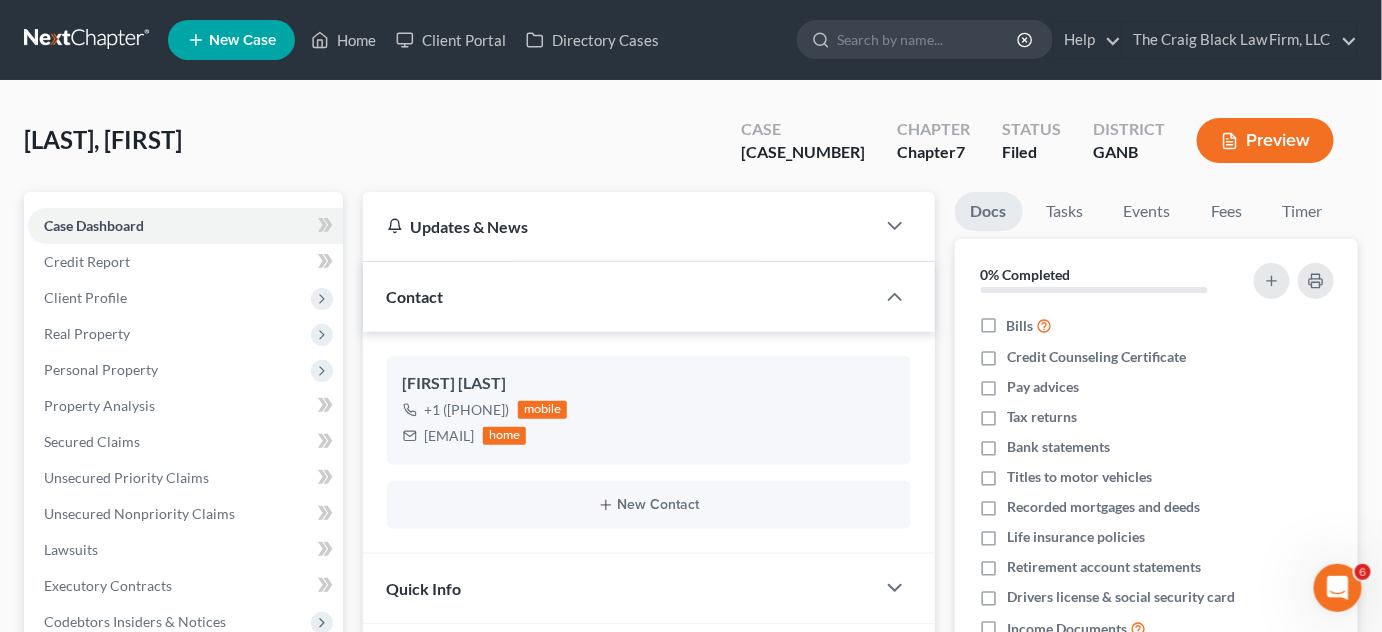 click at bounding box center (928, 39) 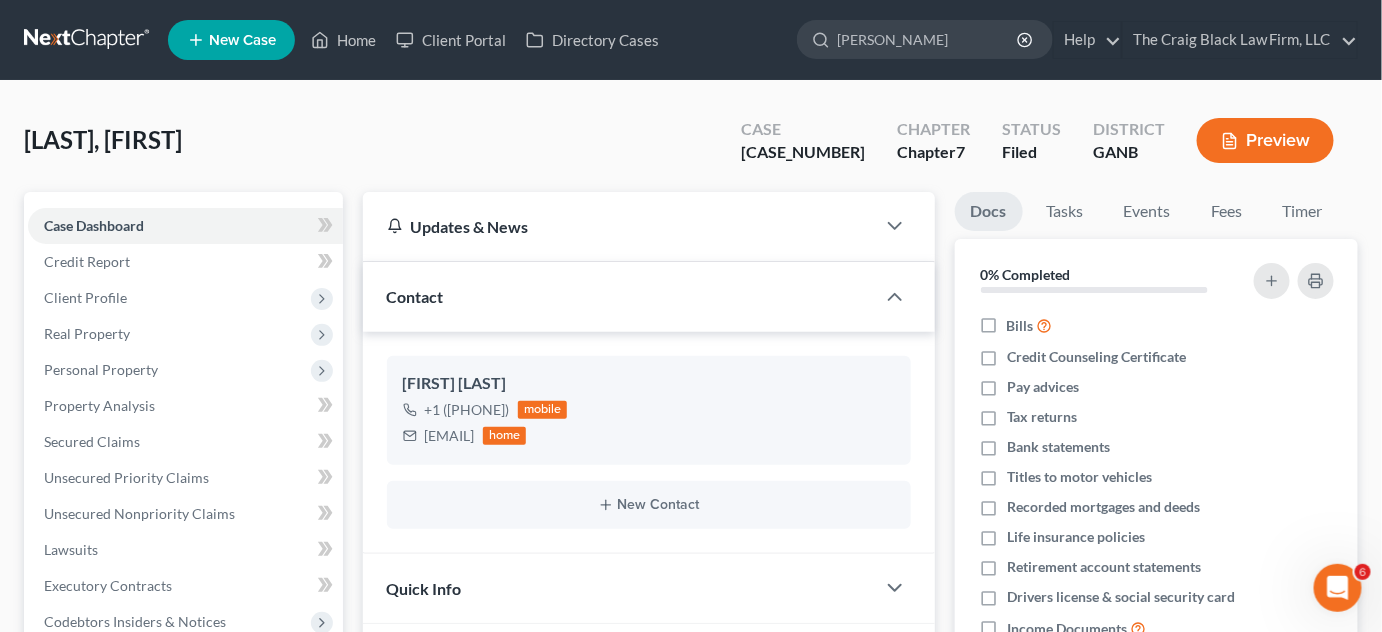 type on "[FIRST]" 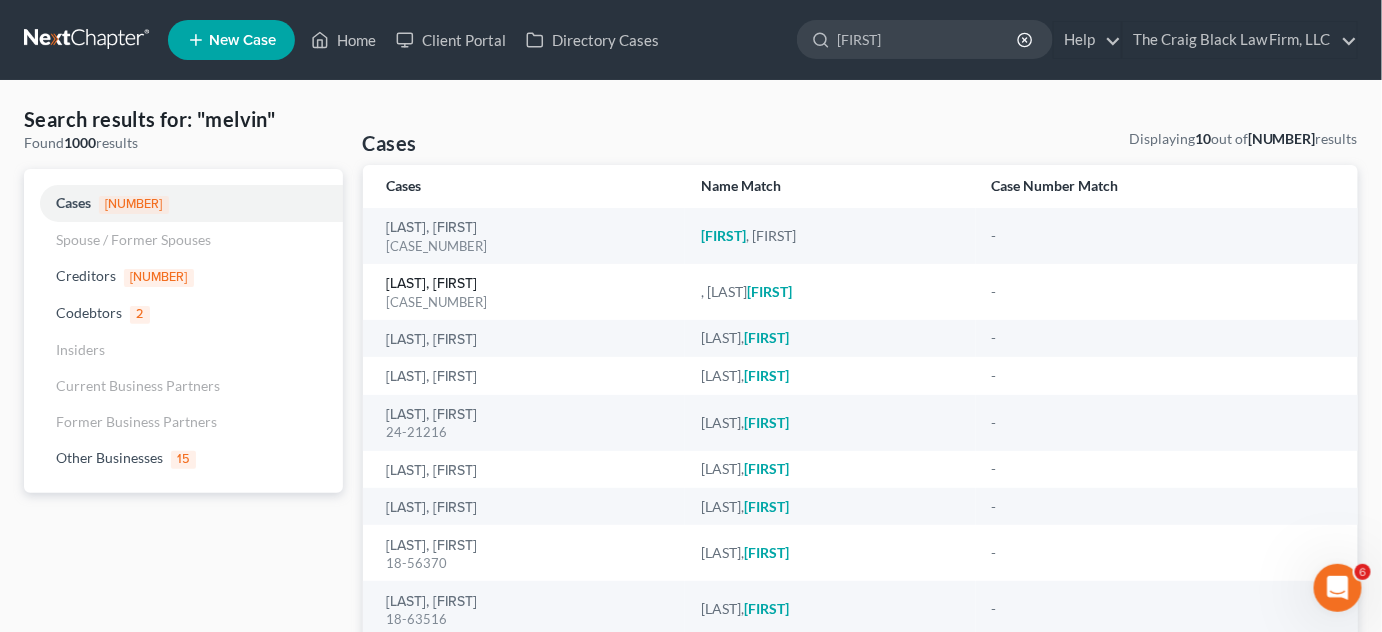 click on "[LAST], [FIRST]" at bounding box center [432, 284] 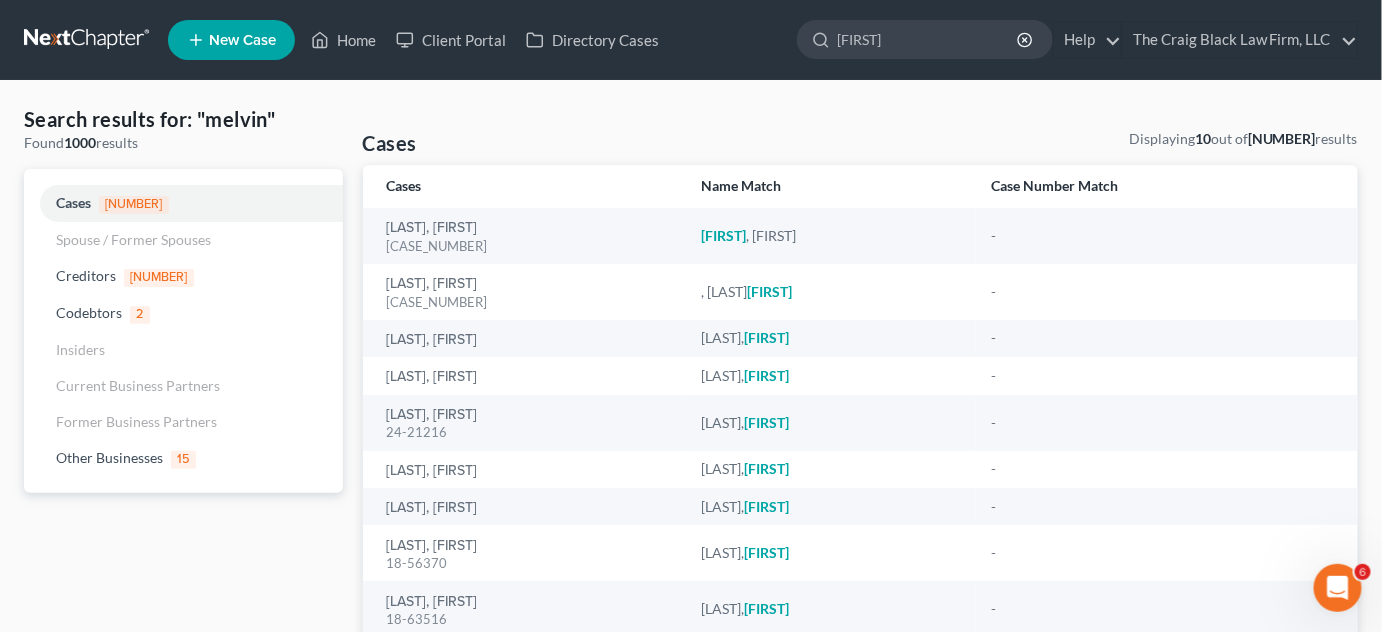 type 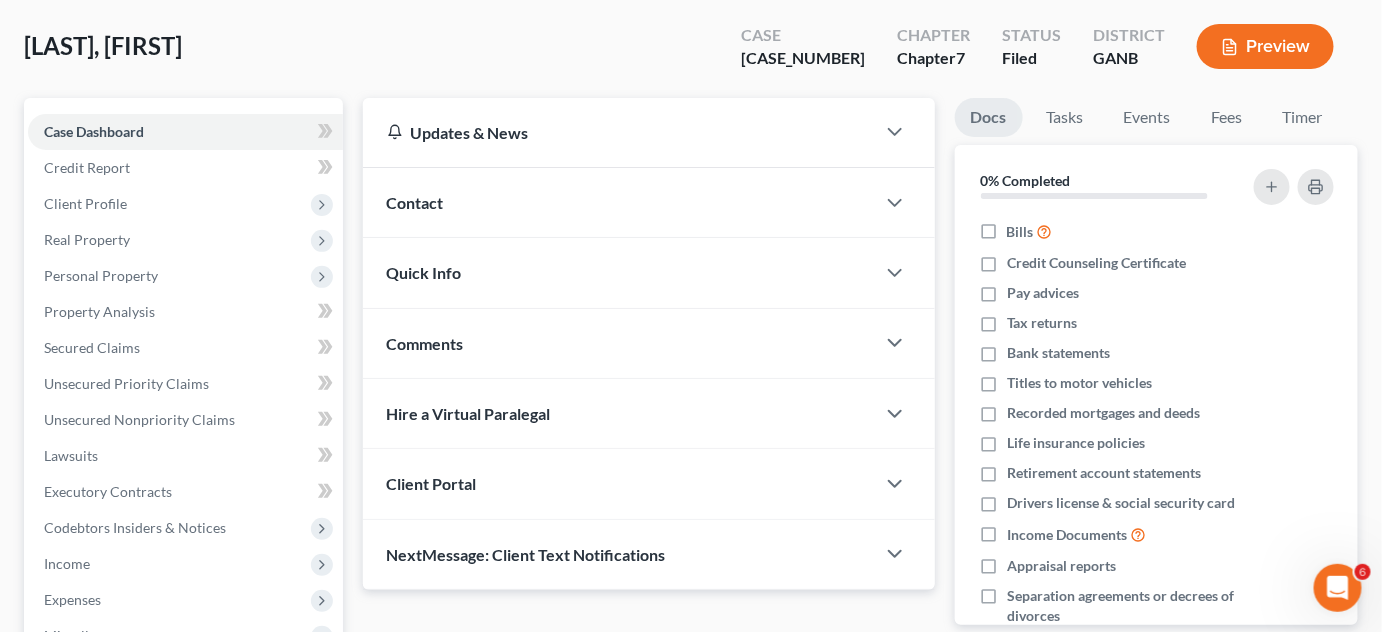 scroll, scrollTop: 429, scrollLeft: 0, axis: vertical 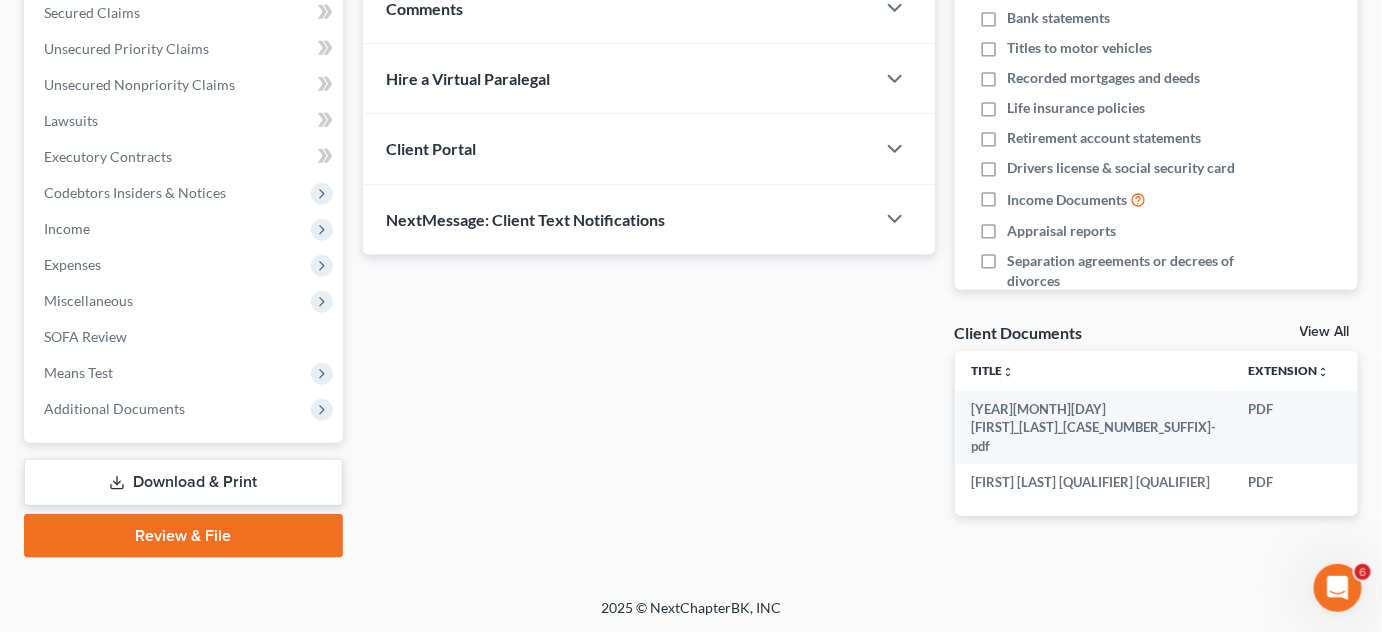 click on "Additional Documents" at bounding box center [114, 408] 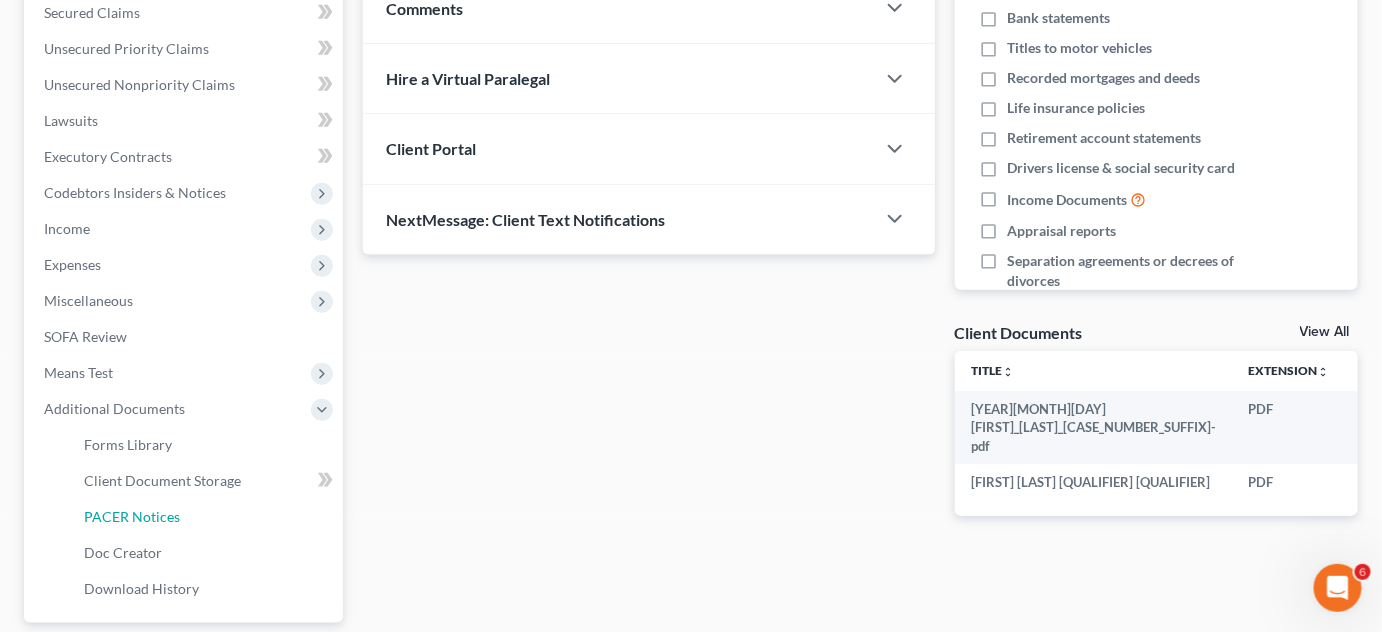 click on "PACER Notices" at bounding box center (132, 516) 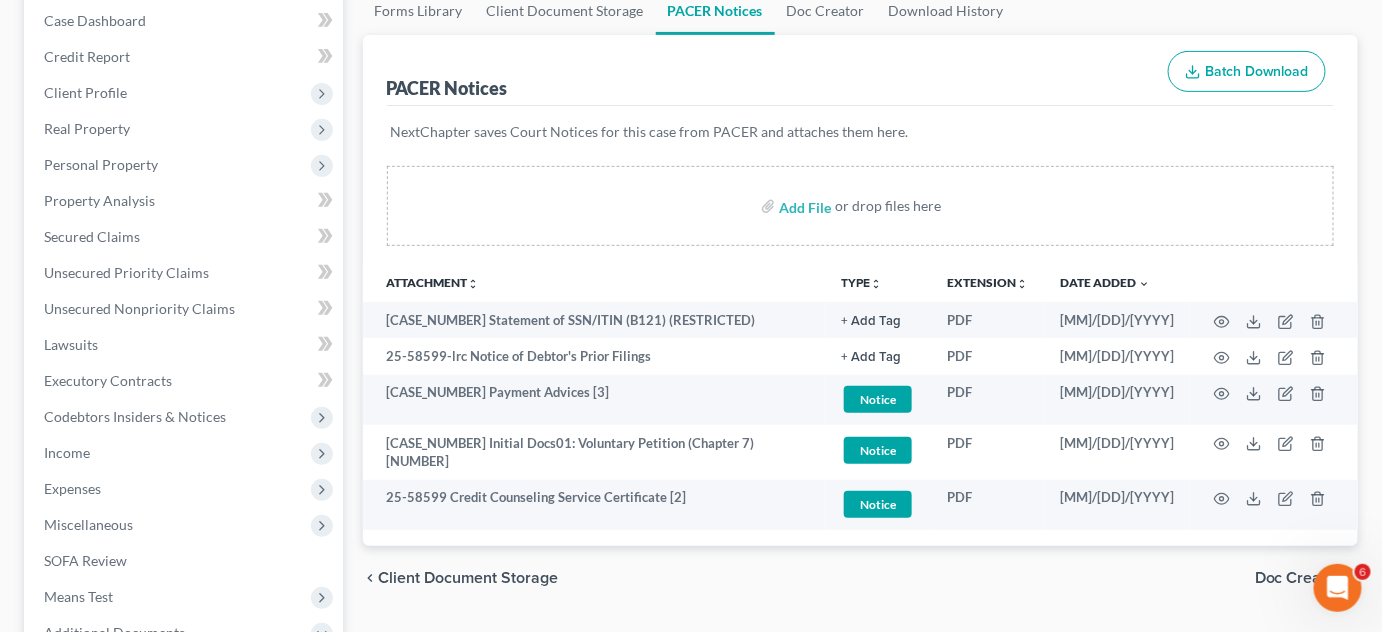scroll, scrollTop: 454, scrollLeft: 0, axis: vertical 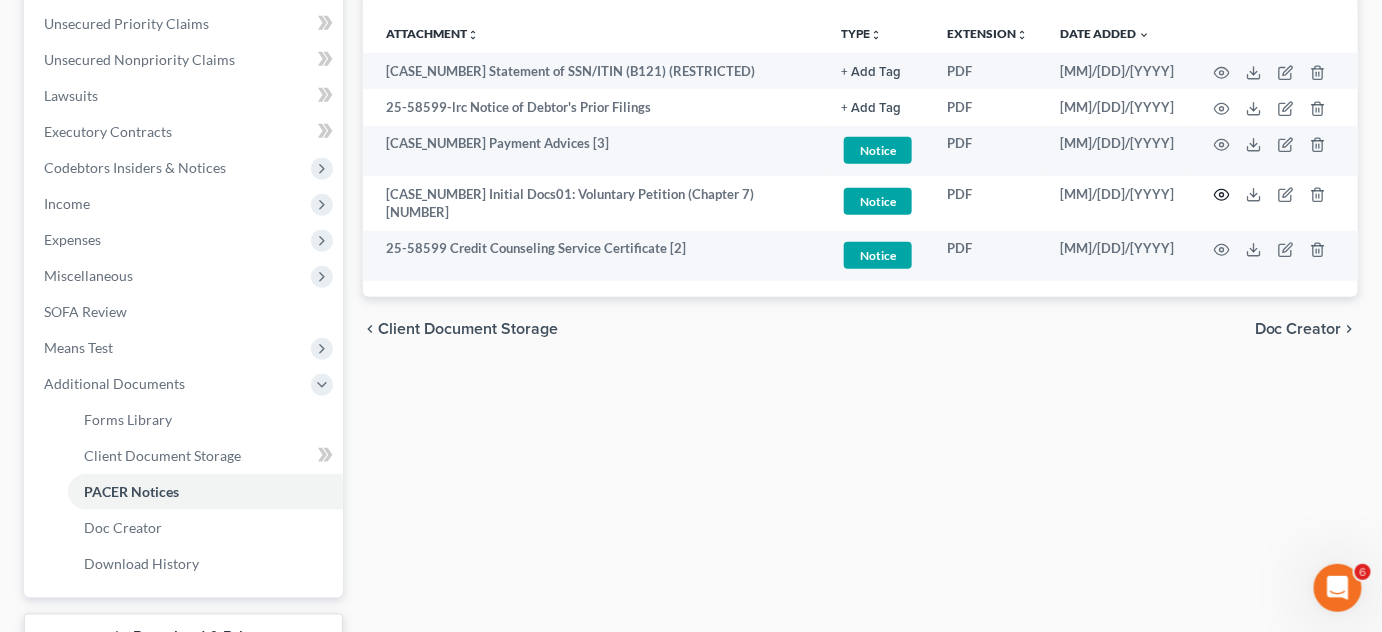 click 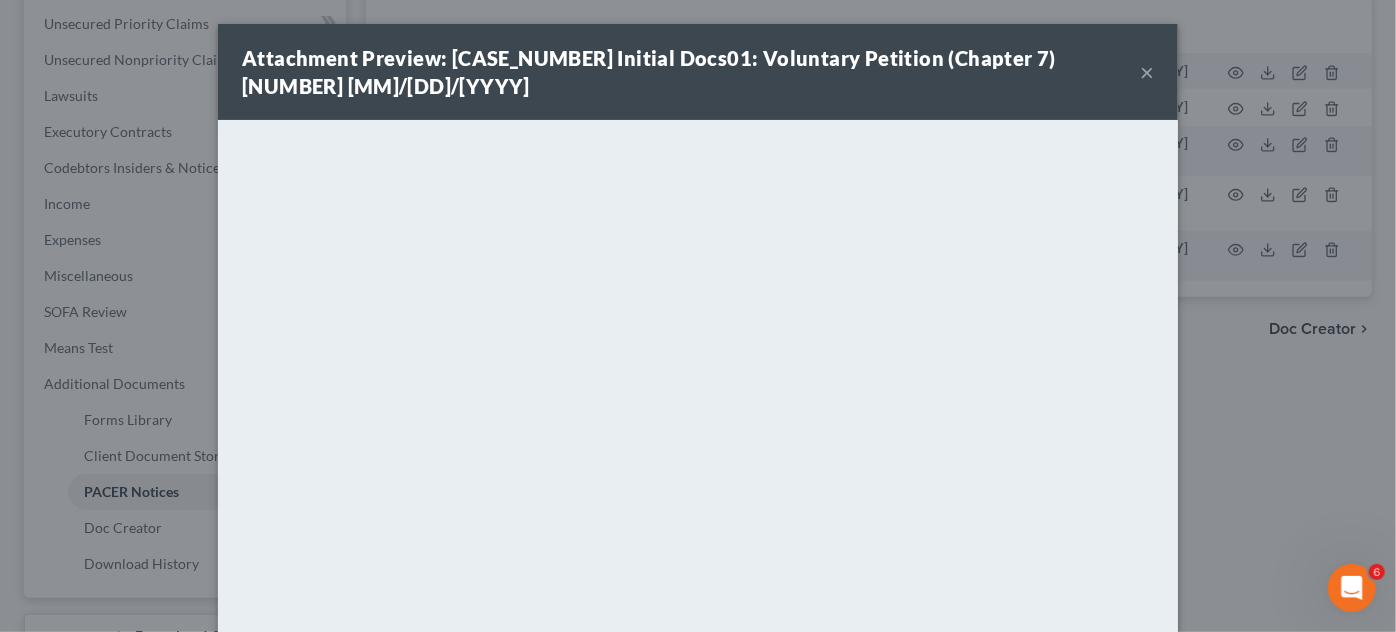 click on "Attachment Preview: [NUMBER] Initial Docs01: Voluntary Petition ([CHAPTER]) [NUMBER] [DATE] ×
Download" at bounding box center (698, 316) 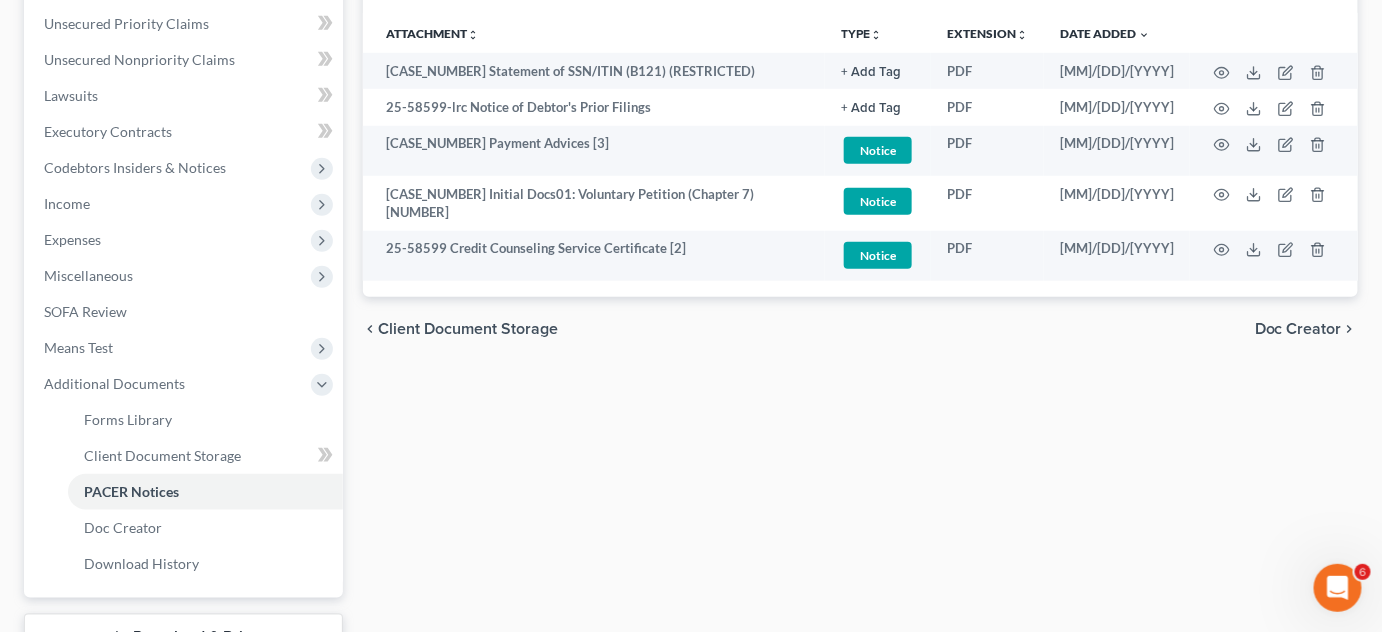 scroll, scrollTop: 0, scrollLeft: 0, axis: both 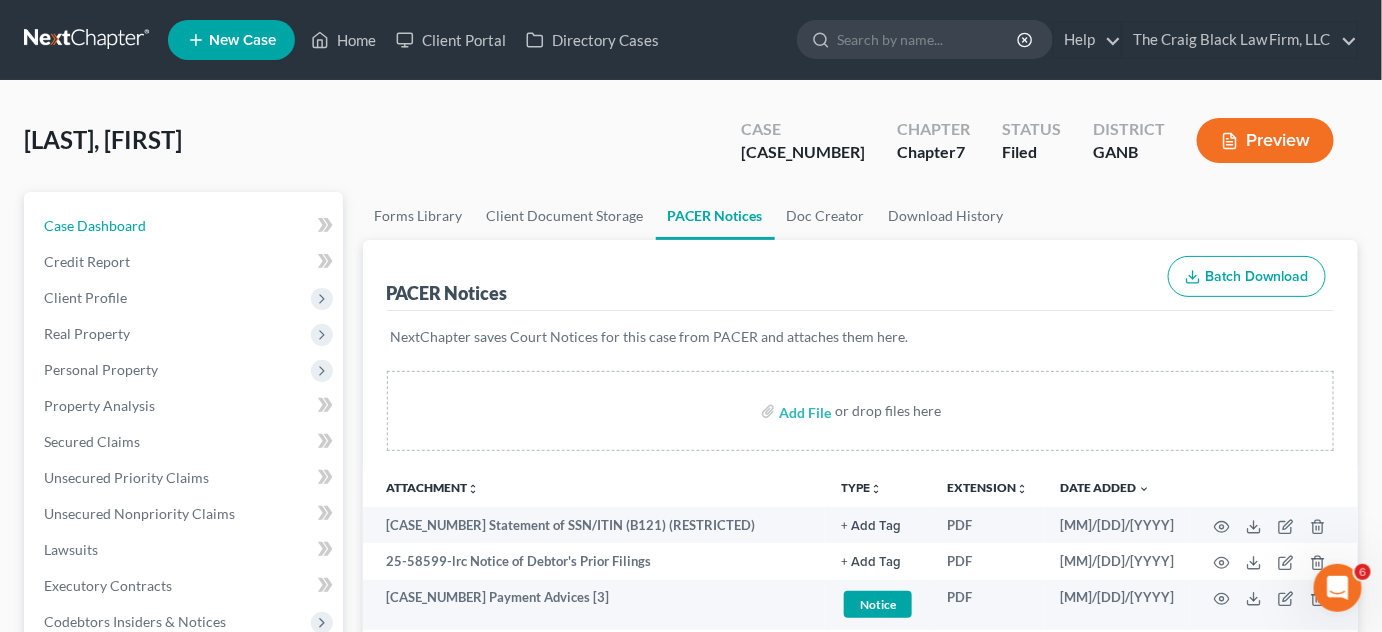 click on "Case Dashboard" at bounding box center (95, 225) 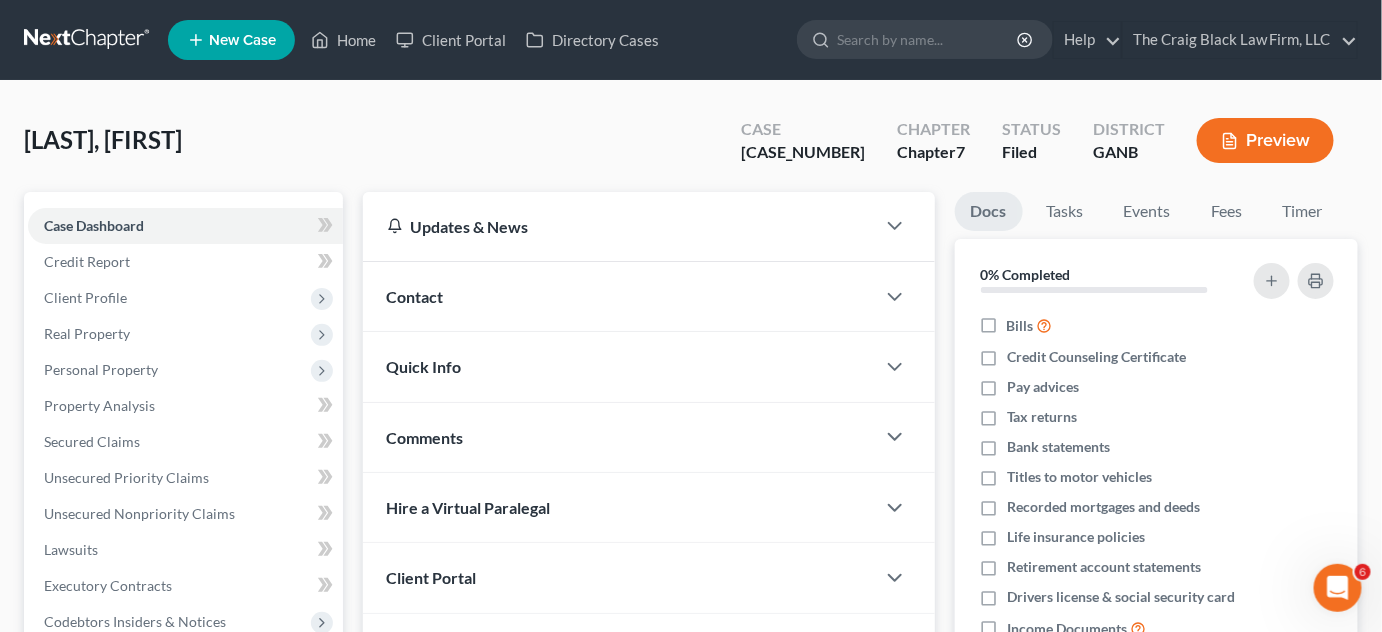 click on "Contact" at bounding box center [619, 296] 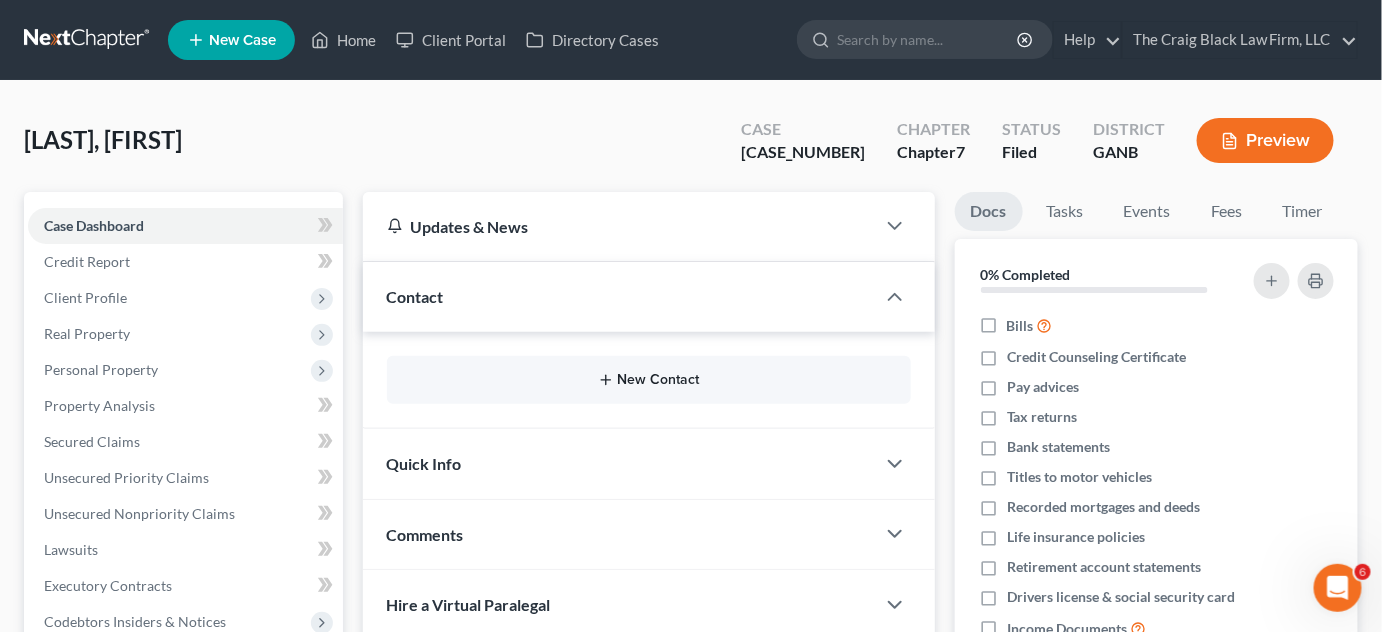 click on "New Contact" at bounding box center [649, 380] 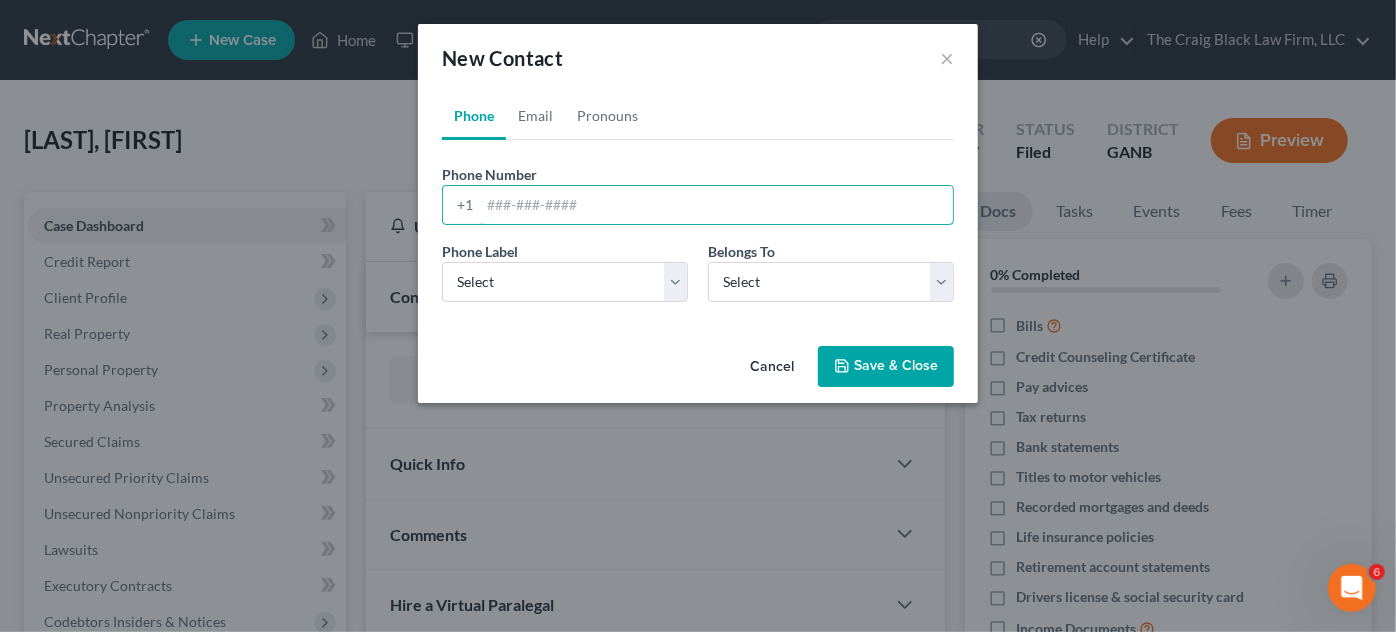 paste on "[PHONE]" 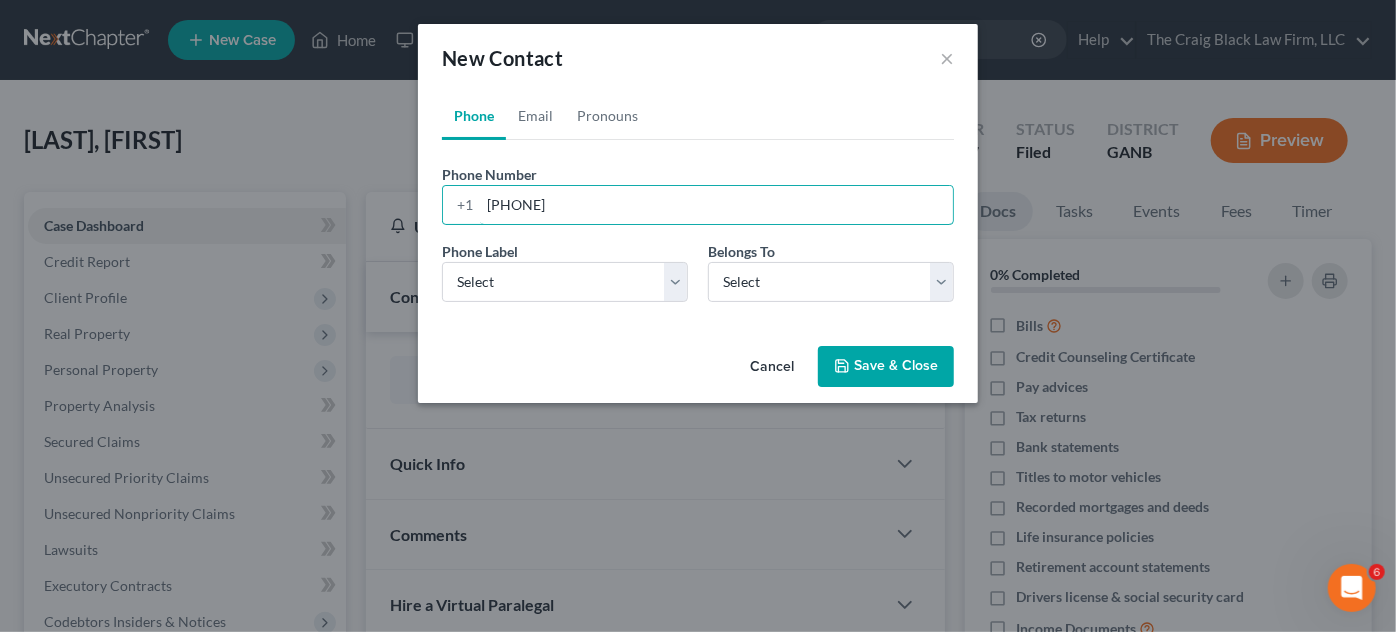 click on "[PHONE]" at bounding box center (716, 205) 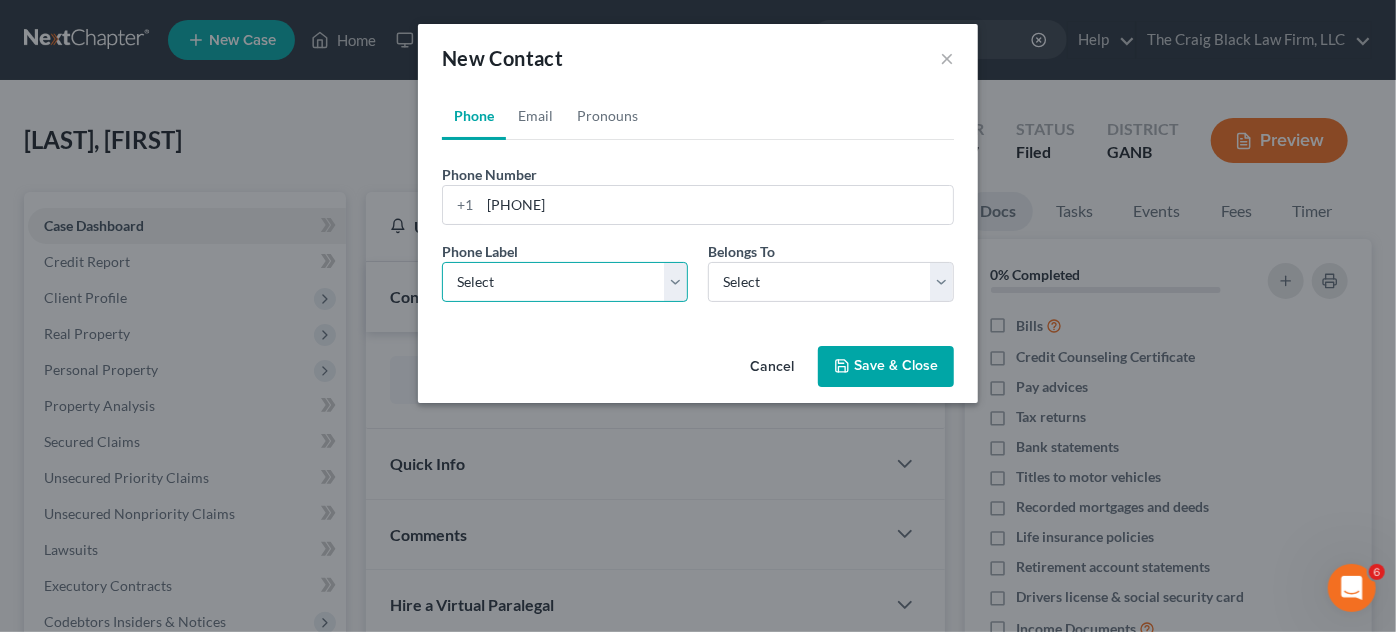 click on "Select Mobile Home Work Other" at bounding box center [565, 282] 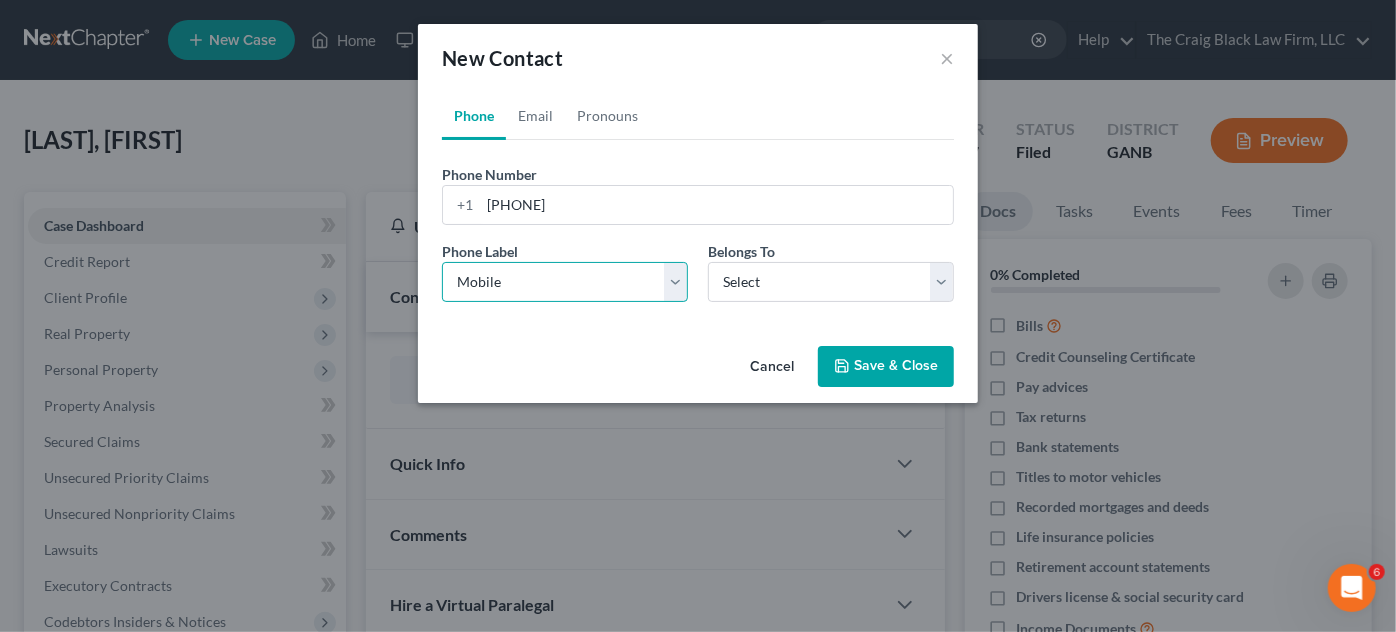 click on "Select Mobile Home Work Other" at bounding box center [565, 282] 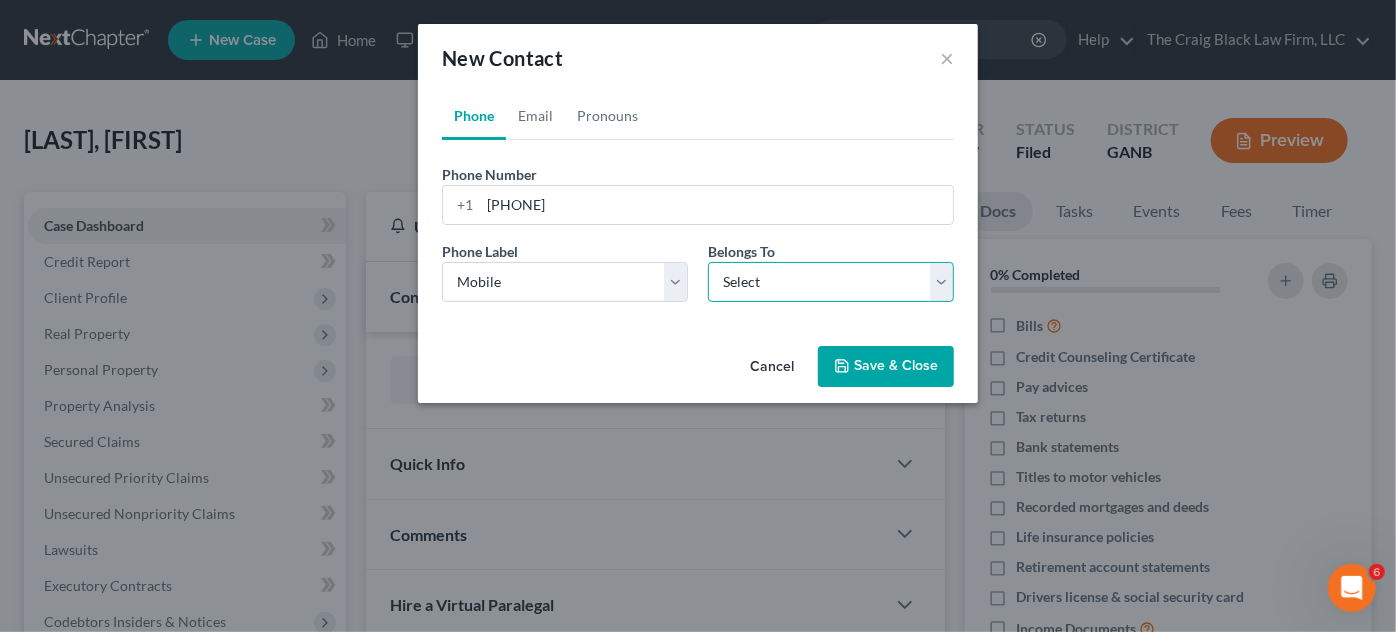 drag, startPoint x: 736, startPoint y: 287, endPoint x: 736, endPoint y: 298, distance: 11 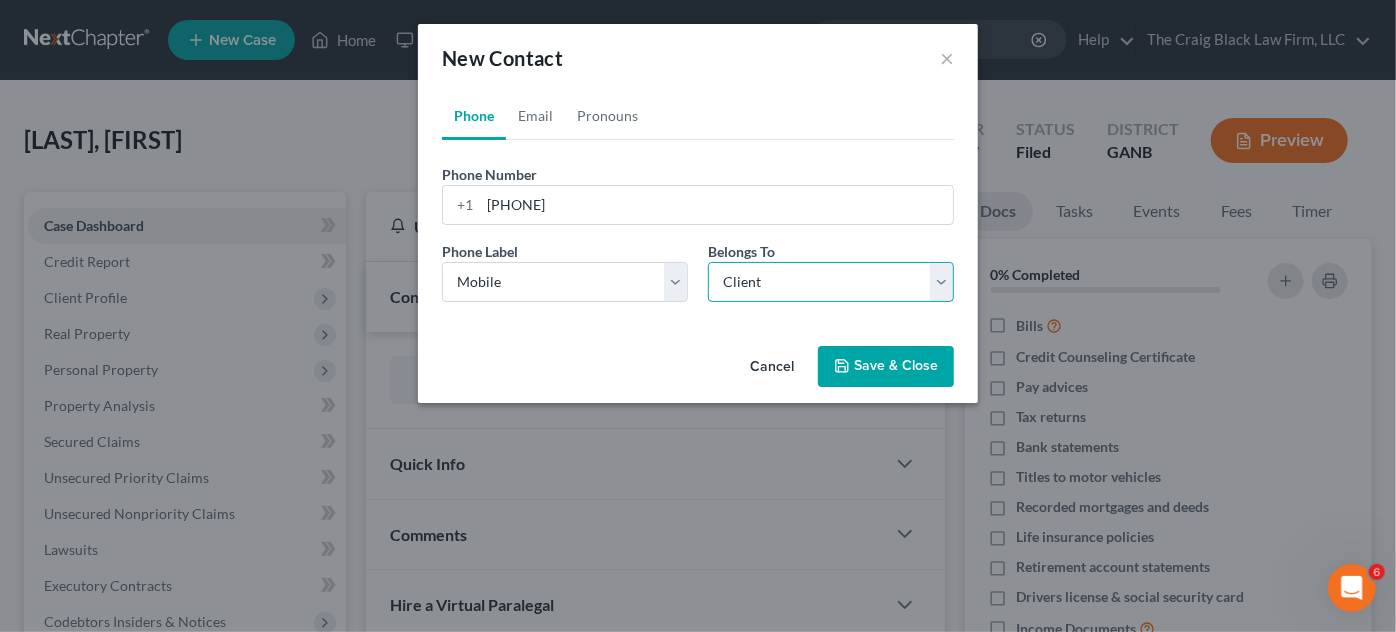 click on "Select Client Other" at bounding box center (831, 282) 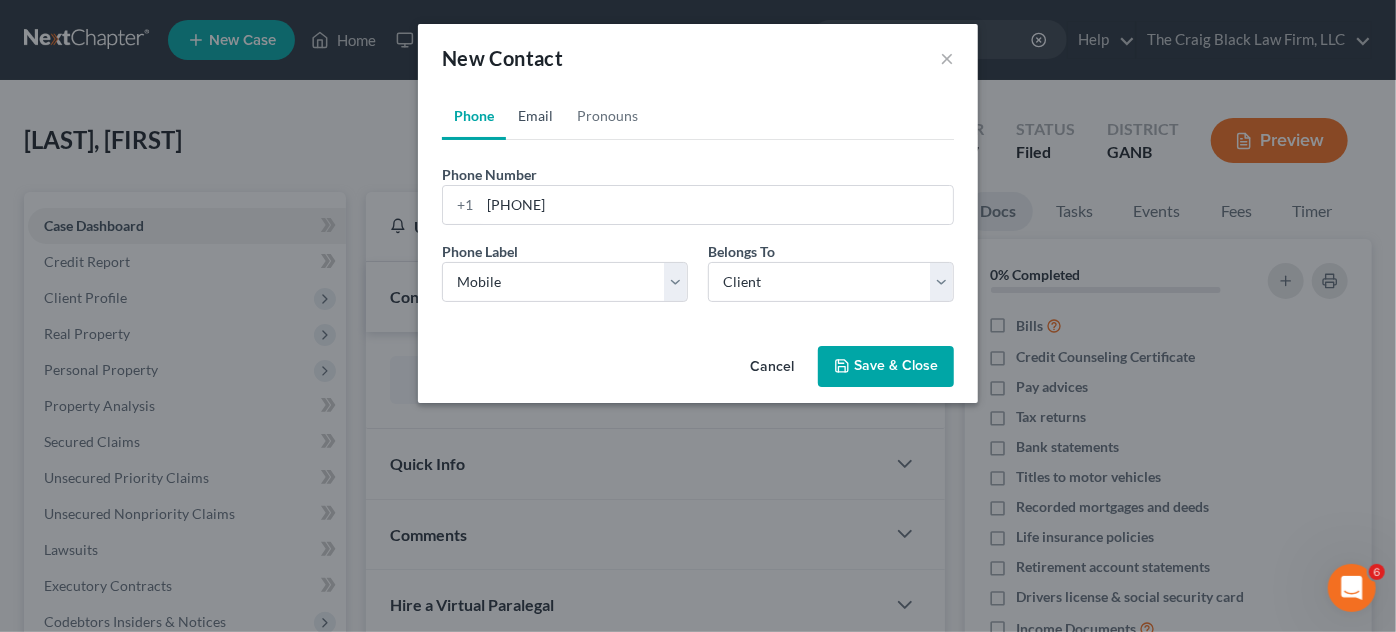 click on "Email" at bounding box center (535, 116) 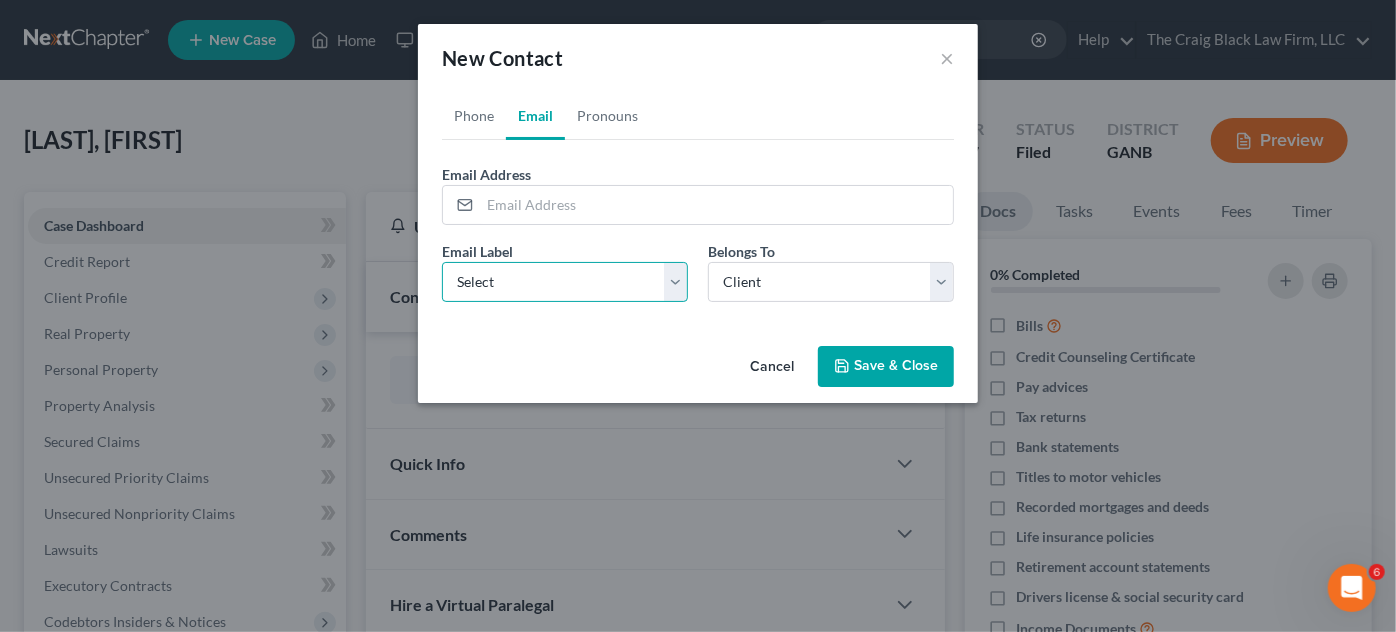 drag, startPoint x: 549, startPoint y: 275, endPoint x: 549, endPoint y: 297, distance: 22 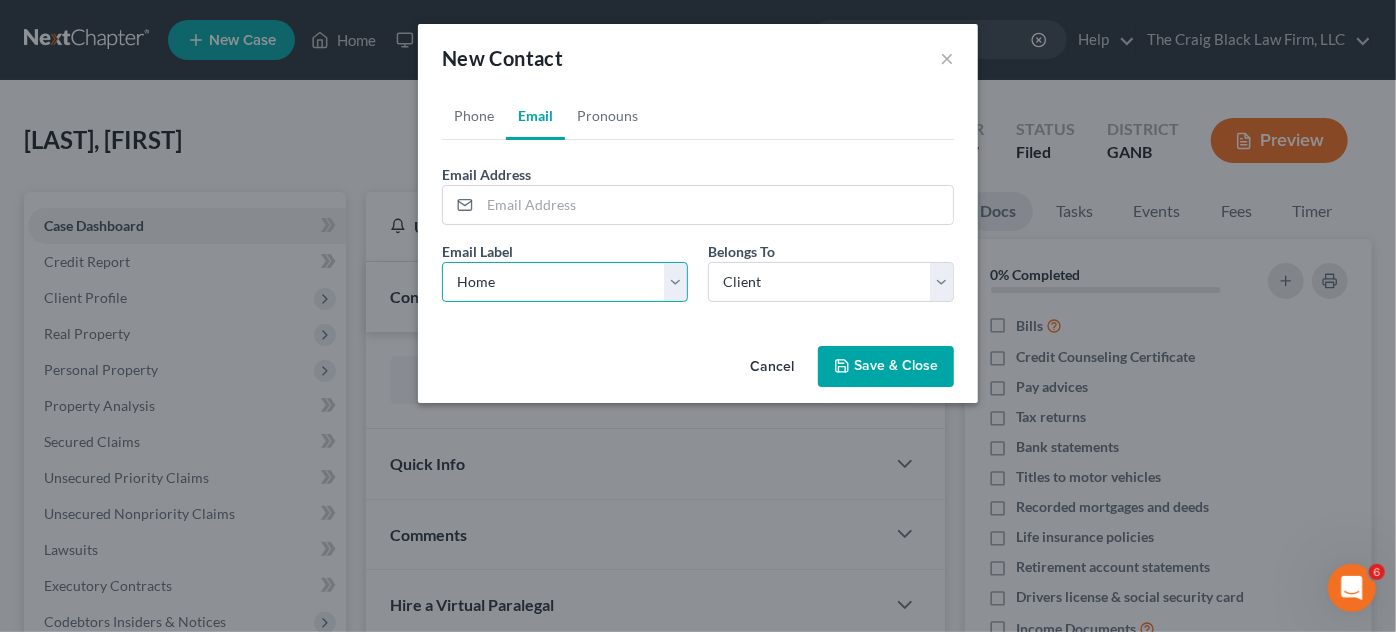 click on "Select Home Work Other" at bounding box center [565, 282] 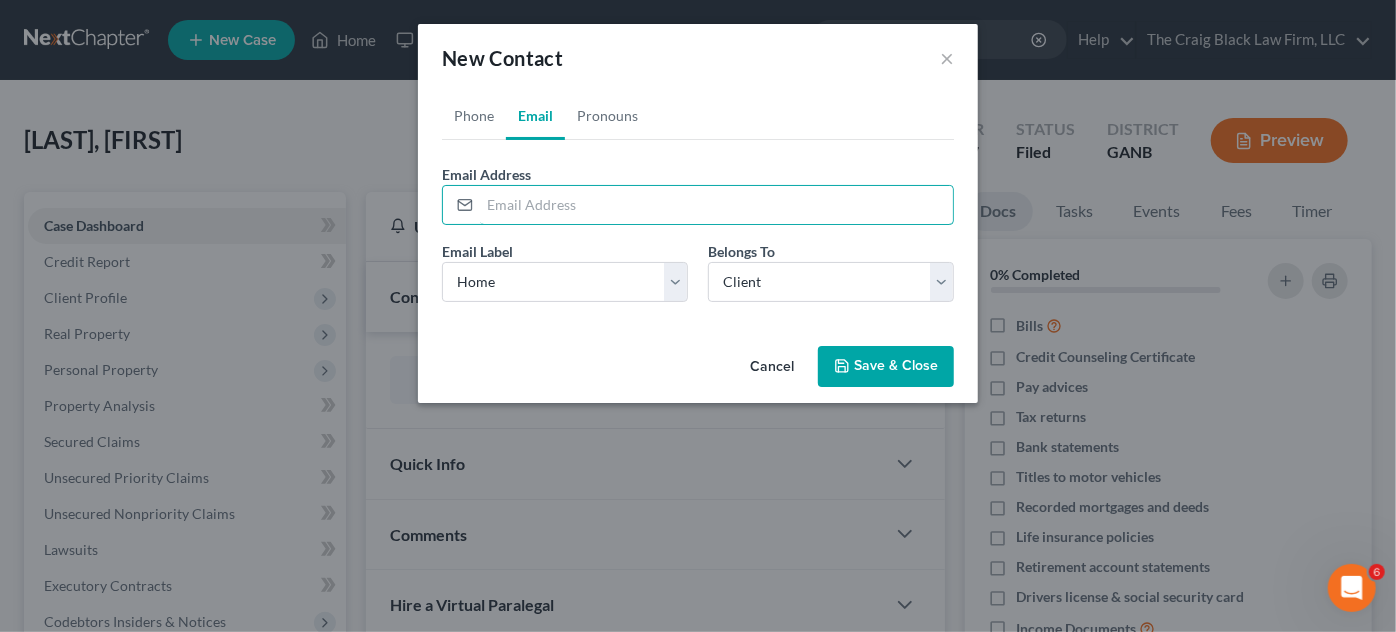 paste on "[EMAIL]" 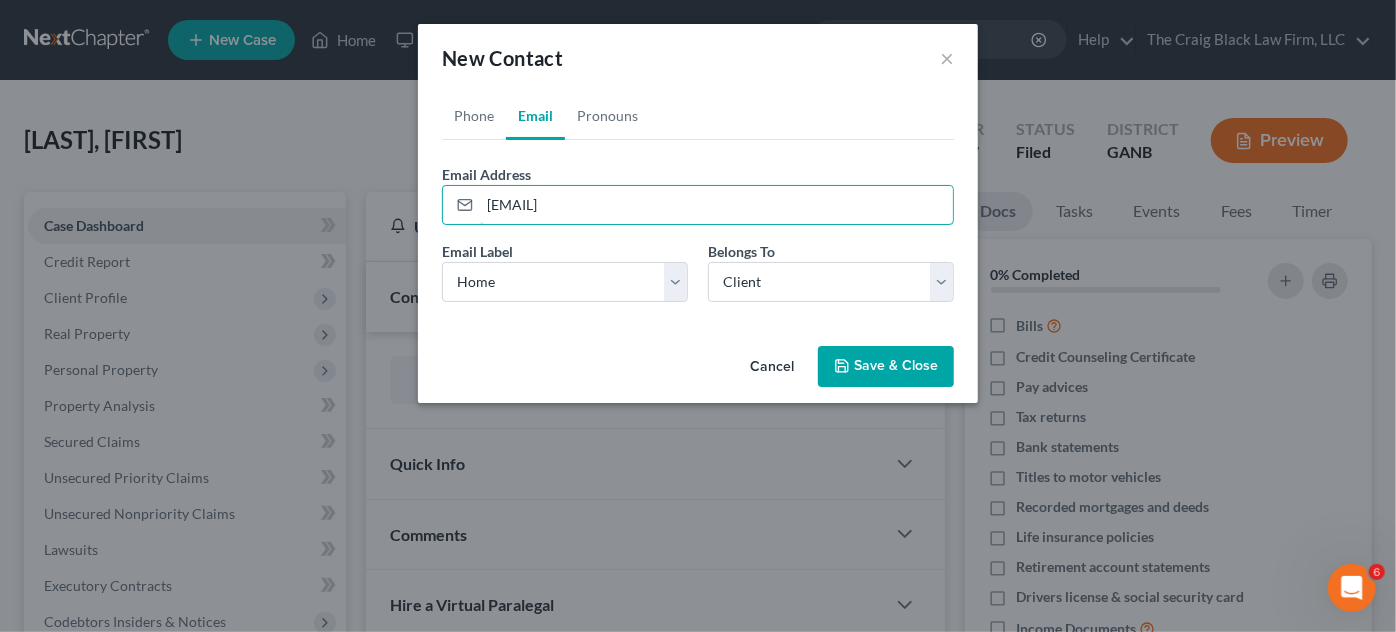 type on "[EMAIL]" 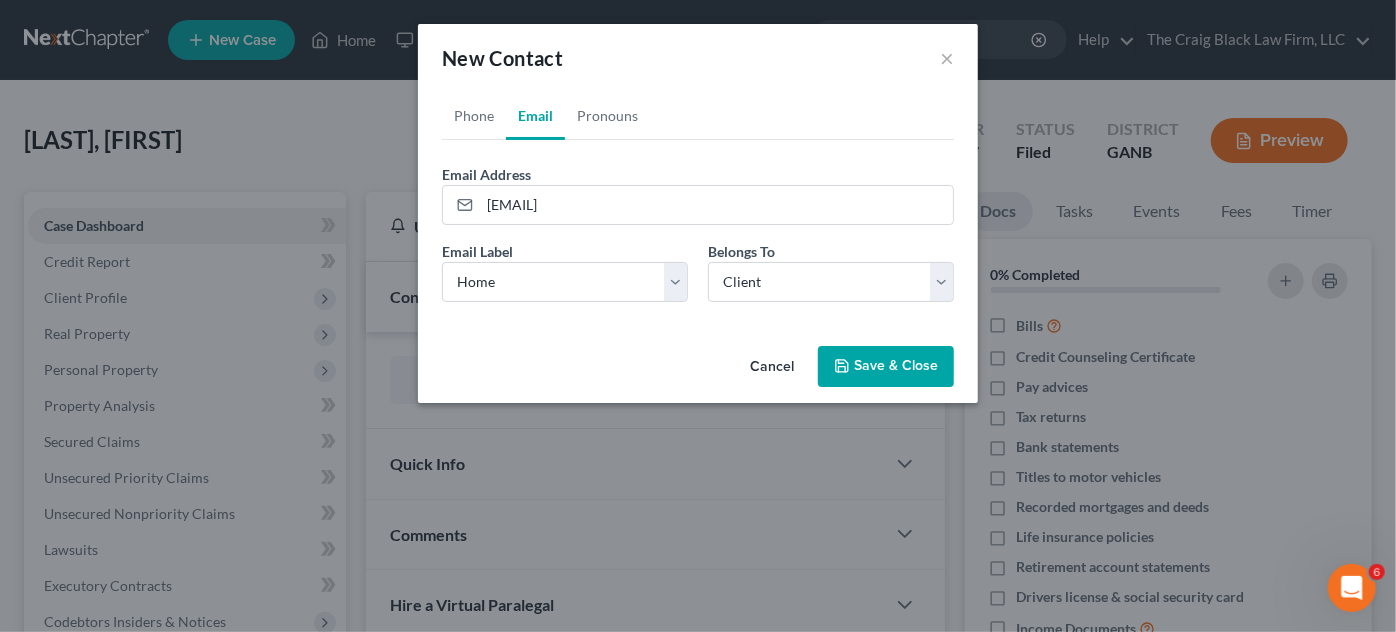 click on "Save & Close" at bounding box center (886, 367) 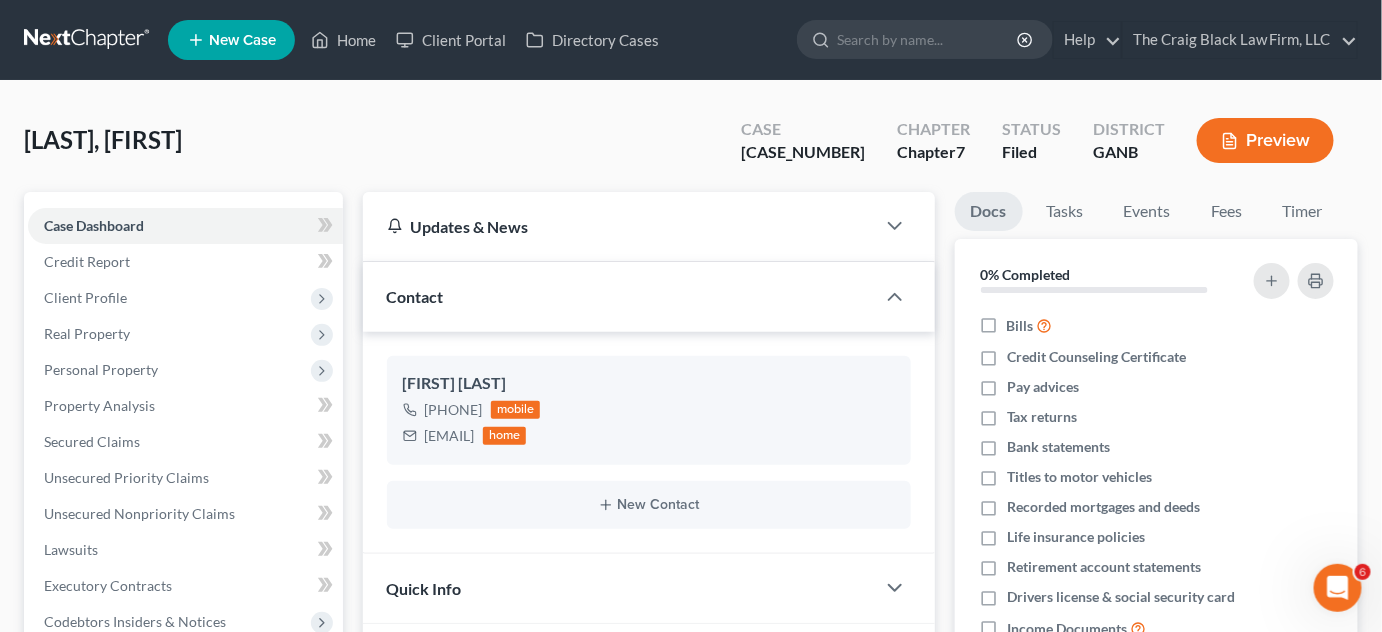 click at bounding box center [928, 39] 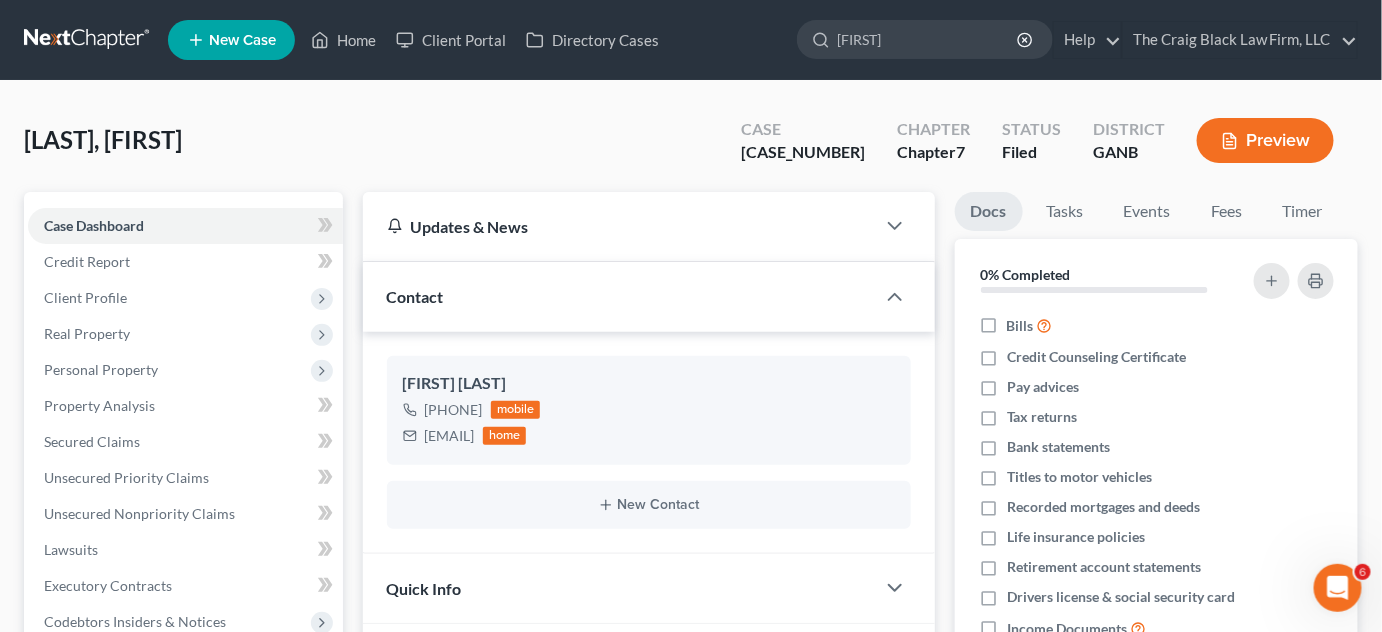 type on "[FIRST]" 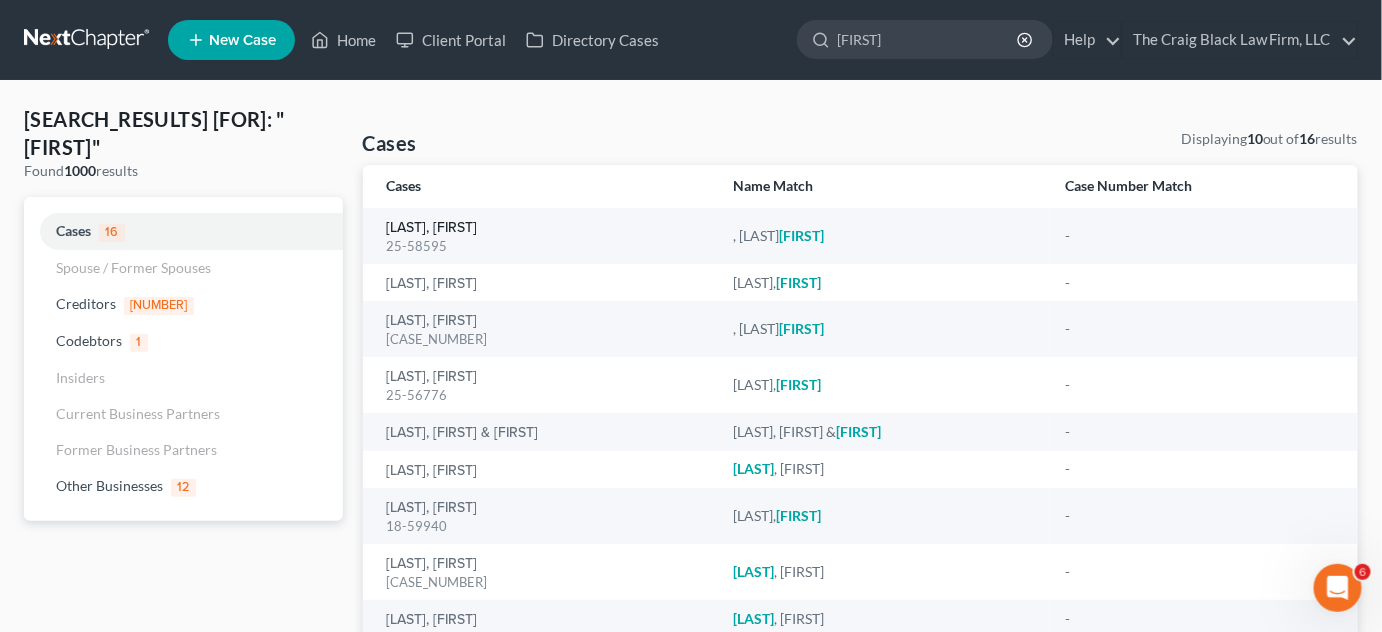 click on "[LAST], [FIRST]" at bounding box center [432, 228] 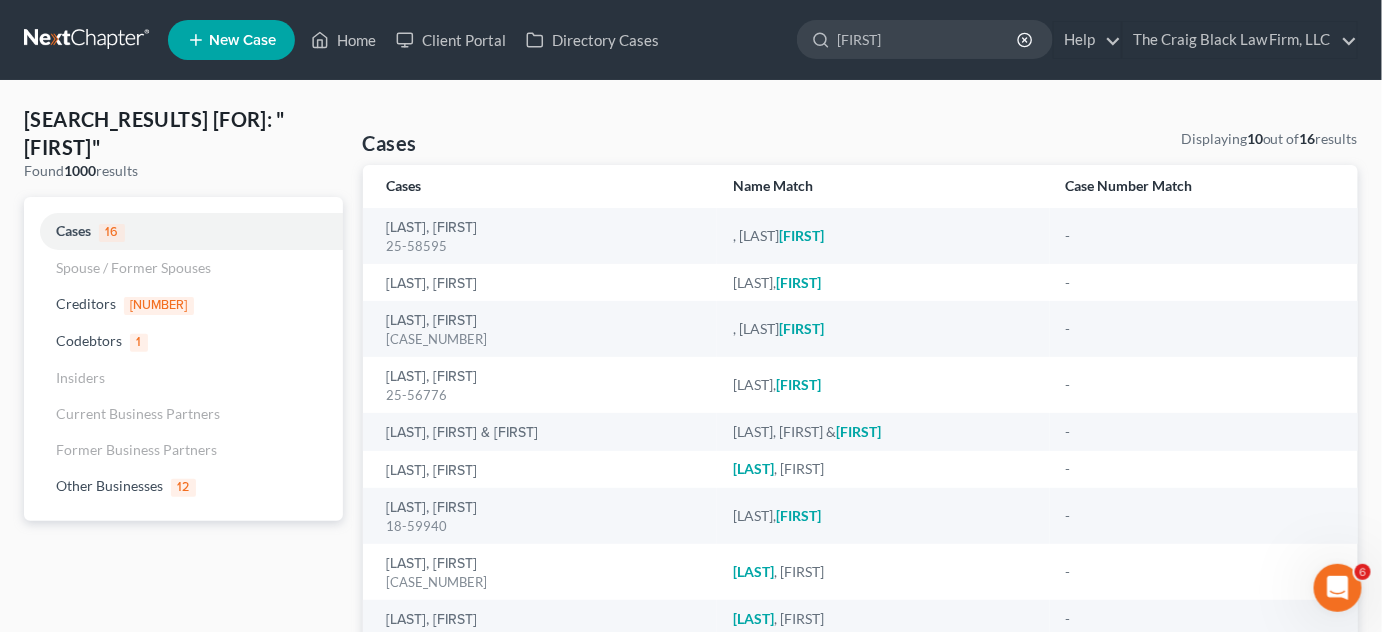 type 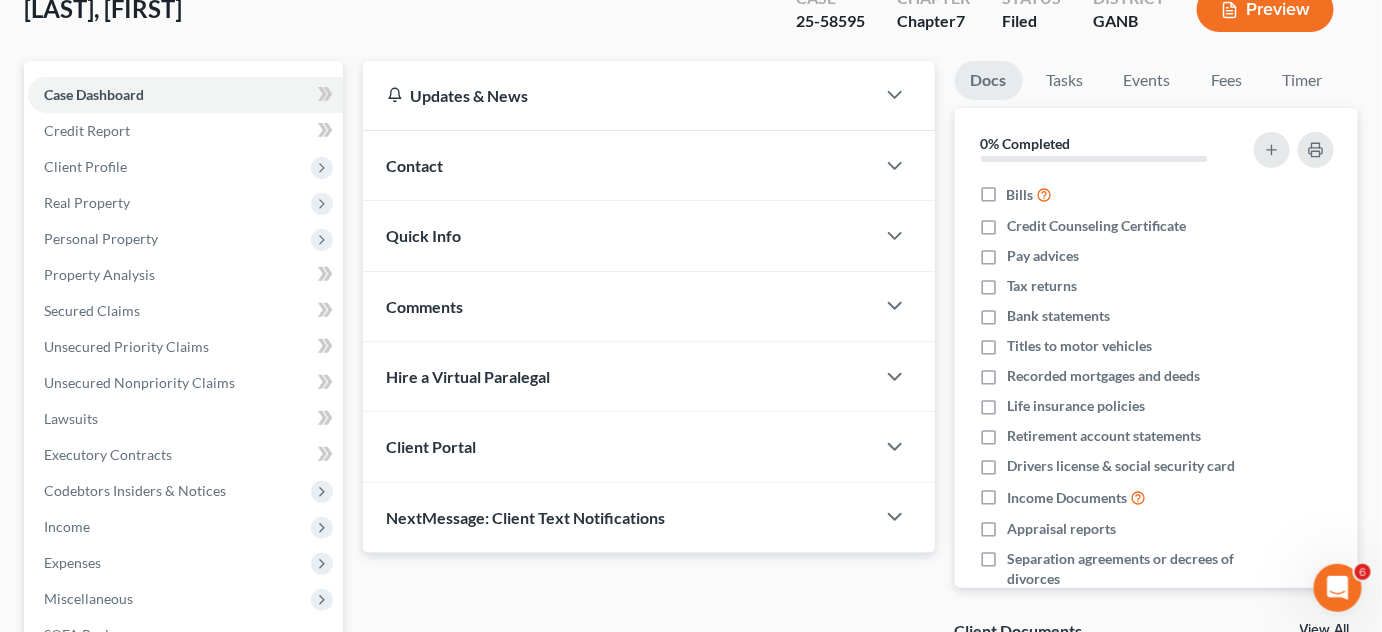 scroll, scrollTop: 303, scrollLeft: 0, axis: vertical 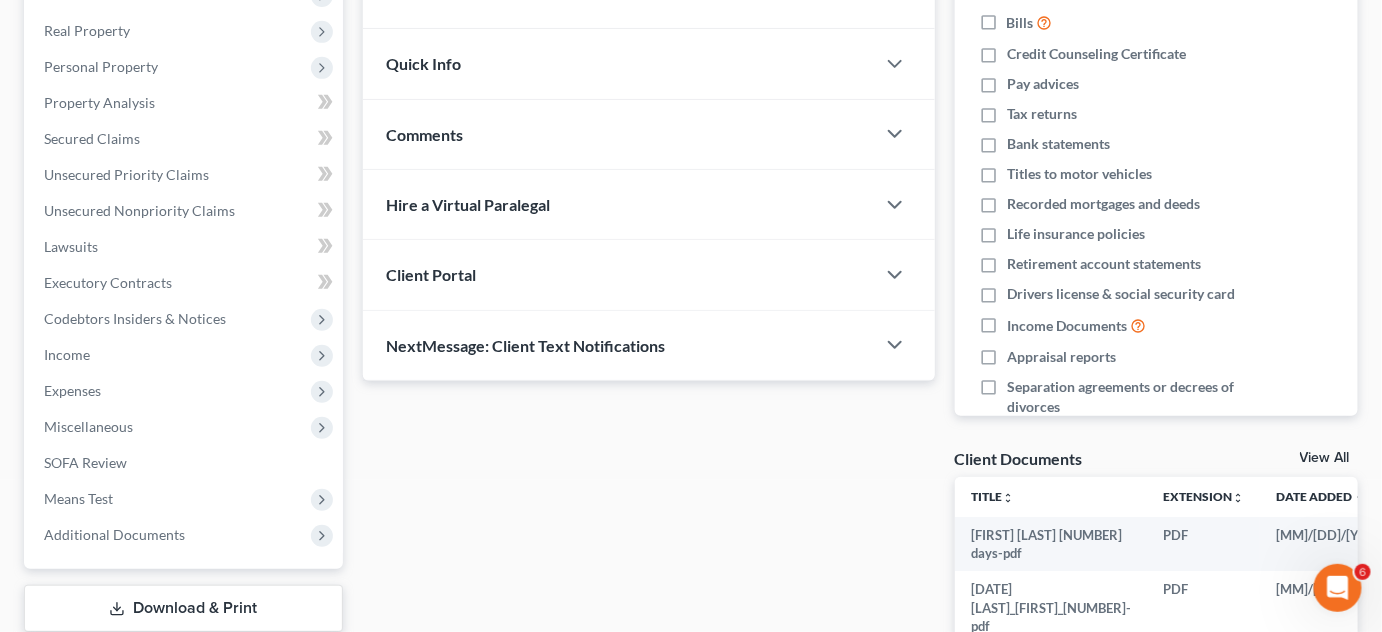 click on "Additional Documents" at bounding box center (114, 534) 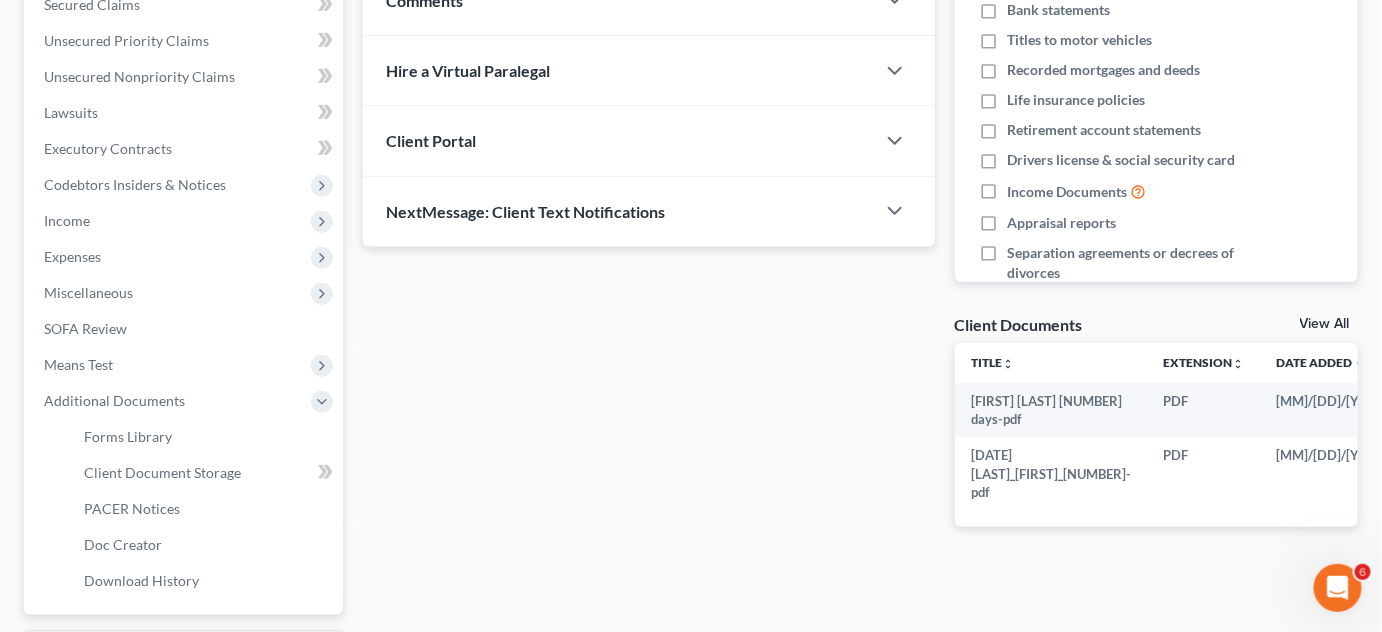 scroll, scrollTop: 454, scrollLeft: 0, axis: vertical 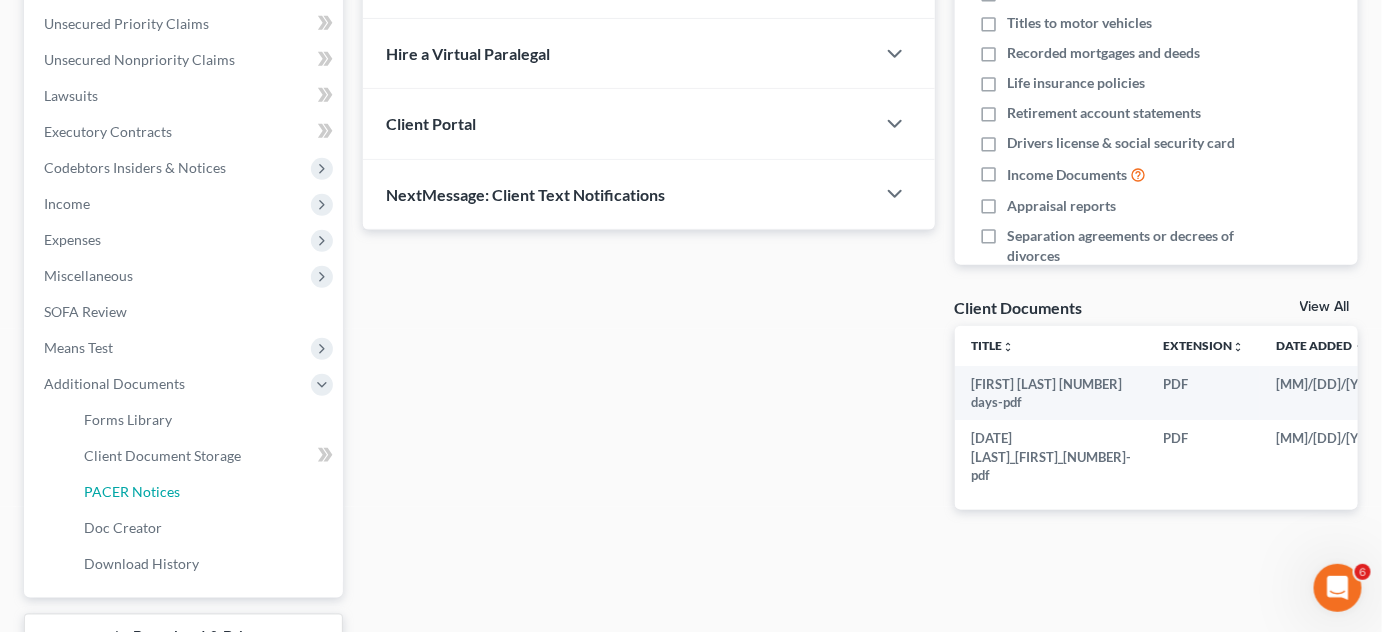click on "PACER Notices" at bounding box center [132, 491] 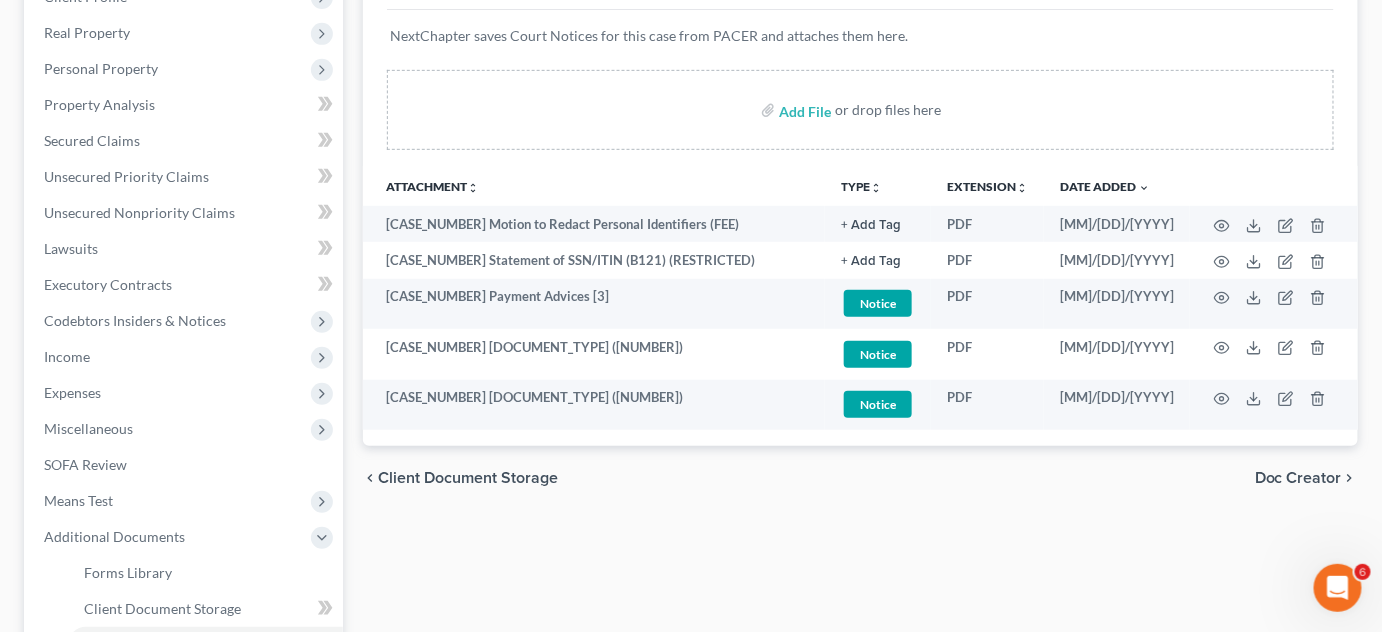 scroll, scrollTop: 303, scrollLeft: 0, axis: vertical 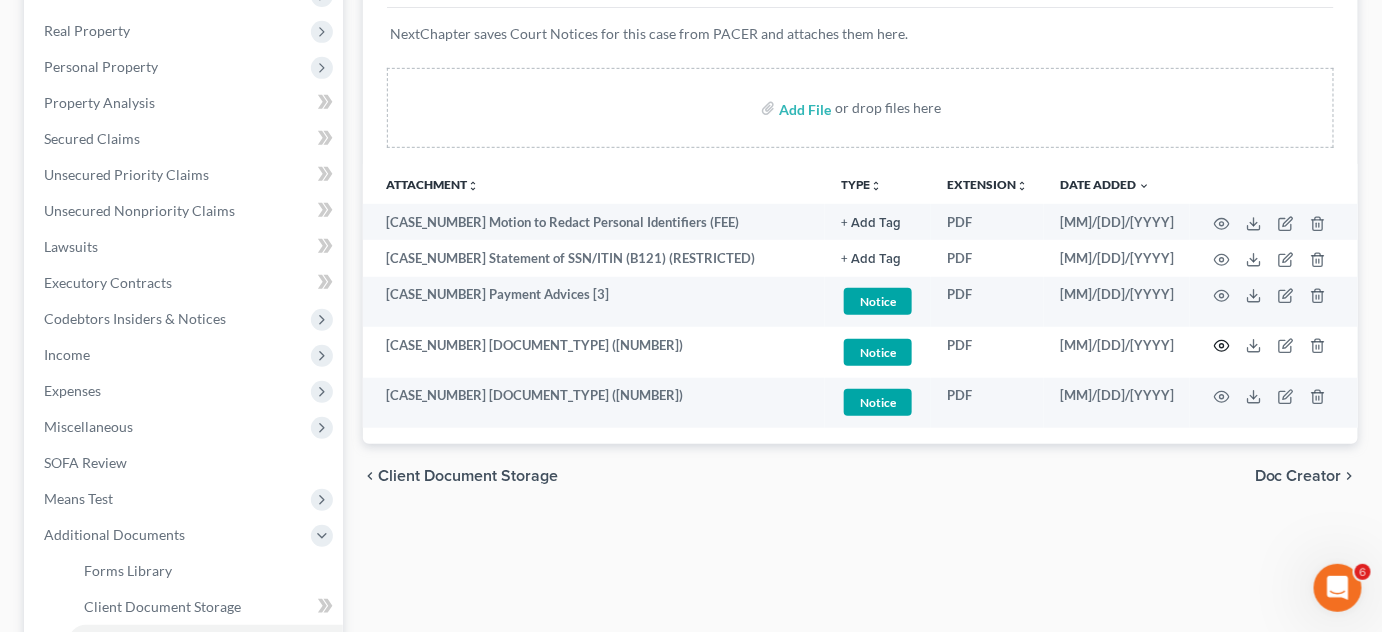 click 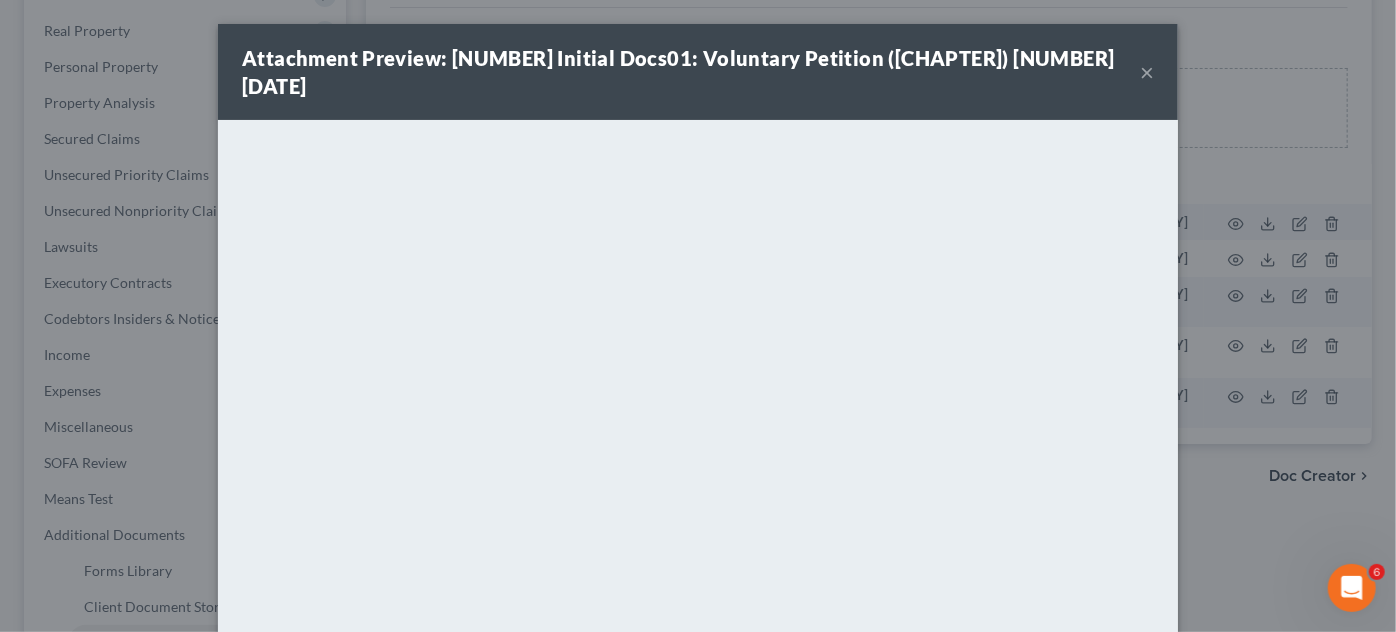 drag, startPoint x: 513, startPoint y: 42, endPoint x: 649, endPoint y: 31, distance: 136.44412 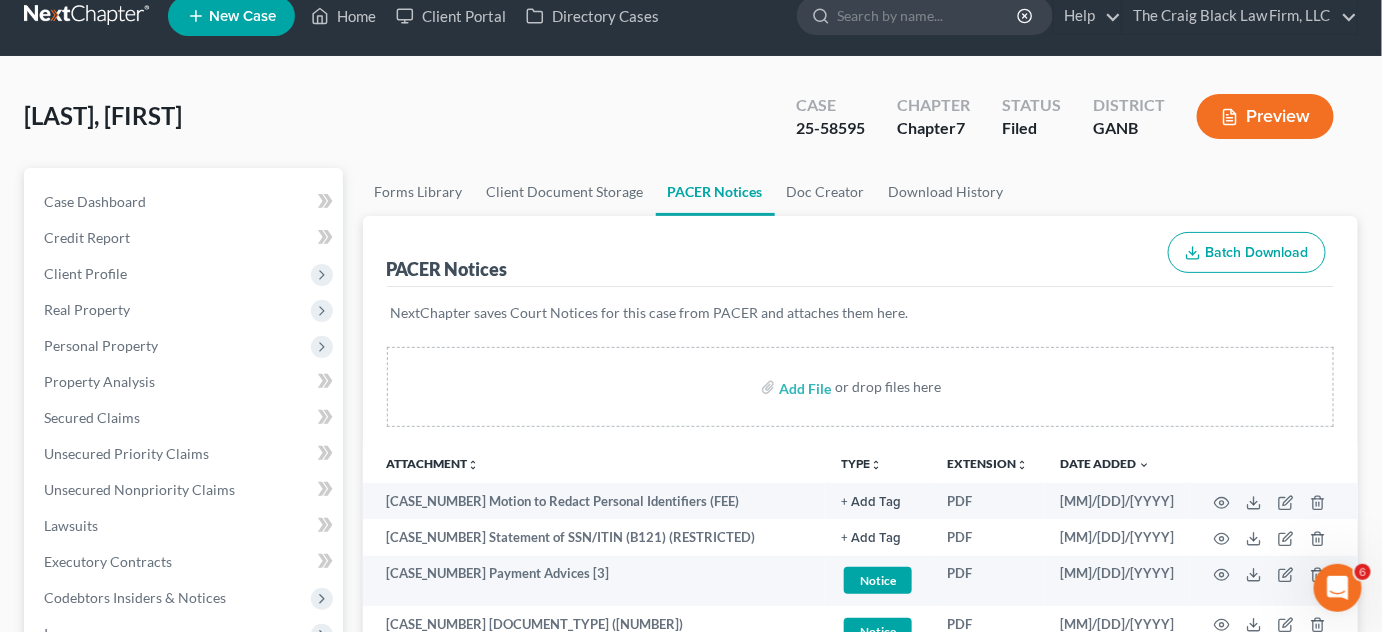 scroll, scrollTop: 0, scrollLeft: 0, axis: both 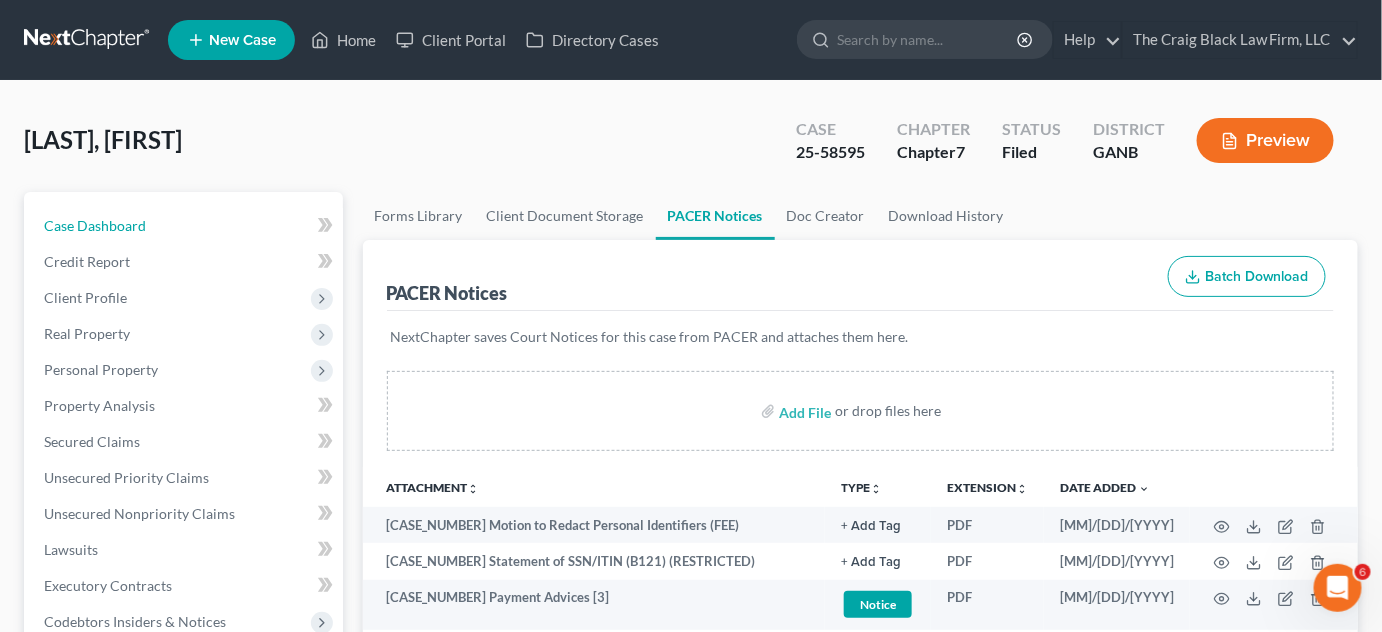 click on "Case Dashboard" at bounding box center [185, 226] 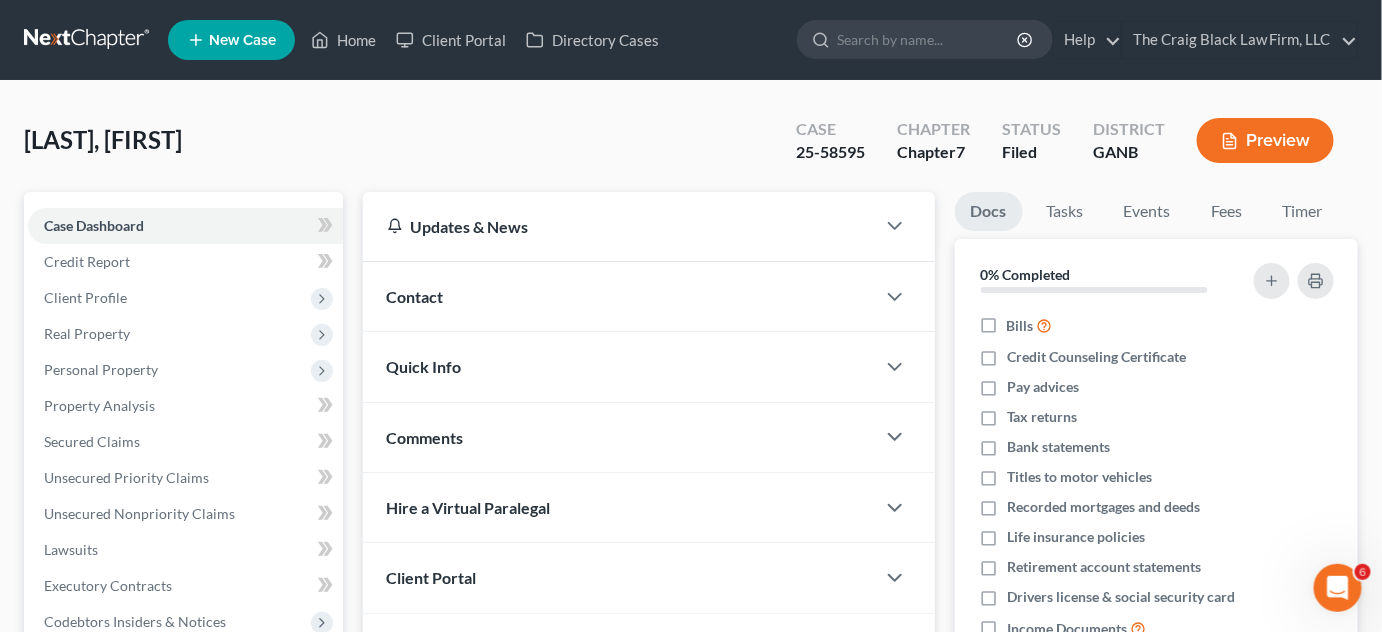 click on "Contact" at bounding box center [415, 296] 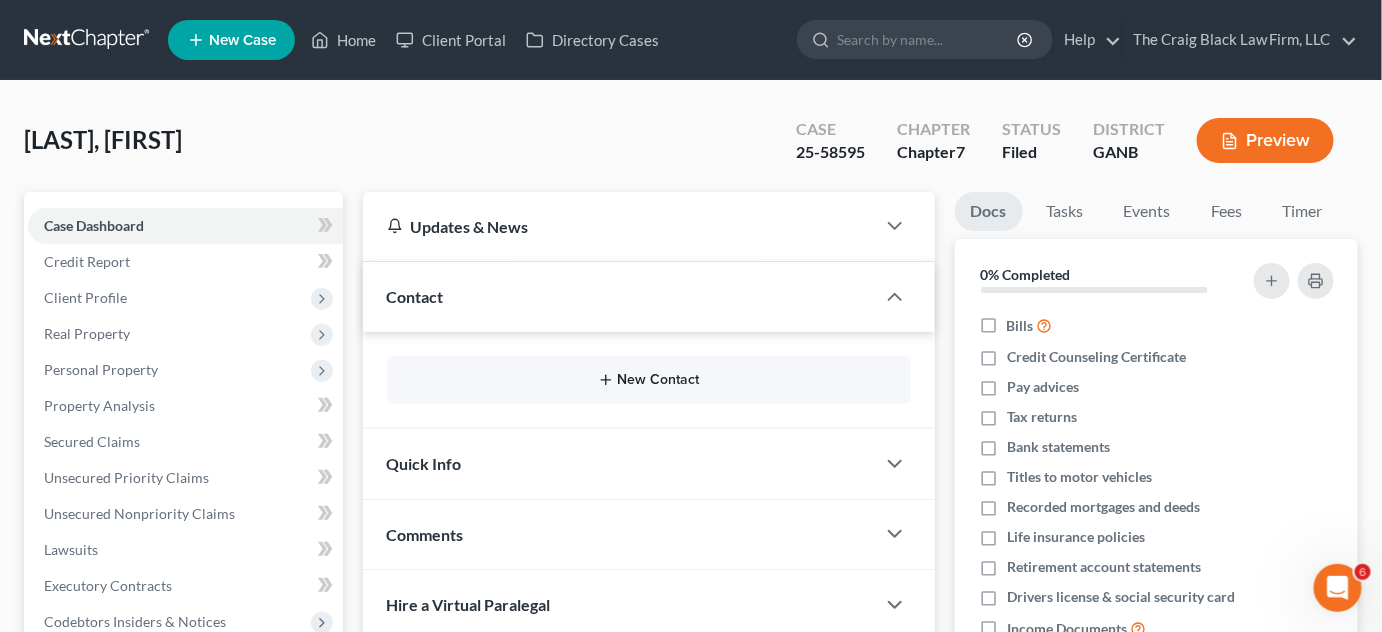 click on "New Contact" at bounding box center (649, 380) 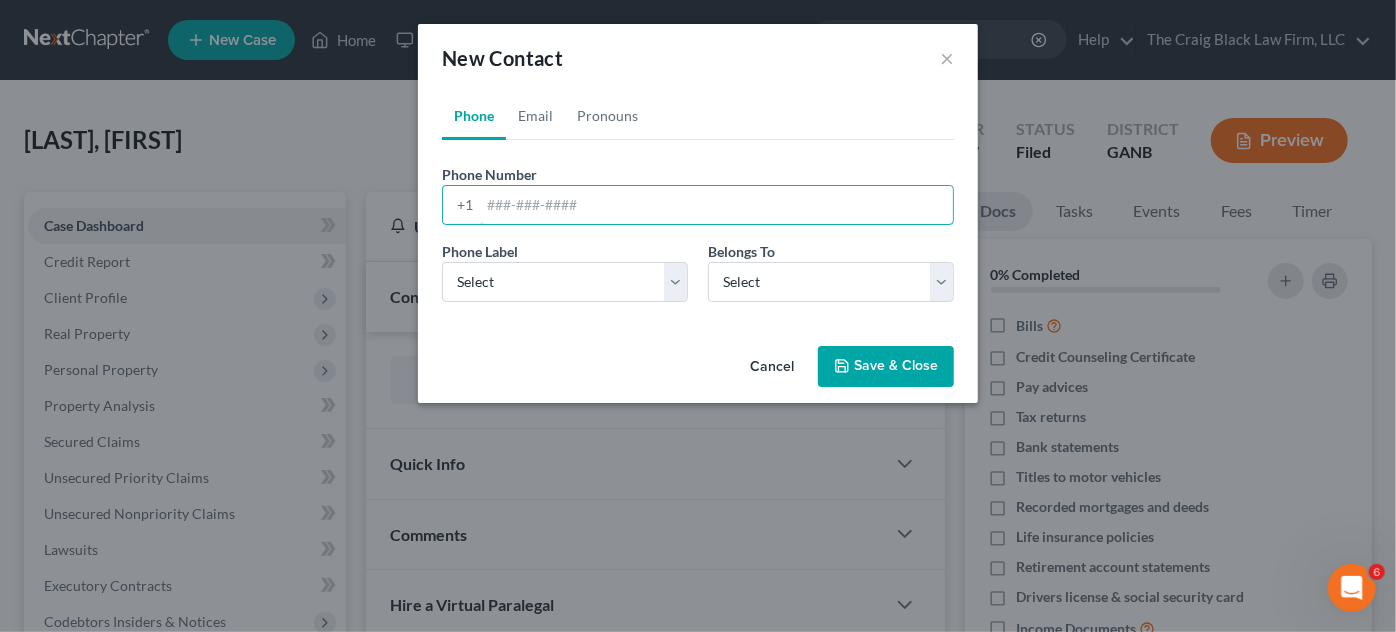 paste on "[PHONE]" 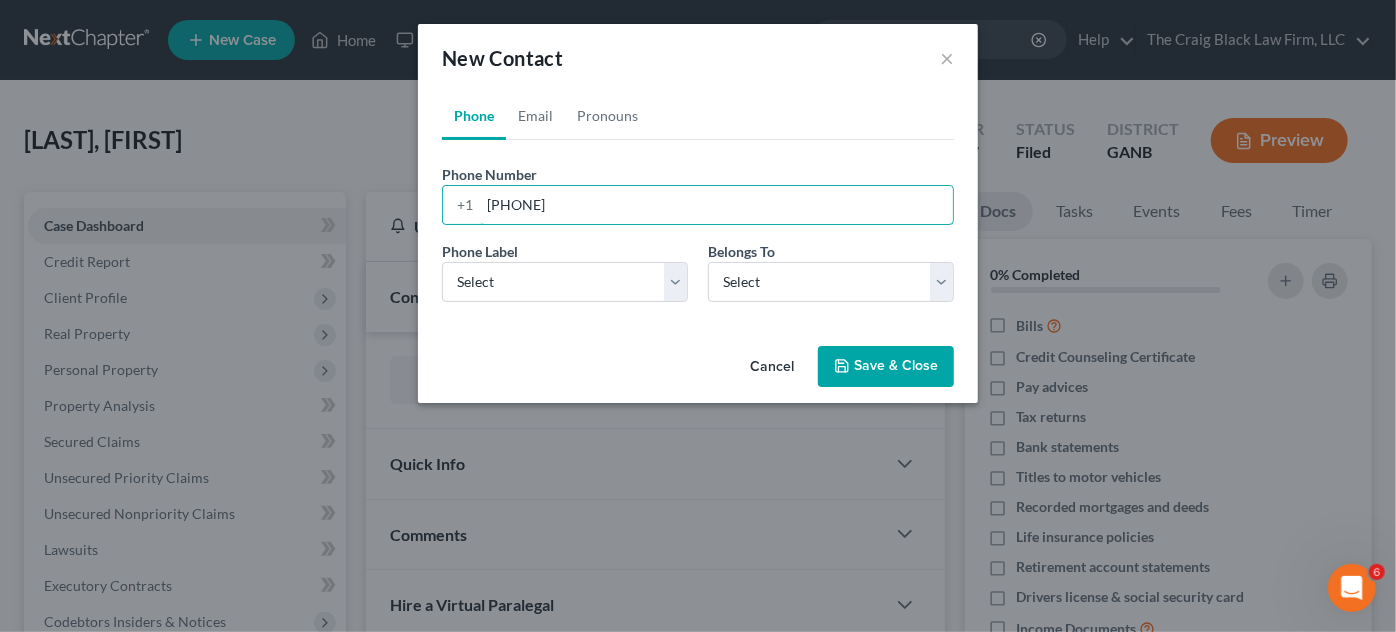 click on "[PHONE]" at bounding box center (716, 205) 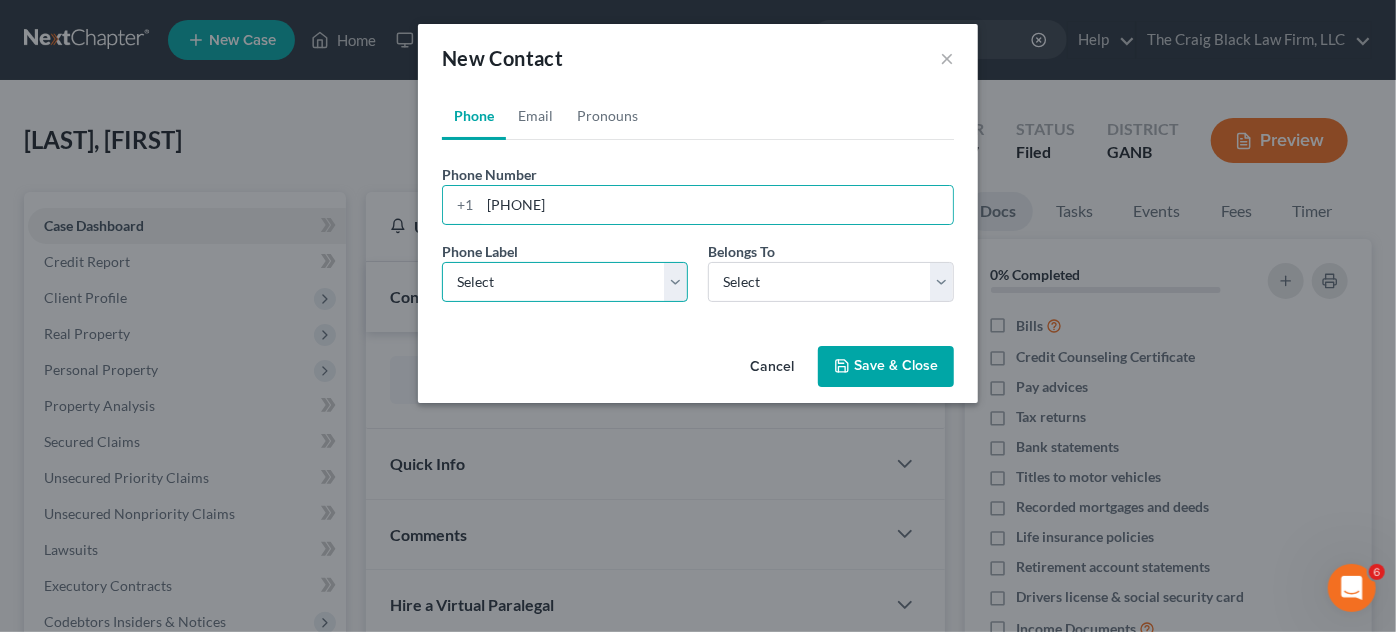 click on "Select Mobile Home Work Other" at bounding box center [565, 282] 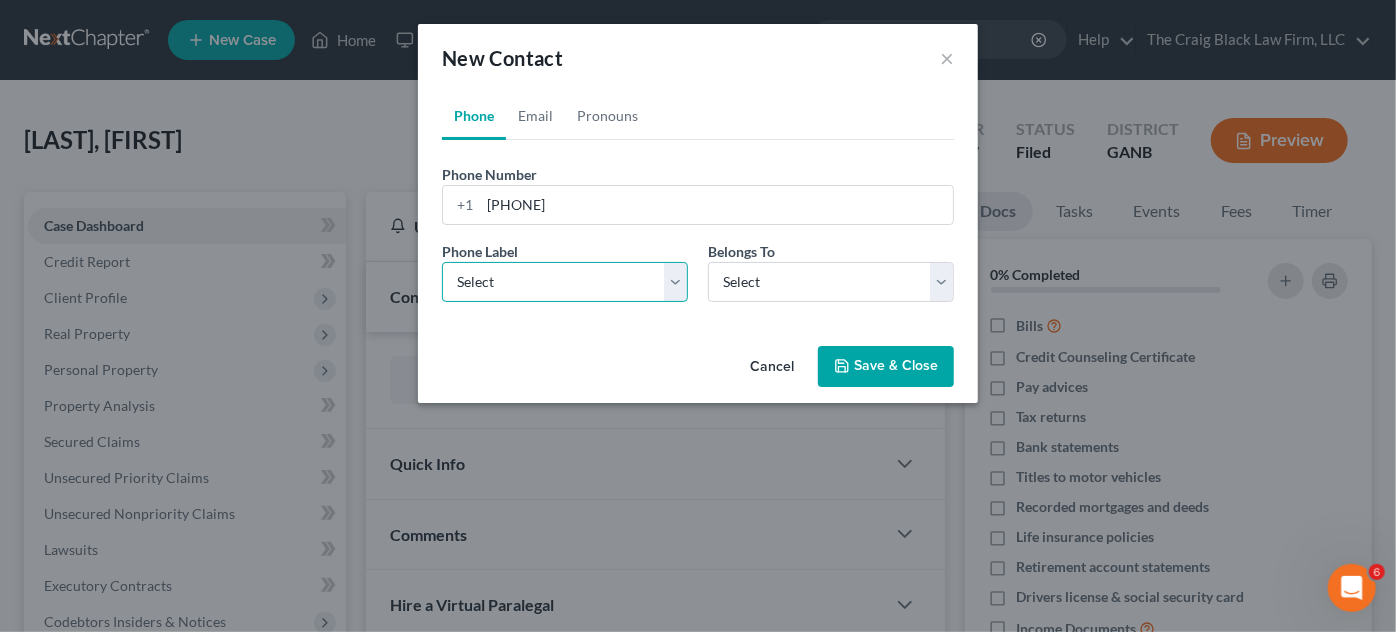 select on "0" 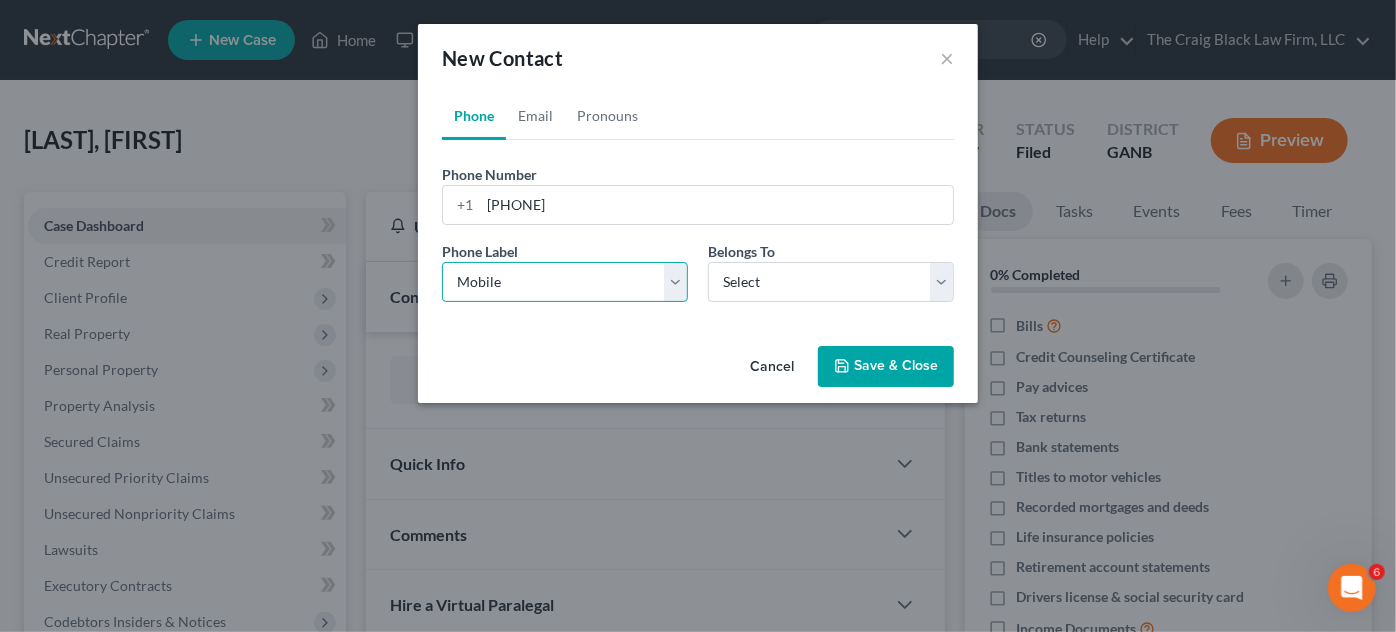 click on "Select Mobile Home Work Other" at bounding box center (565, 282) 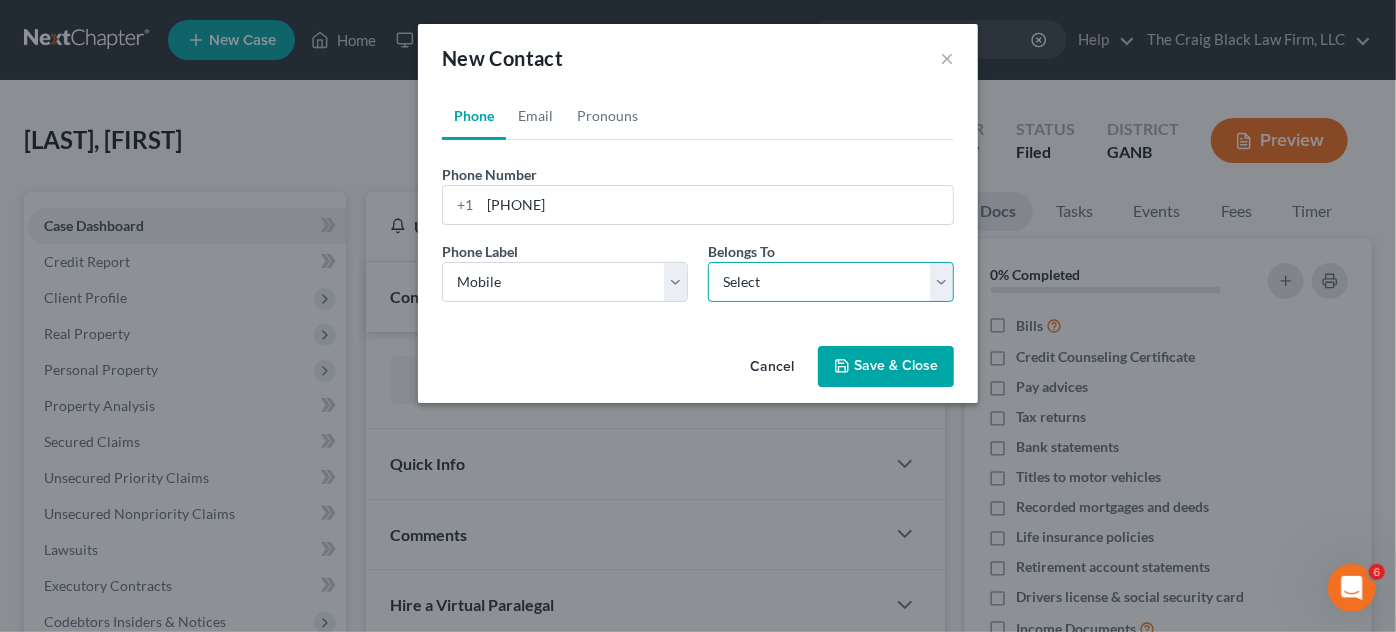 click on "Select Client Other" at bounding box center [831, 282] 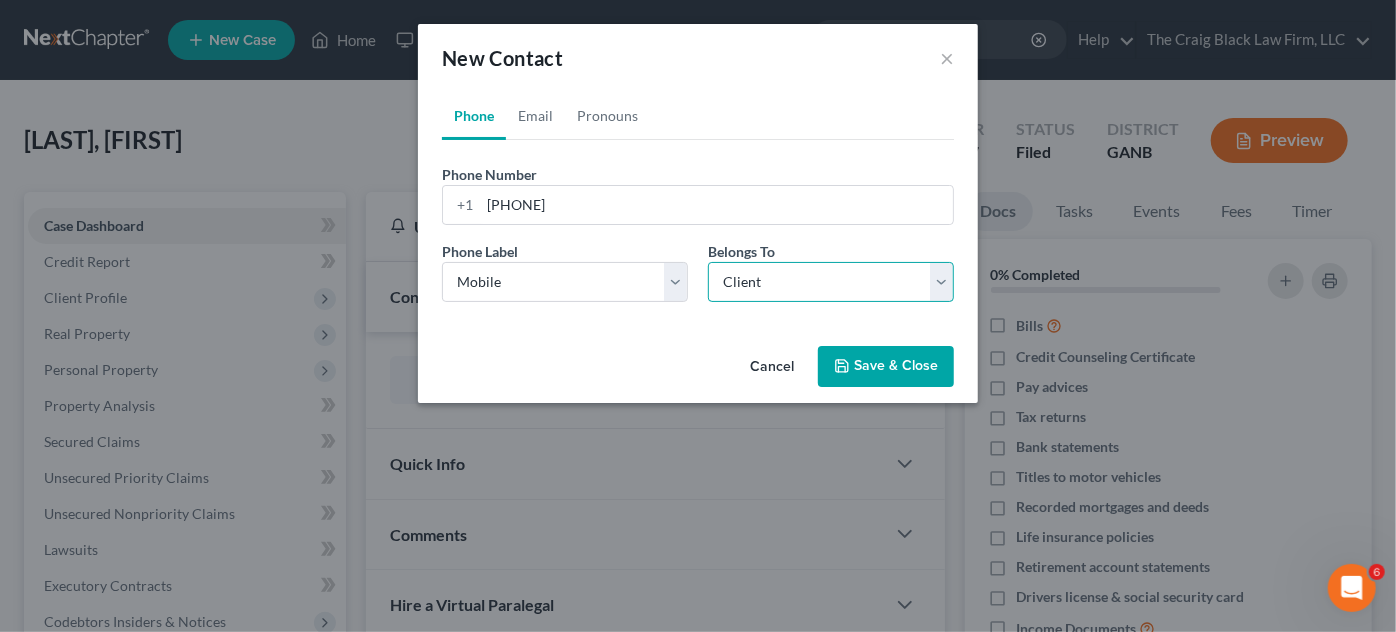 click on "Select Client Other" at bounding box center [831, 282] 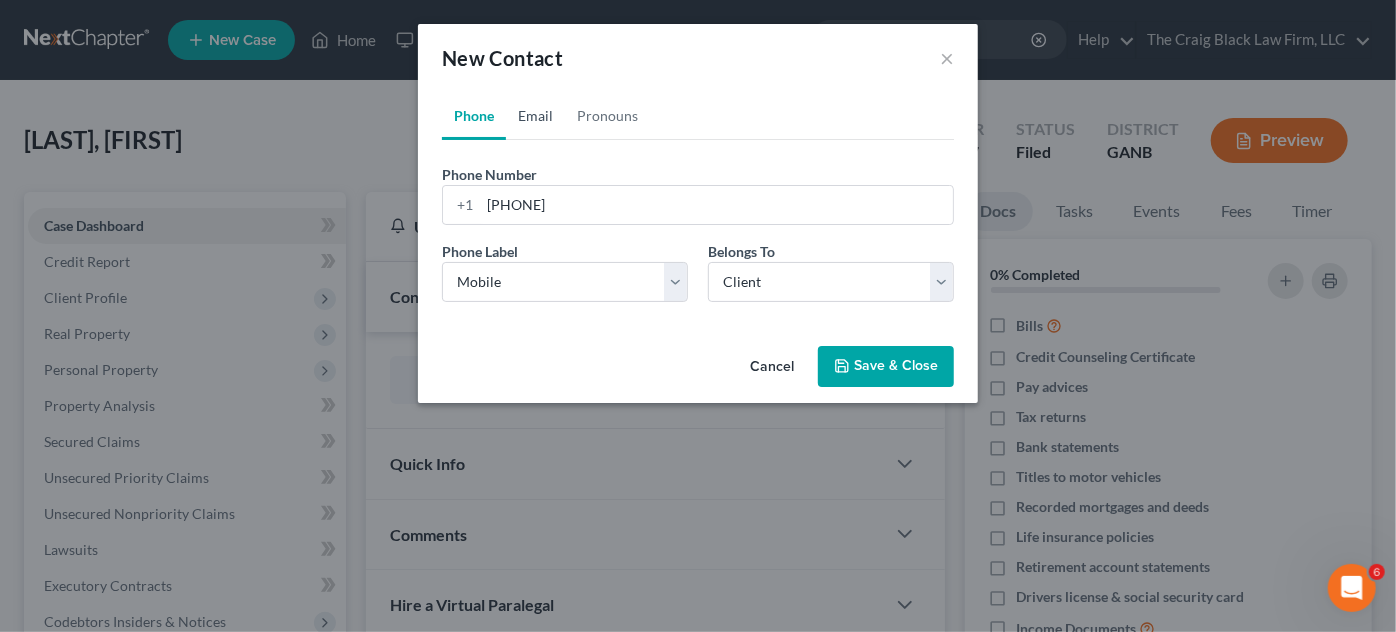 click on "Email" at bounding box center (535, 116) 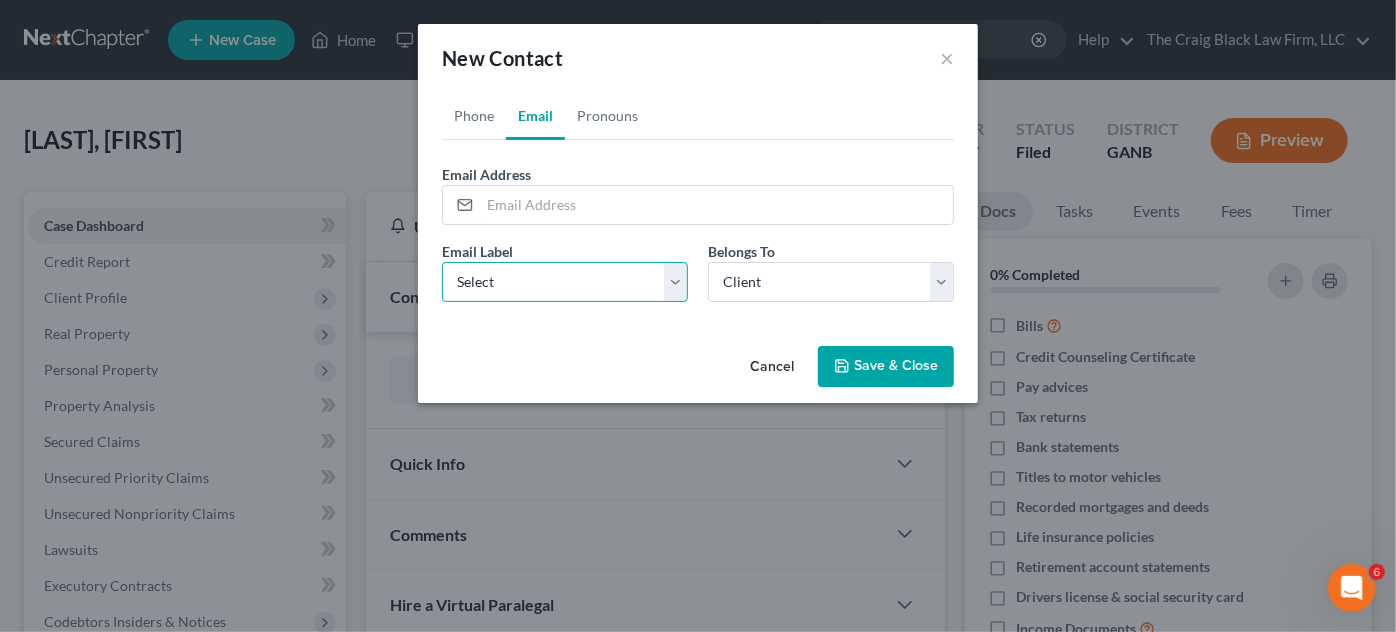 click on "Select Home Work Other" at bounding box center [565, 282] 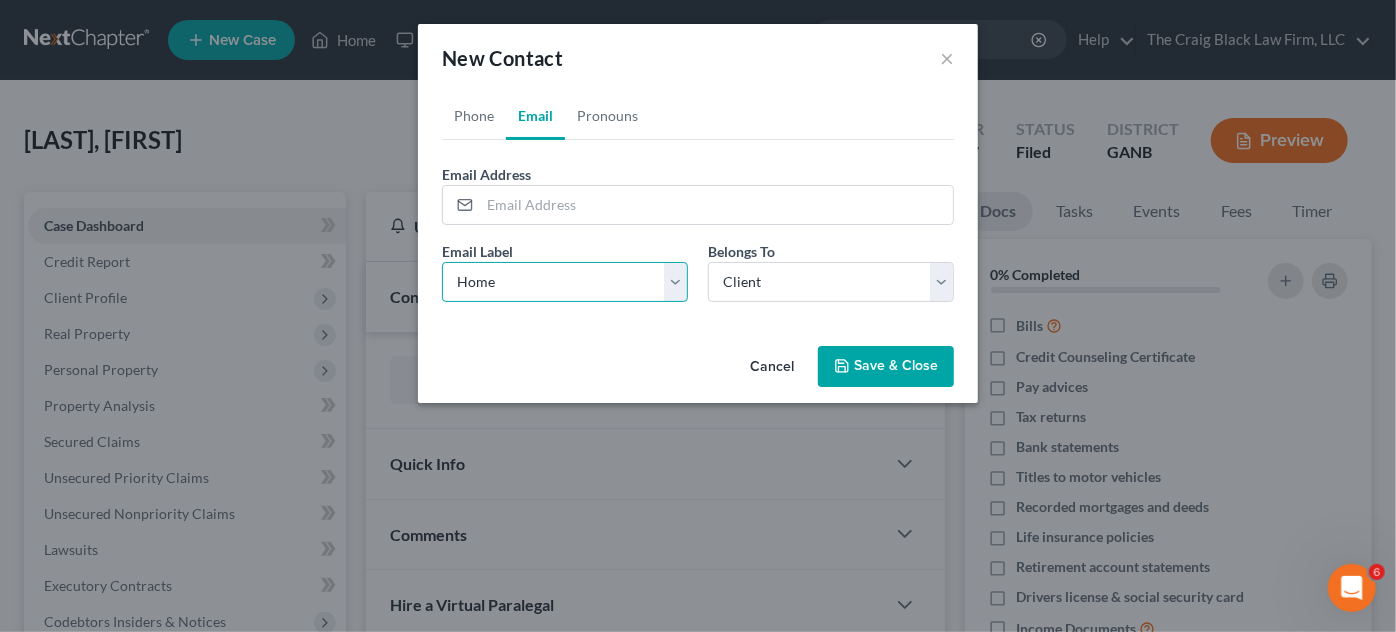 click on "Select Home Work Other" at bounding box center (565, 282) 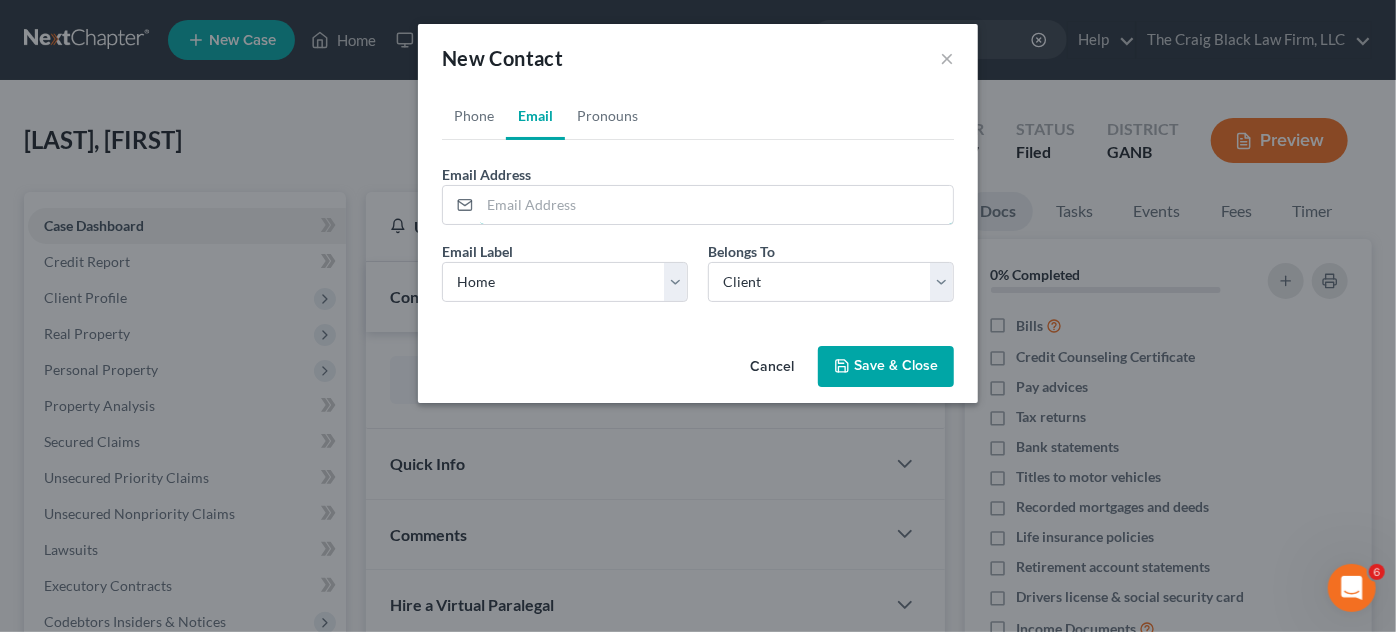 click at bounding box center (716, 205) 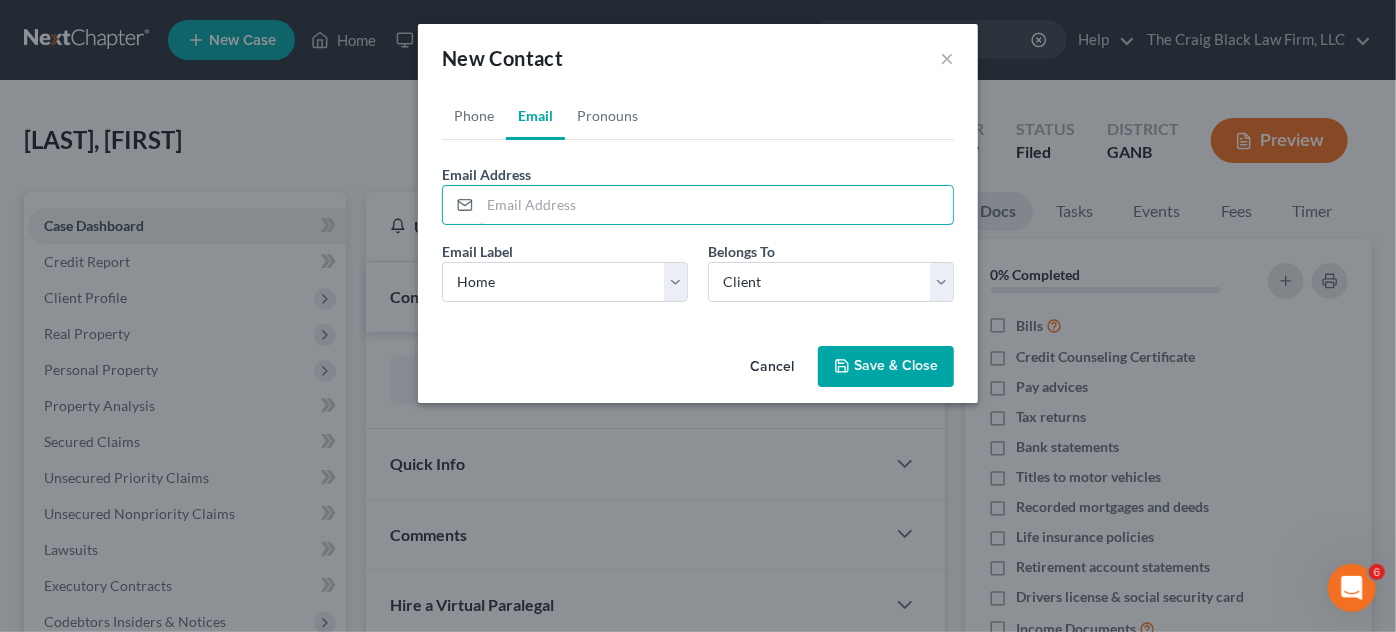 paste on "[EMAIL]" 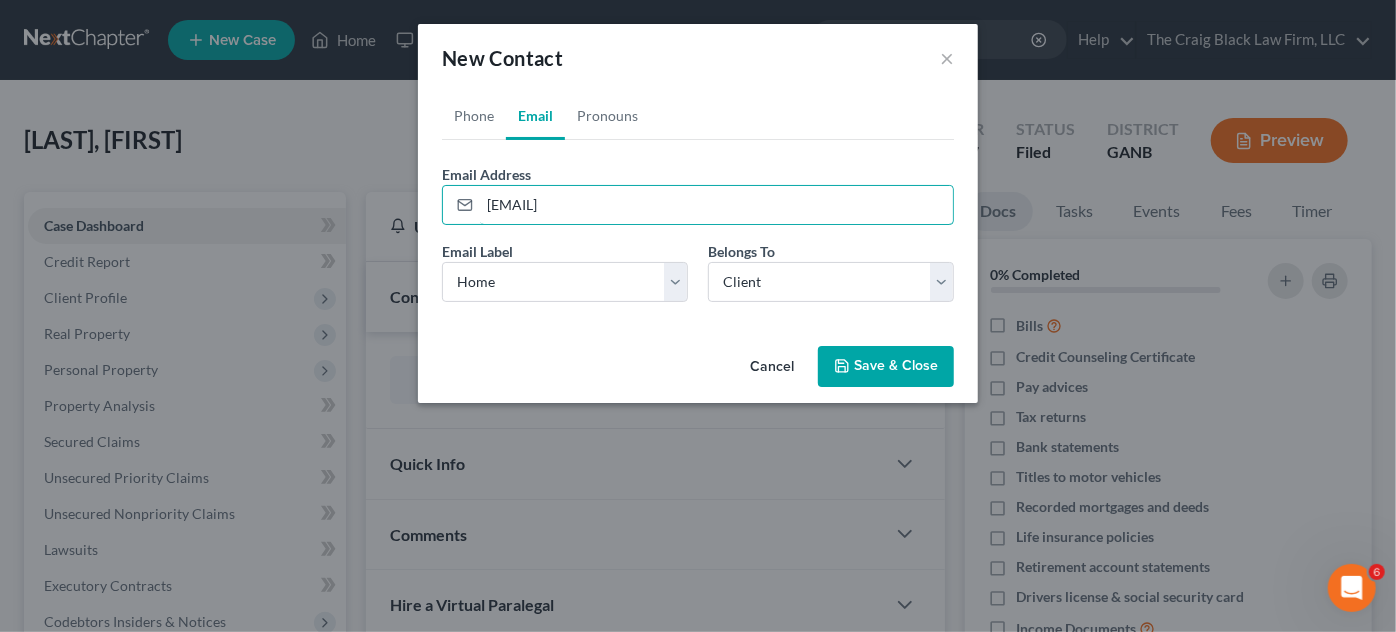 type on "[EMAIL]" 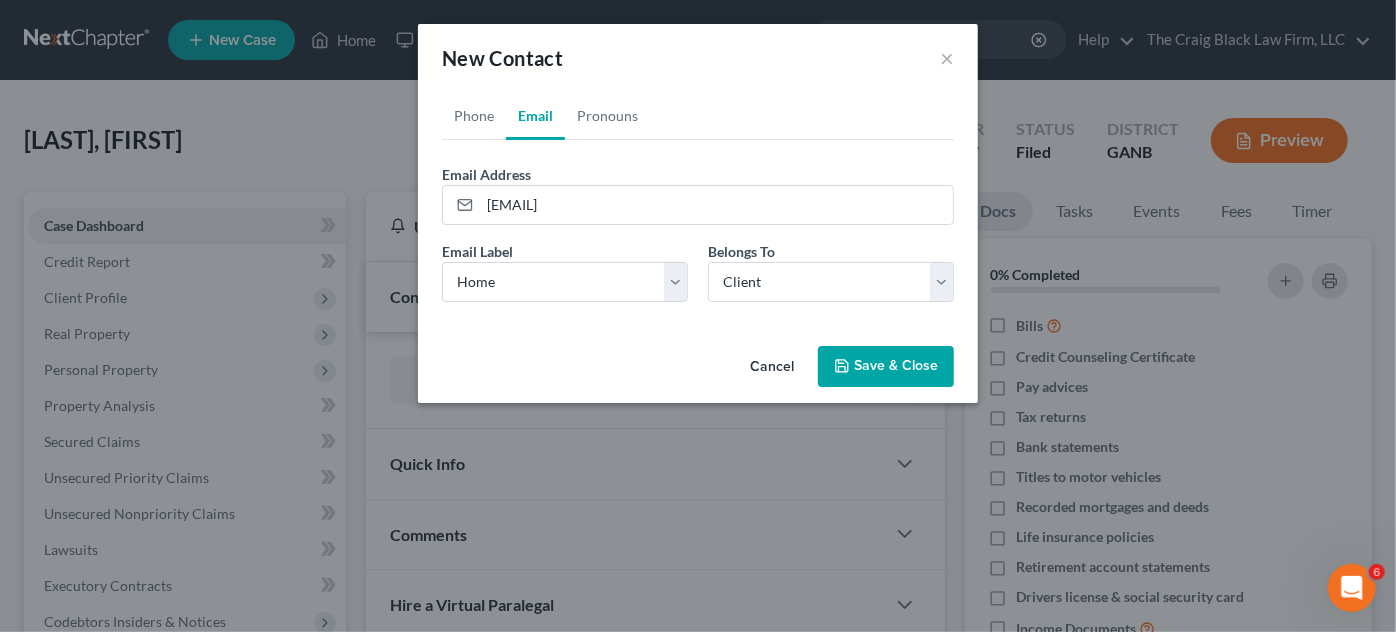 click on "Save & Close" at bounding box center (886, 367) 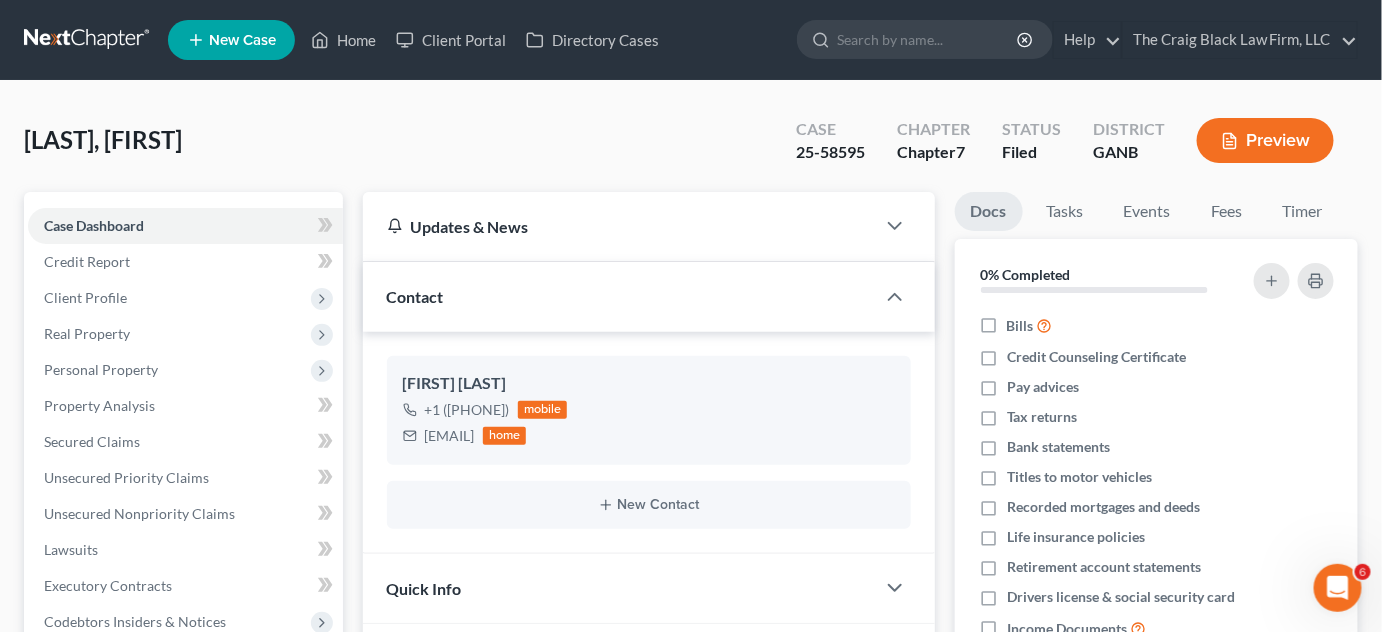 drag, startPoint x: 502, startPoint y: 132, endPoint x: 738, endPoint y: 13, distance: 264.30475 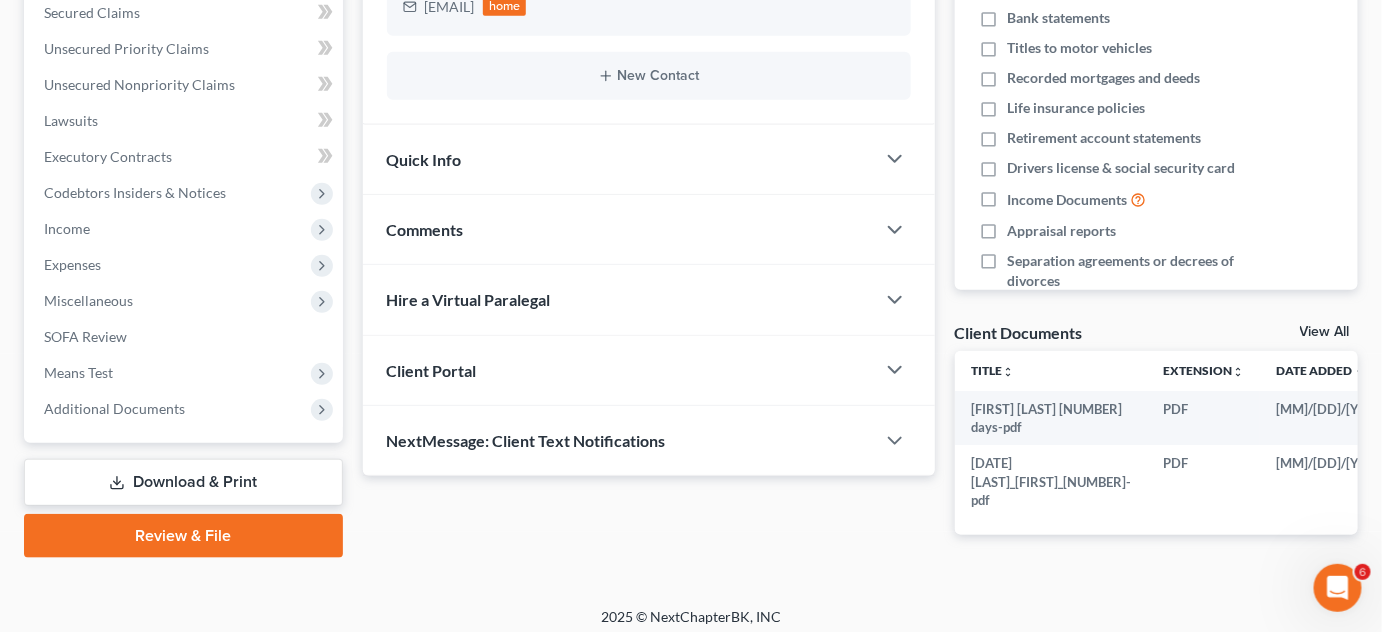 click on "Additional Documents" at bounding box center (114, 408) 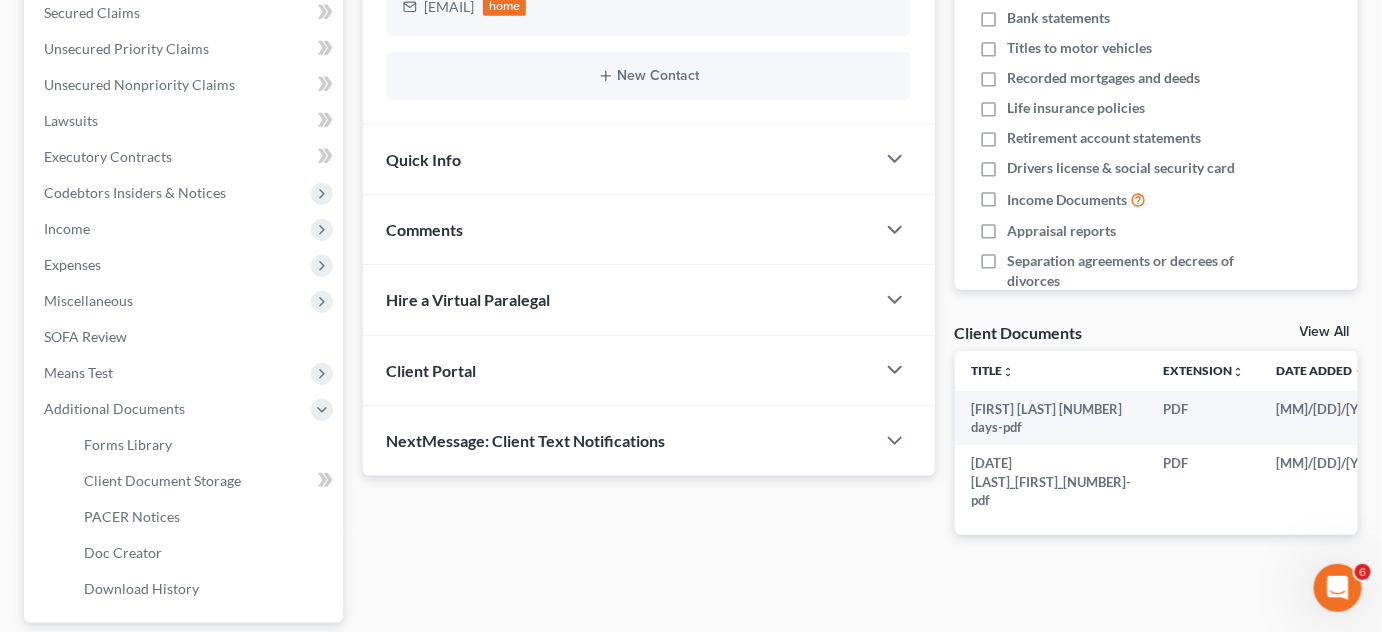 click on "[FIRST] [LAST] +1 ([PHONE]) [TYPE] [FIRST][LAST]@[DOMAIN] [TYPE]" at bounding box center [649, 13] 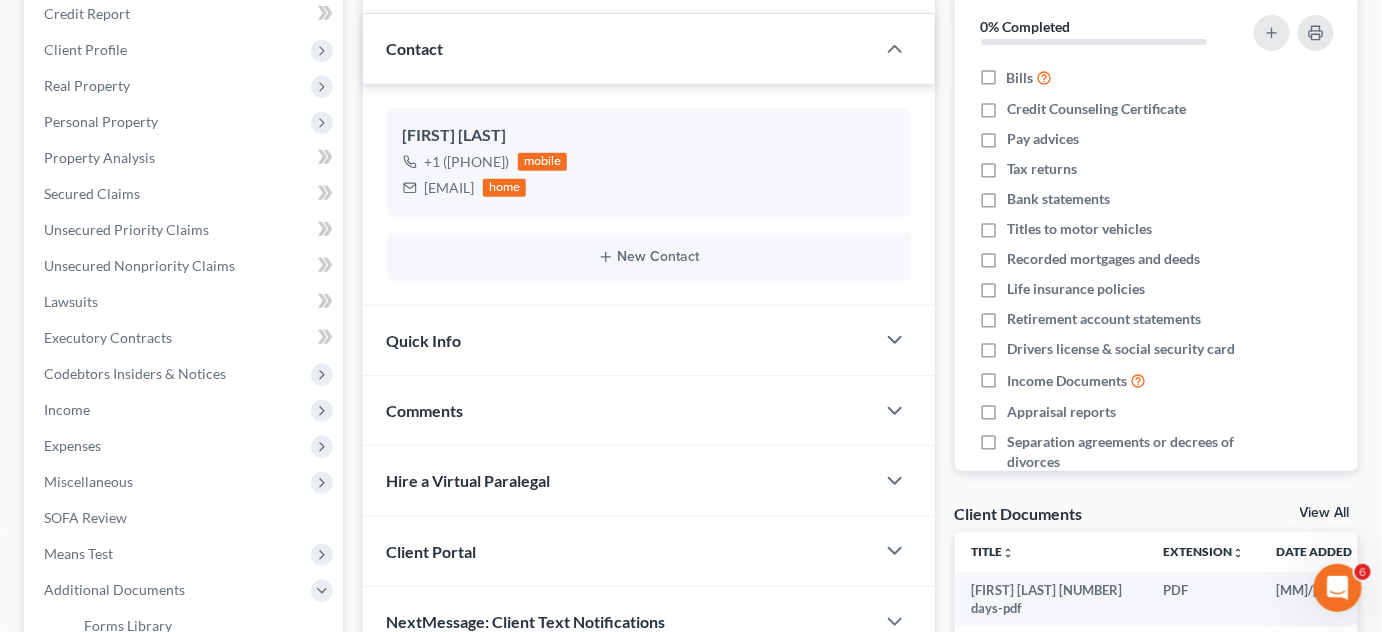 scroll, scrollTop: 0, scrollLeft: 0, axis: both 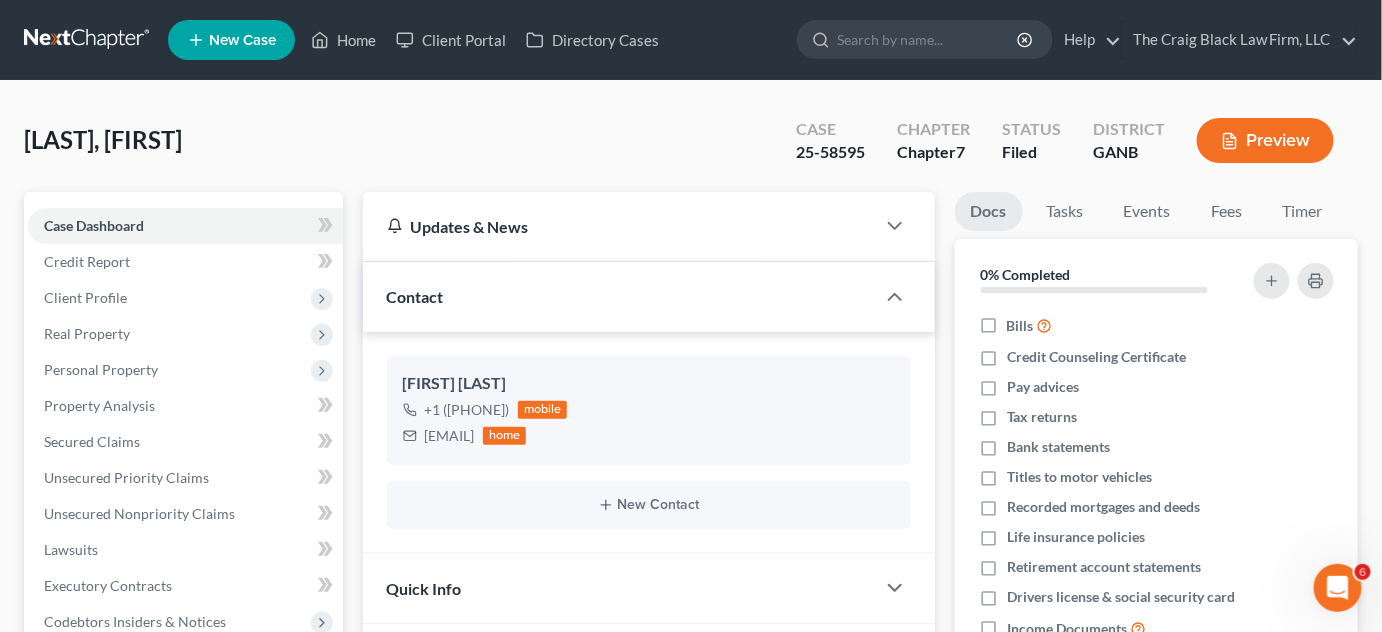 click at bounding box center [88, 40] 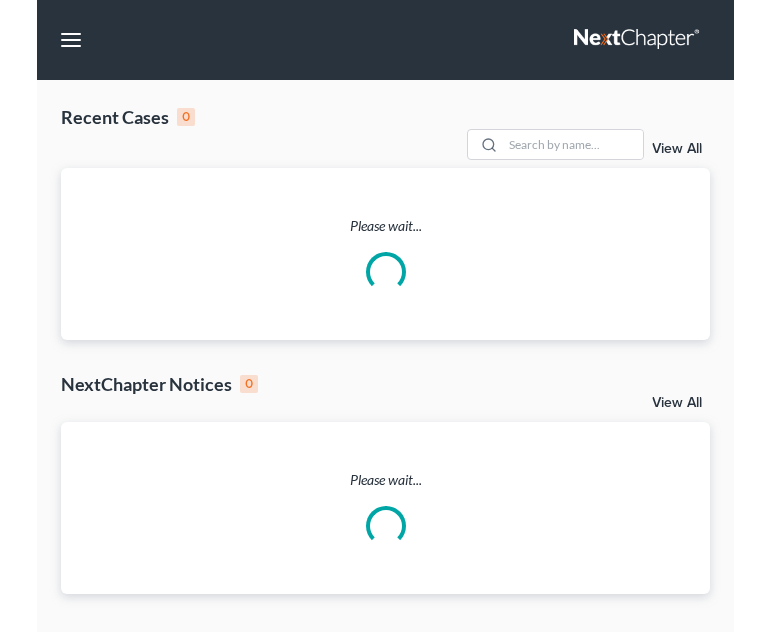 scroll, scrollTop: 0, scrollLeft: 0, axis: both 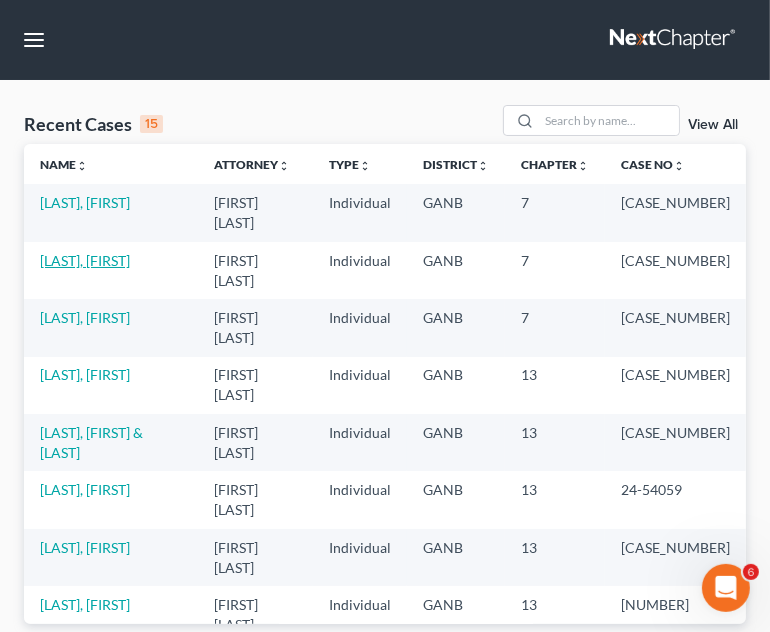 click on "[LAST], [FIRST]" at bounding box center (85, 260) 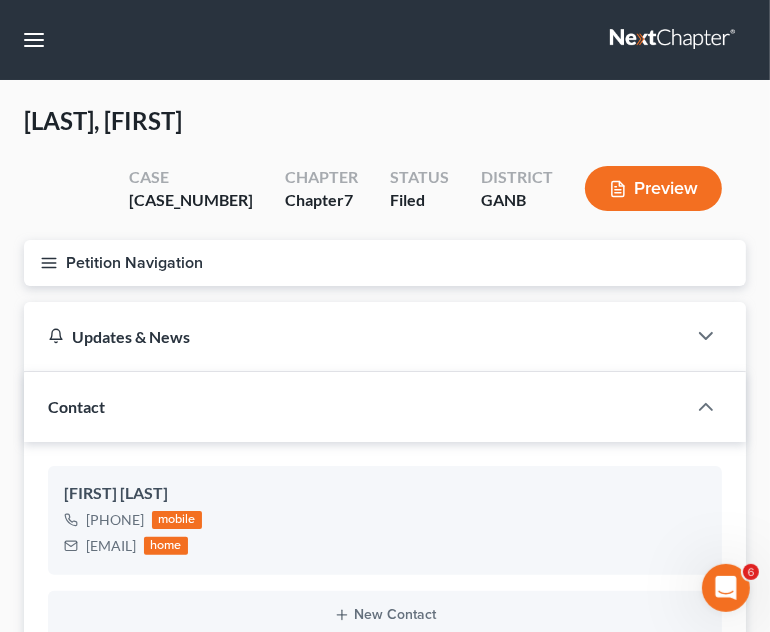 click 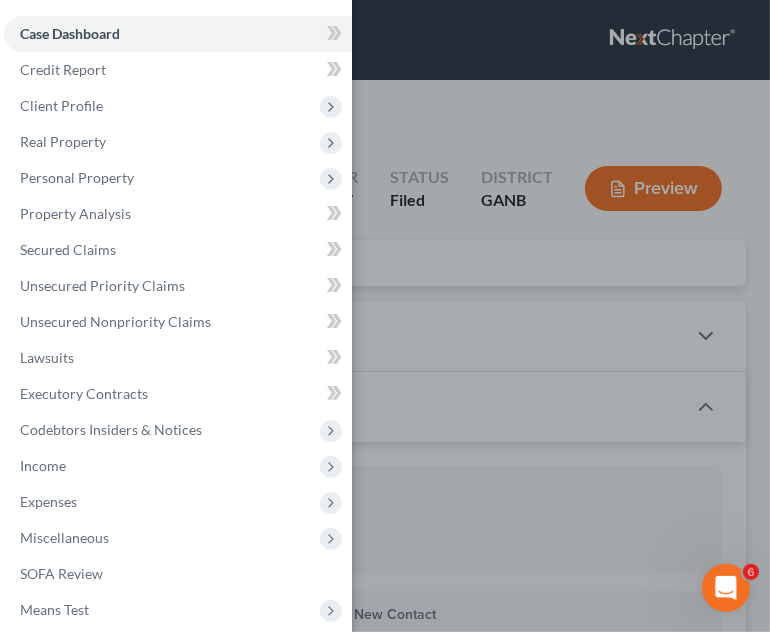 click on "Client Profile" at bounding box center [61, 105] 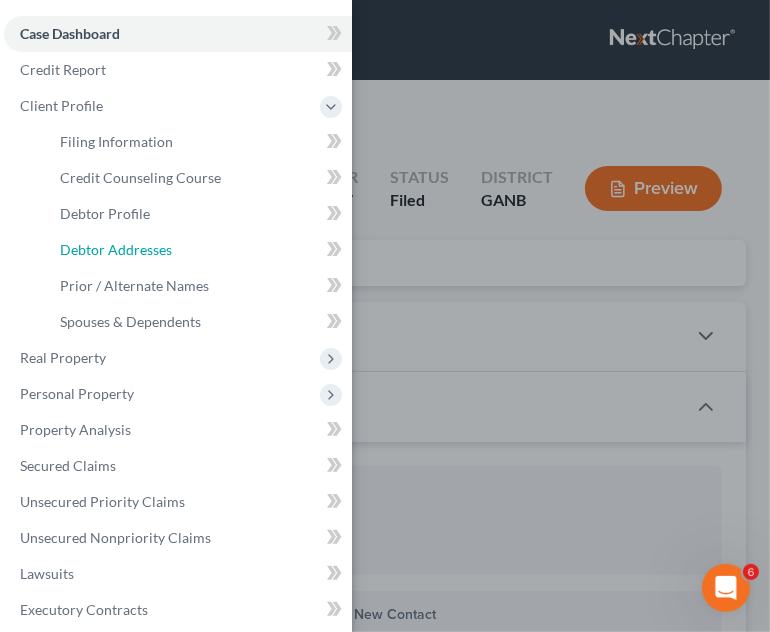 click on "Debtor Addresses" at bounding box center [116, 249] 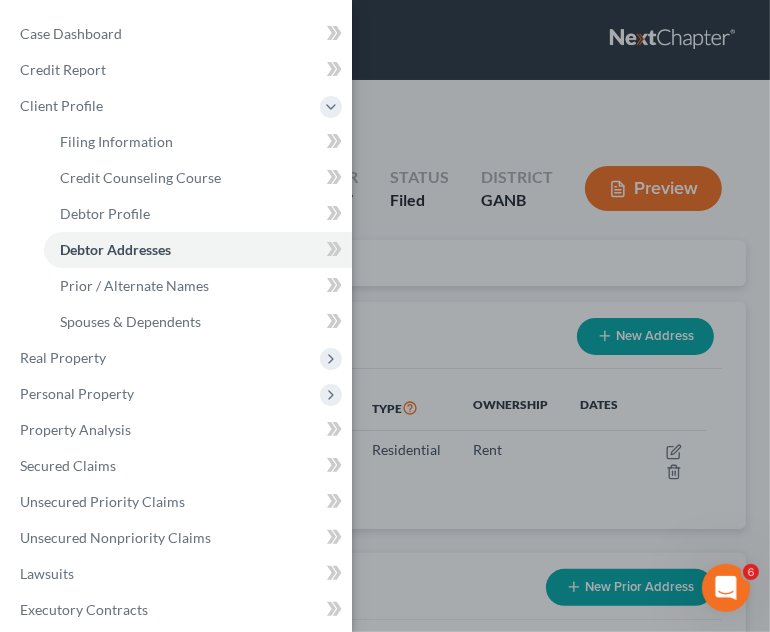 click on "Case Dashboard
Payments
Invoices
Payments
Payments
Credit Report
Client Profile" at bounding box center [385, 316] 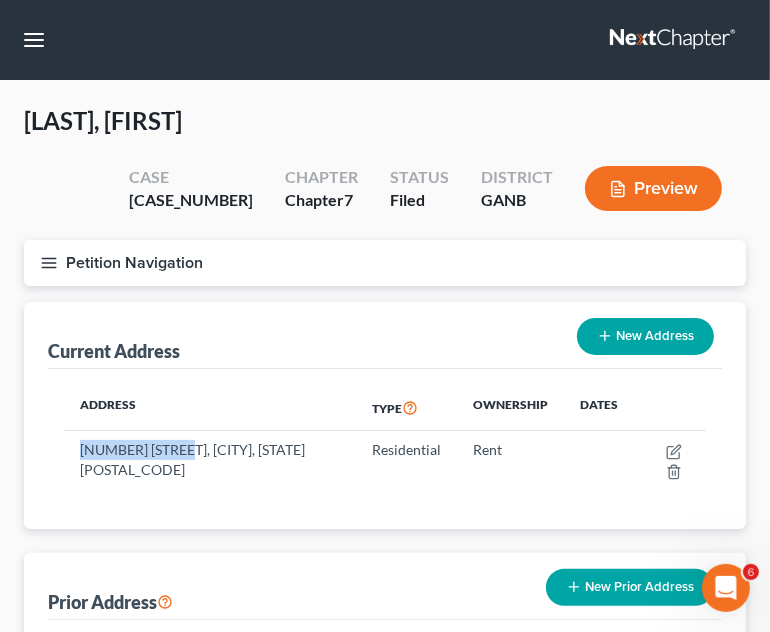 drag, startPoint x: 184, startPoint y: 448, endPoint x: 80, endPoint y: 450, distance: 104.019226 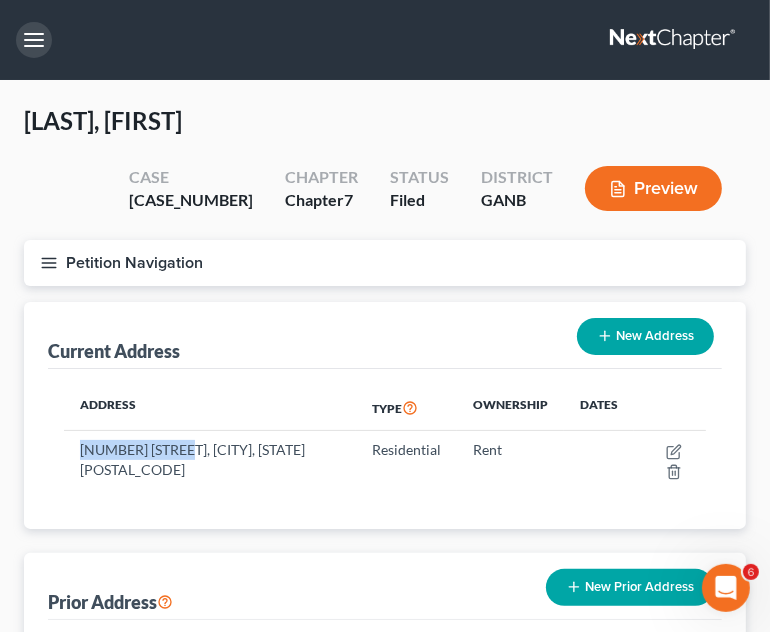 click at bounding box center [34, 40] 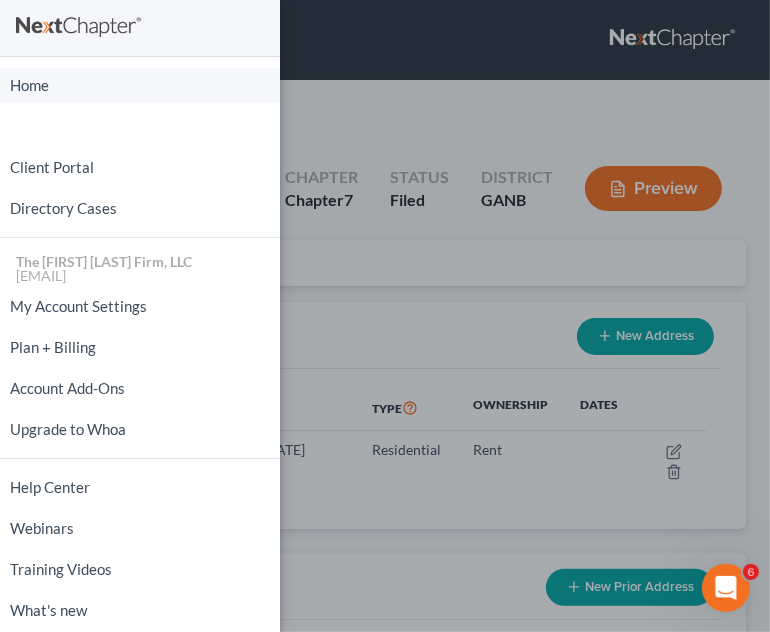 click on "Home" at bounding box center [140, 85] 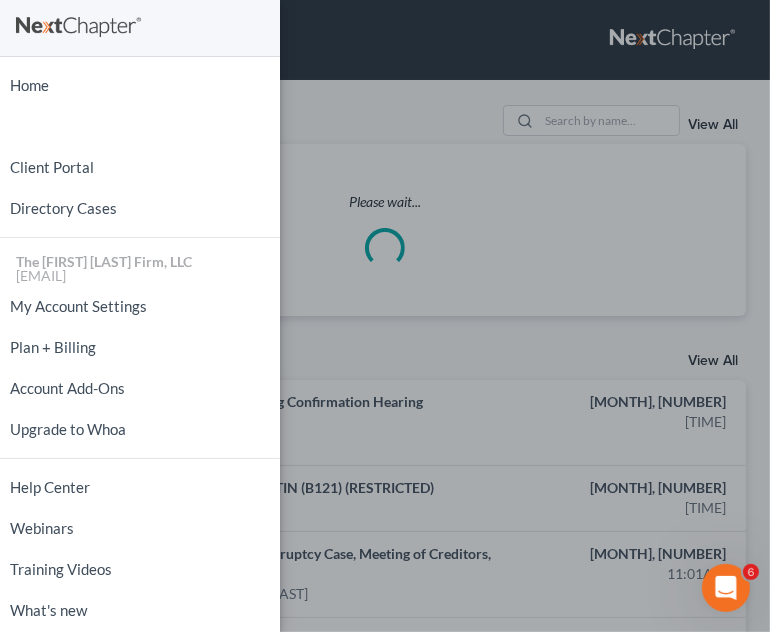 click on "Home New Case Client Portal Directory Cases The Craig Black Law Firm, LLC mb@craigblacklaw.com My Account Settings Plan + Billing Account Add-Ons Upgrade to Whoa Help Center Webinars Training Videos What's new Log out" at bounding box center (385, 316) 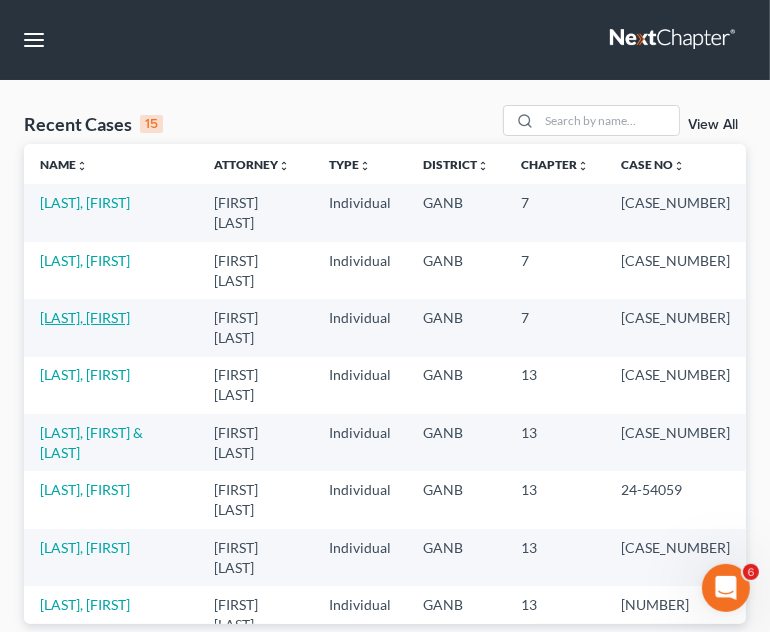 click on "[LAST], [FIRST]" at bounding box center [85, 317] 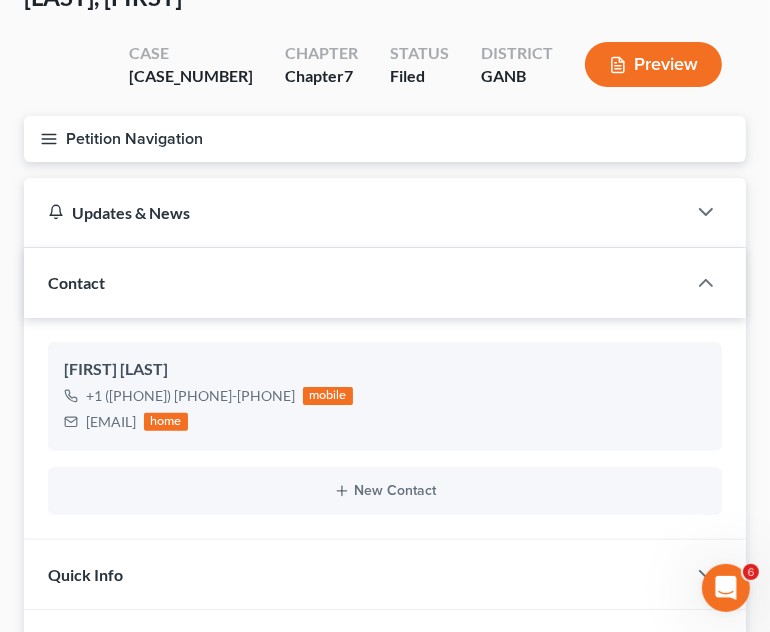 scroll, scrollTop: 151, scrollLeft: 0, axis: vertical 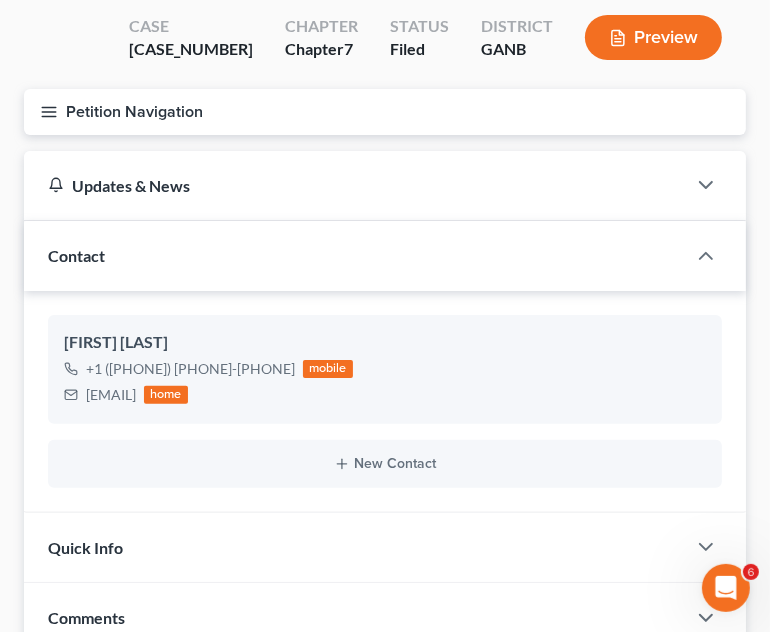 click 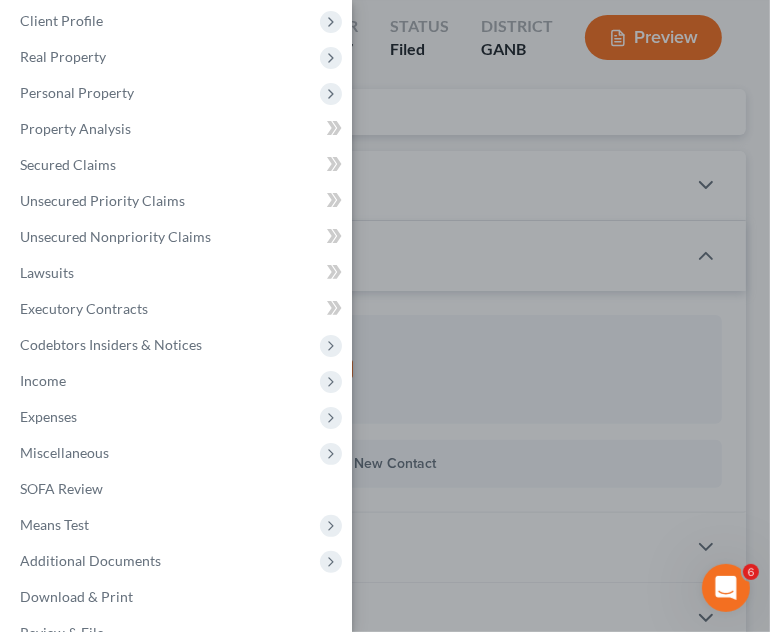 scroll, scrollTop: 120, scrollLeft: 0, axis: vertical 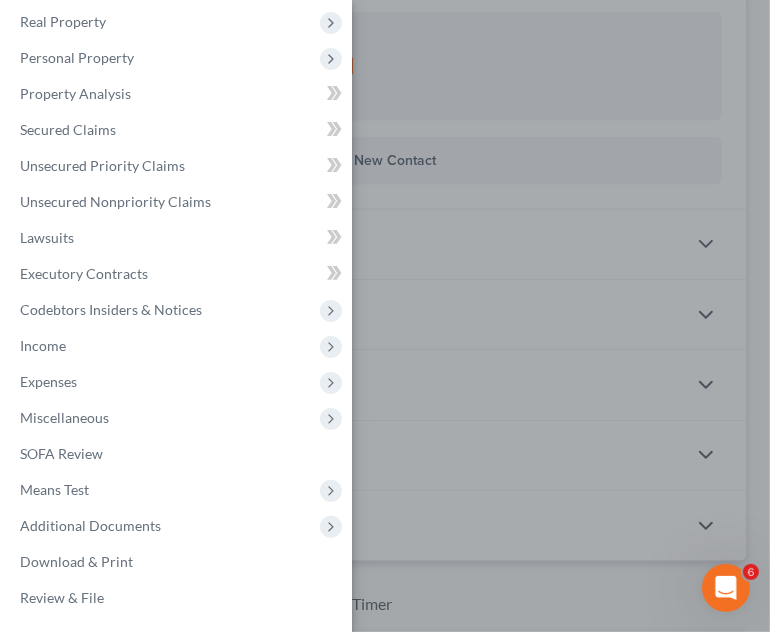 click on "Additional Documents" at bounding box center (90, 525) 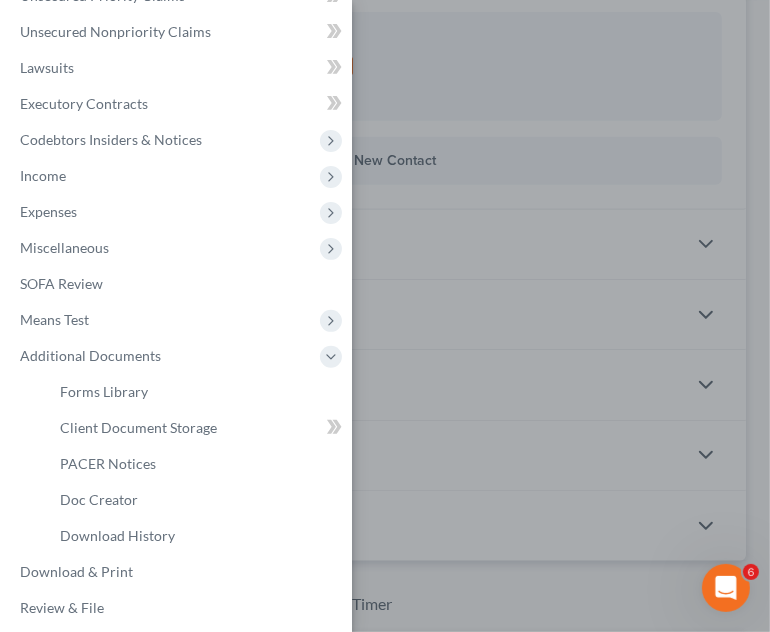 scroll, scrollTop: 300, scrollLeft: 0, axis: vertical 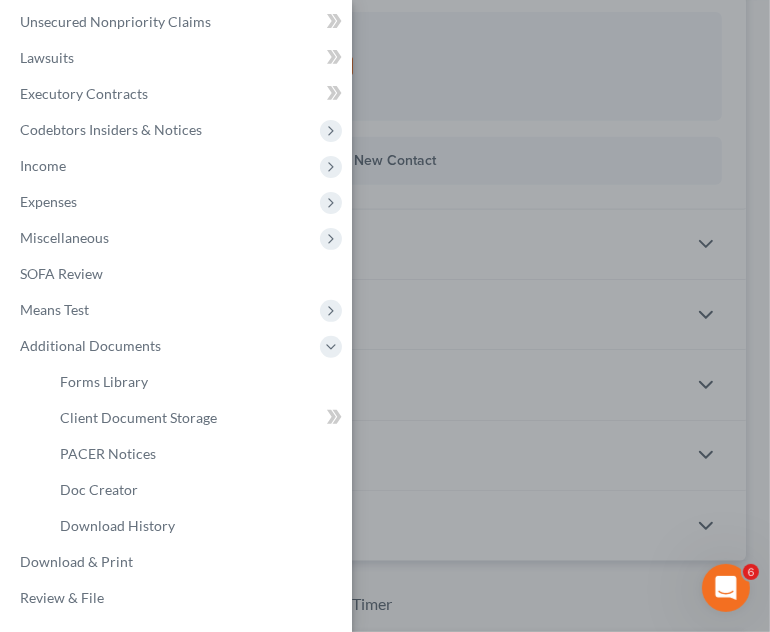 click on "Case Dashboard
Payments
Invoices
Payments
Payments
Credit Report
Client Profile" at bounding box center [385, 316] 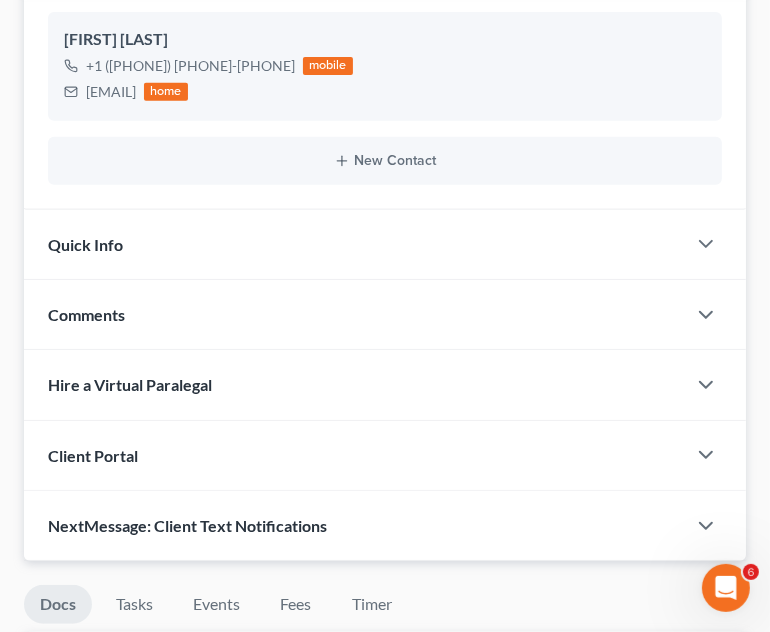 scroll, scrollTop: 0, scrollLeft: 0, axis: both 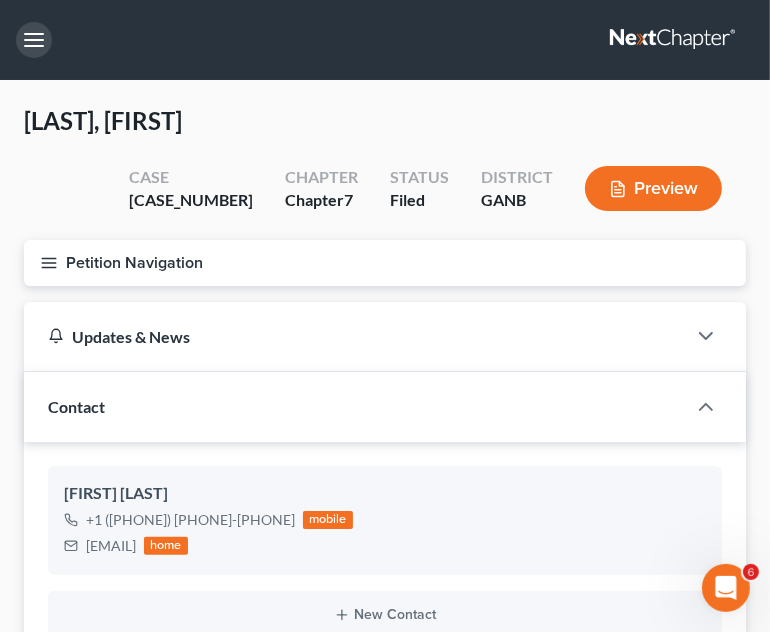 click at bounding box center [34, 40] 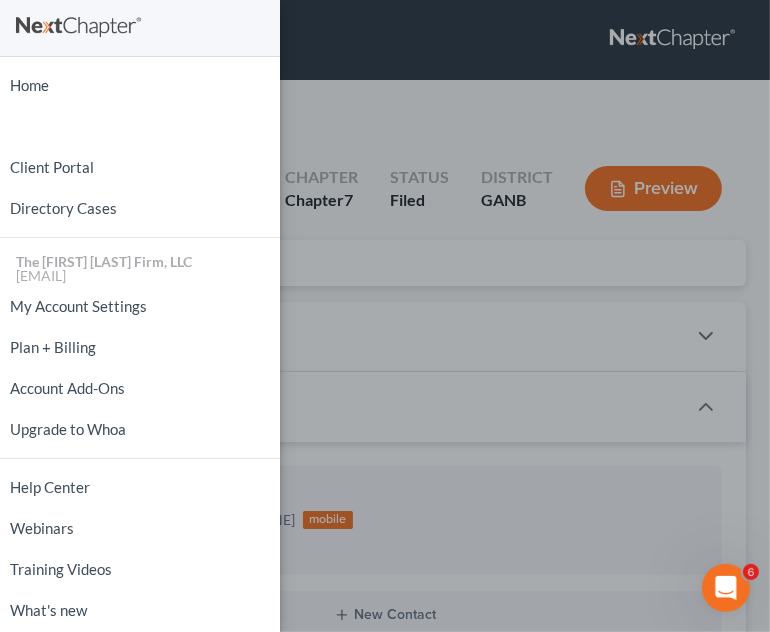 click on "Home New Case Client Portal Directory Cases The Craig Black Law Firm, LLC mb@craigblacklaw.com My Account Settings Plan + Billing Account Add-Ons Upgrade to Whoa Help Center Webinars Training Videos What's new Log out" at bounding box center (385, 316) 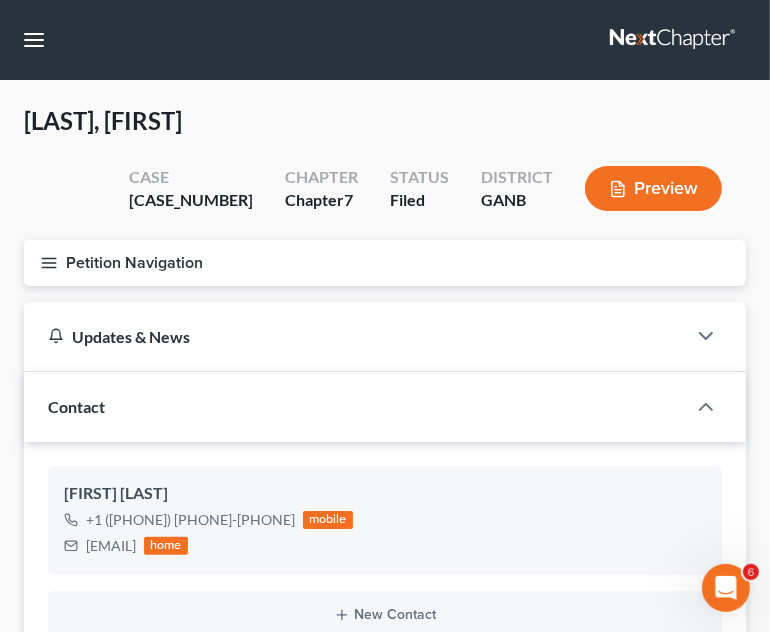 click 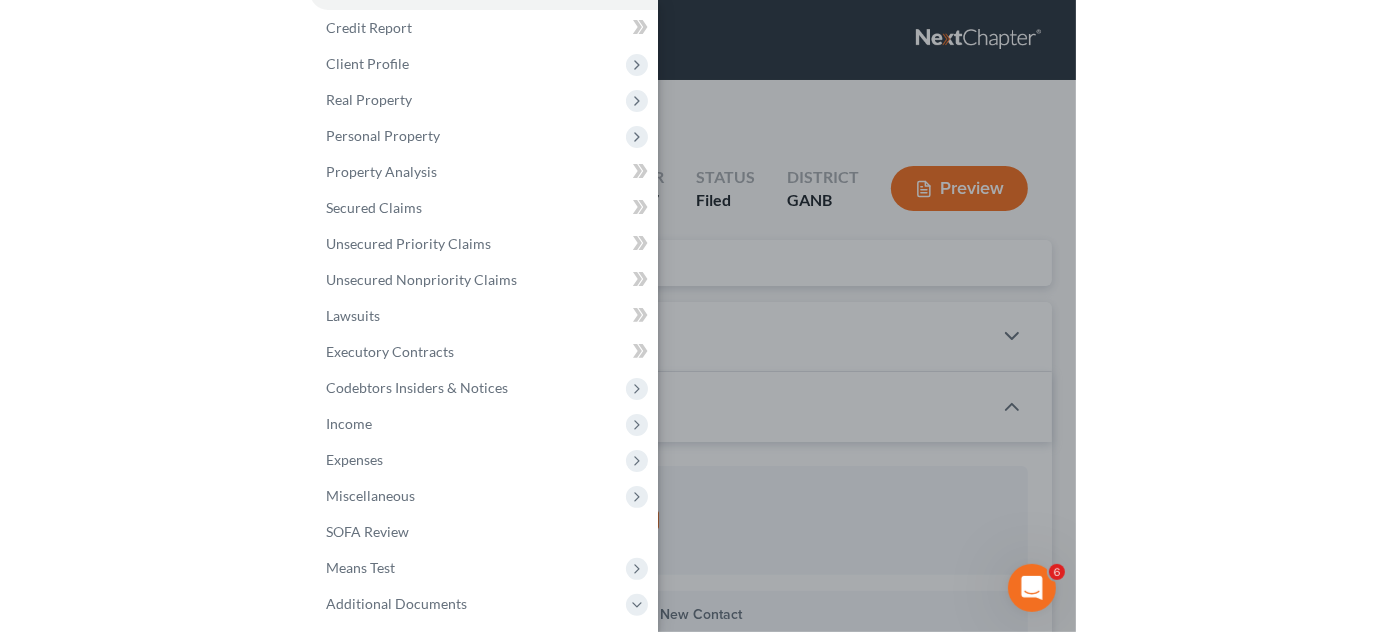 scroll, scrollTop: 0, scrollLeft: 0, axis: both 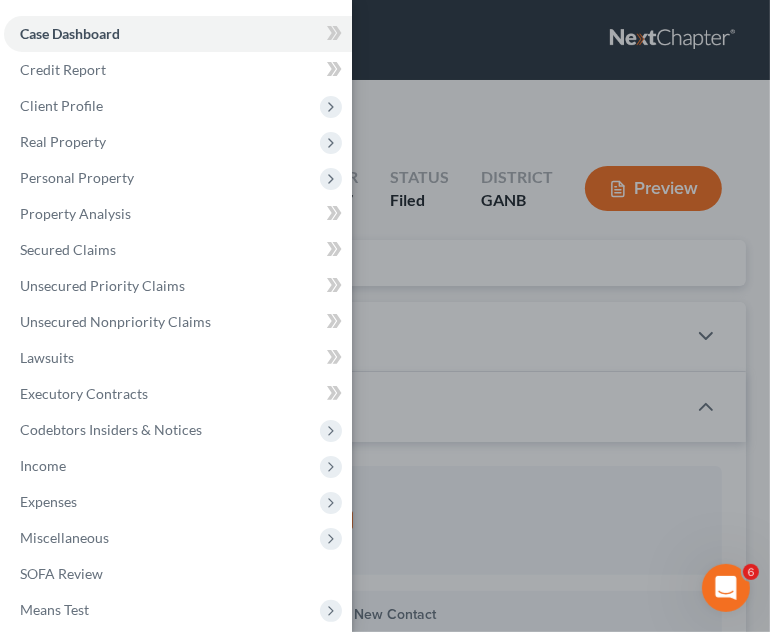 click on "Client Profile" at bounding box center [61, 105] 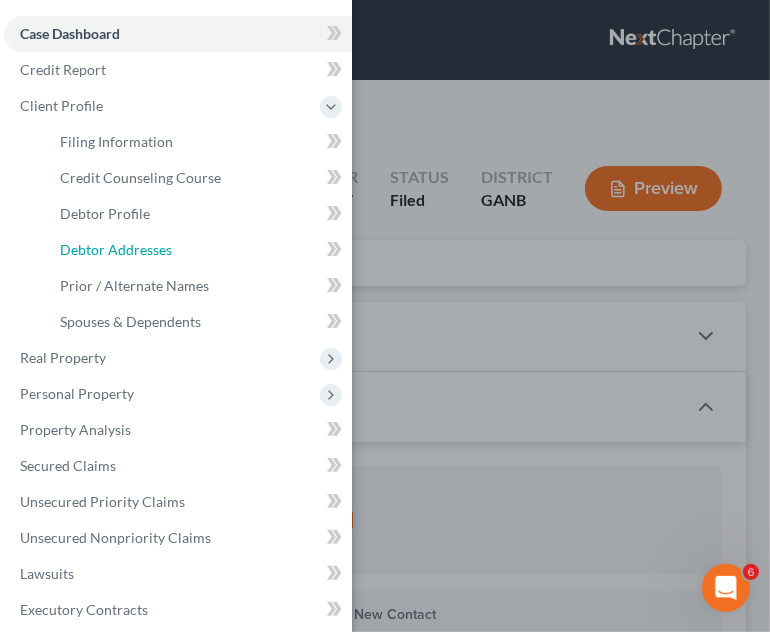 click on "Debtor Addresses" at bounding box center (116, 249) 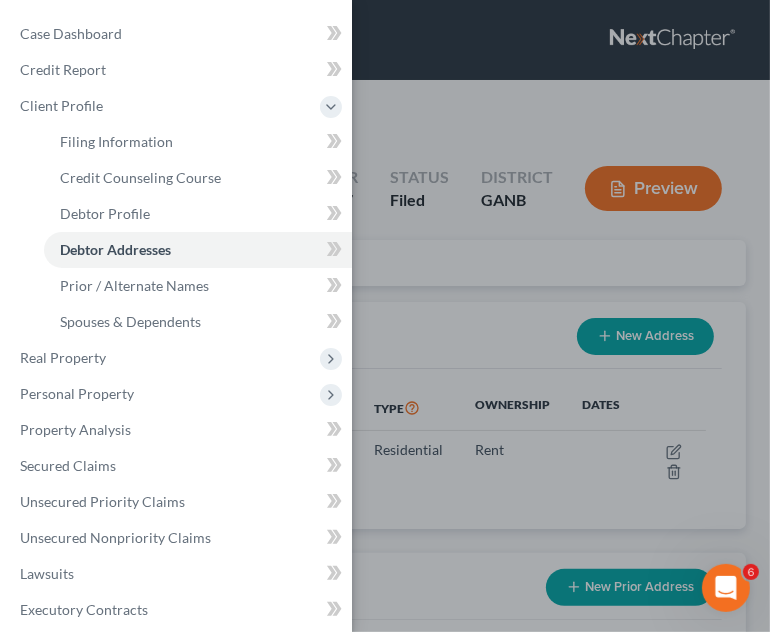 drag, startPoint x: 536, startPoint y: 82, endPoint x: 367, endPoint y: 417, distance: 375.2146 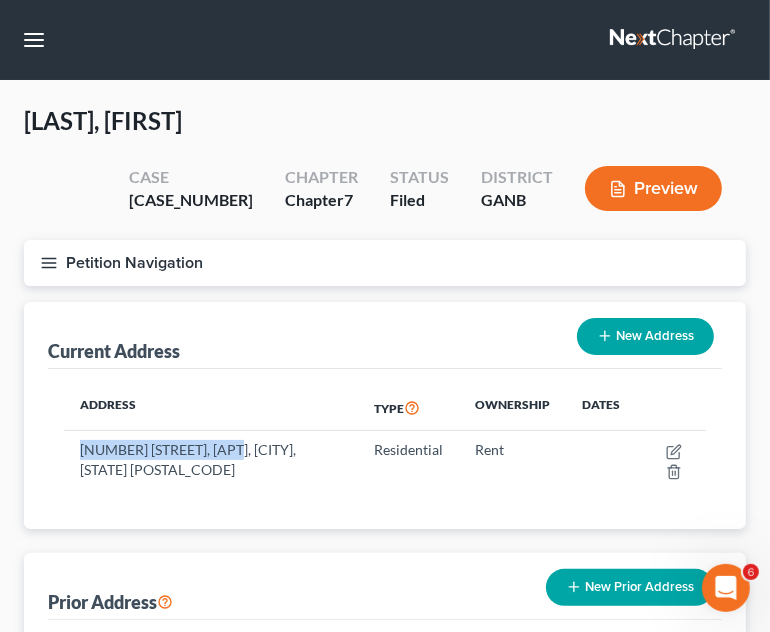 drag, startPoint x: 234, startPoint y: 447, endPoint x: 79, endPoint y: 450, distance: 155.02902 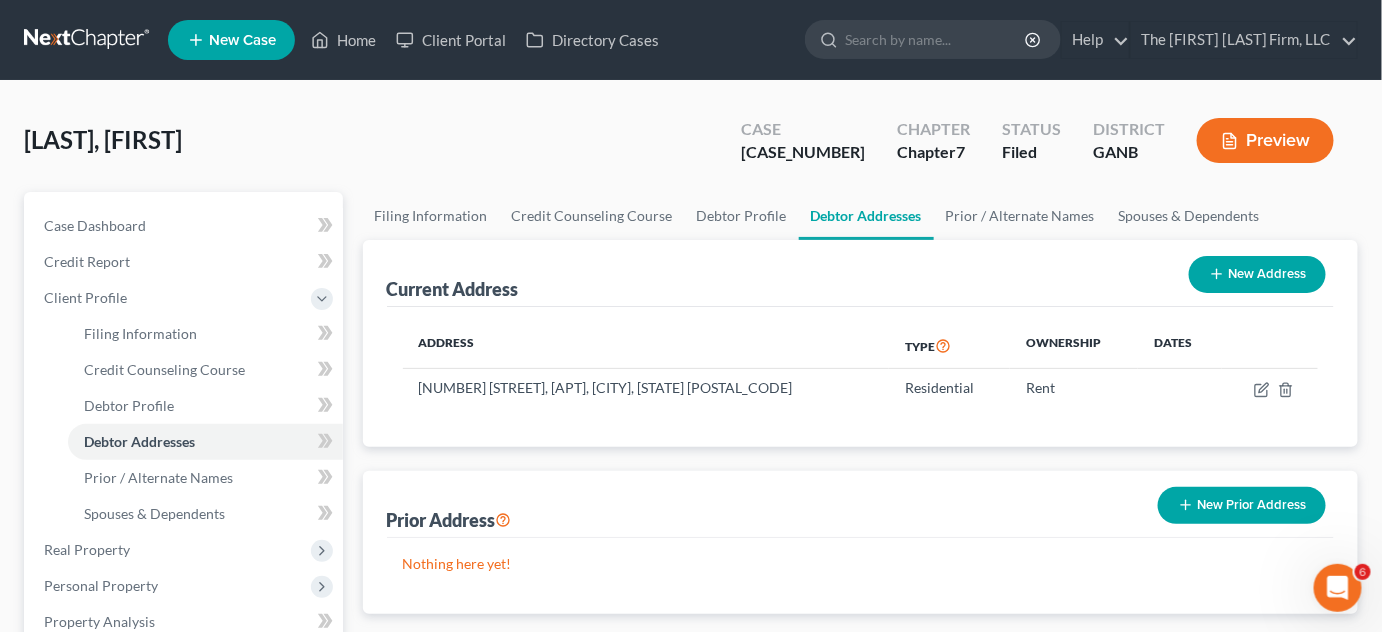 click at bounding box center [936, 39] 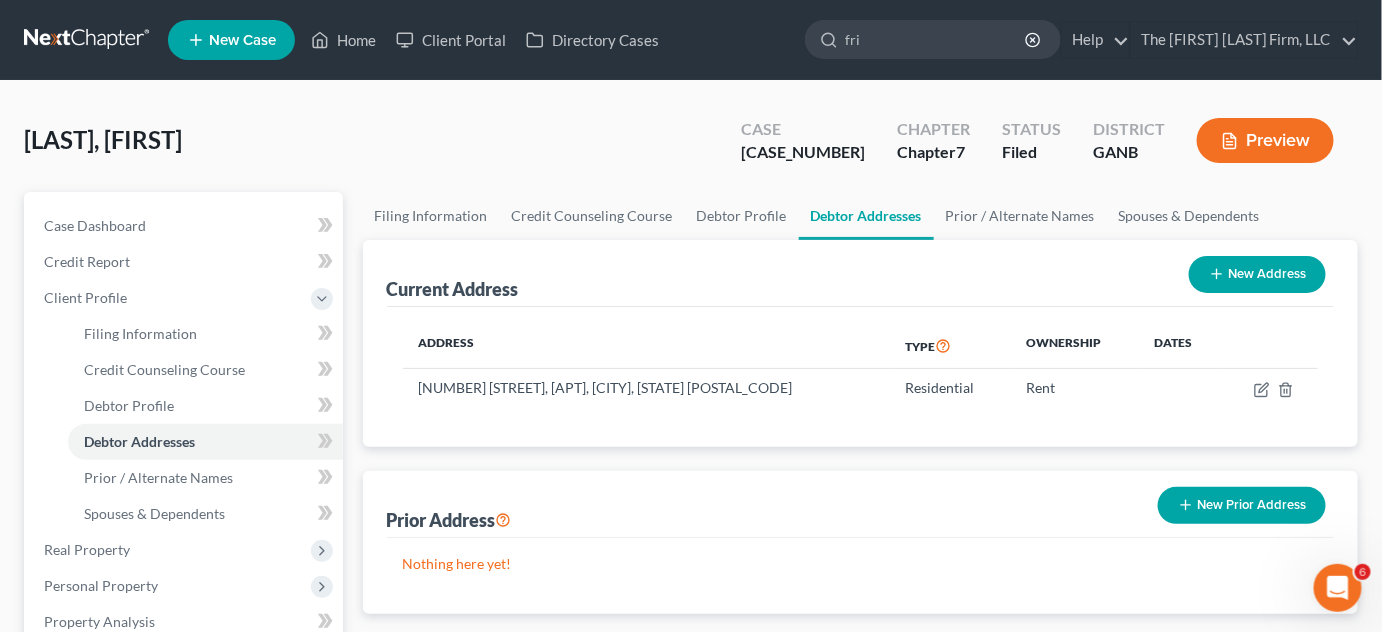 type on "fri" 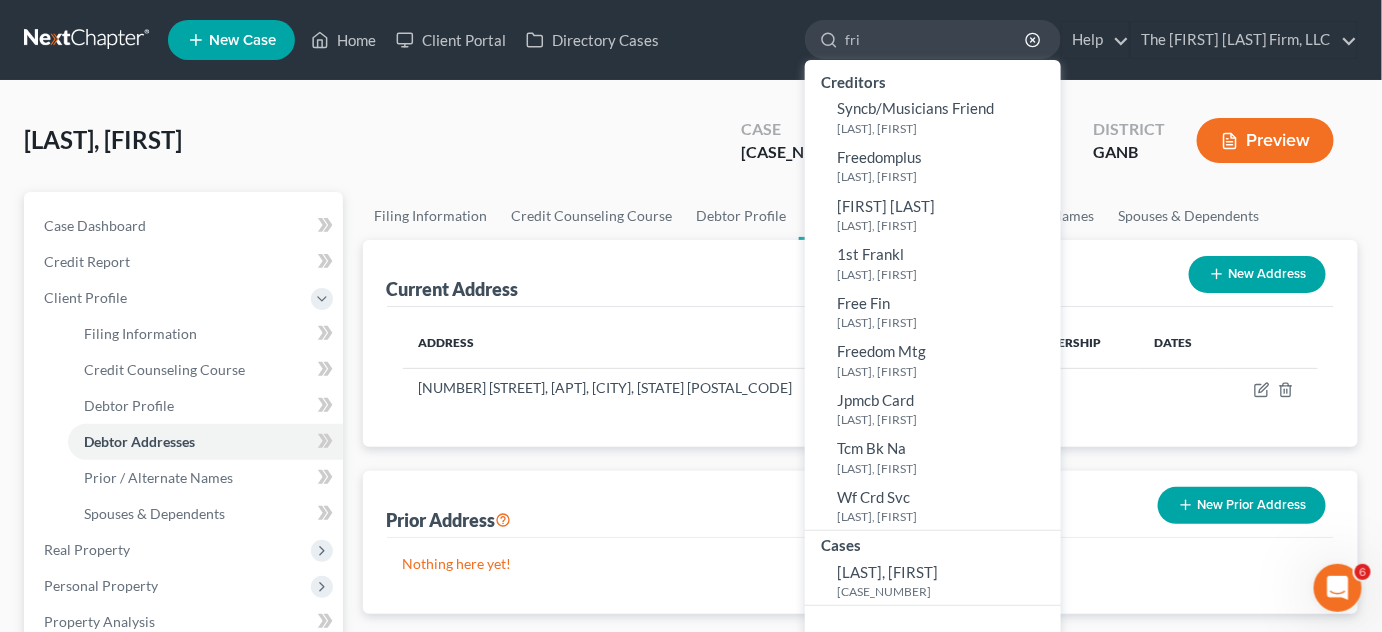 drag, startPoint x: 559, startPoint y: 121, endPoint x: 781, endPoint y: 42, distance: 235.63744 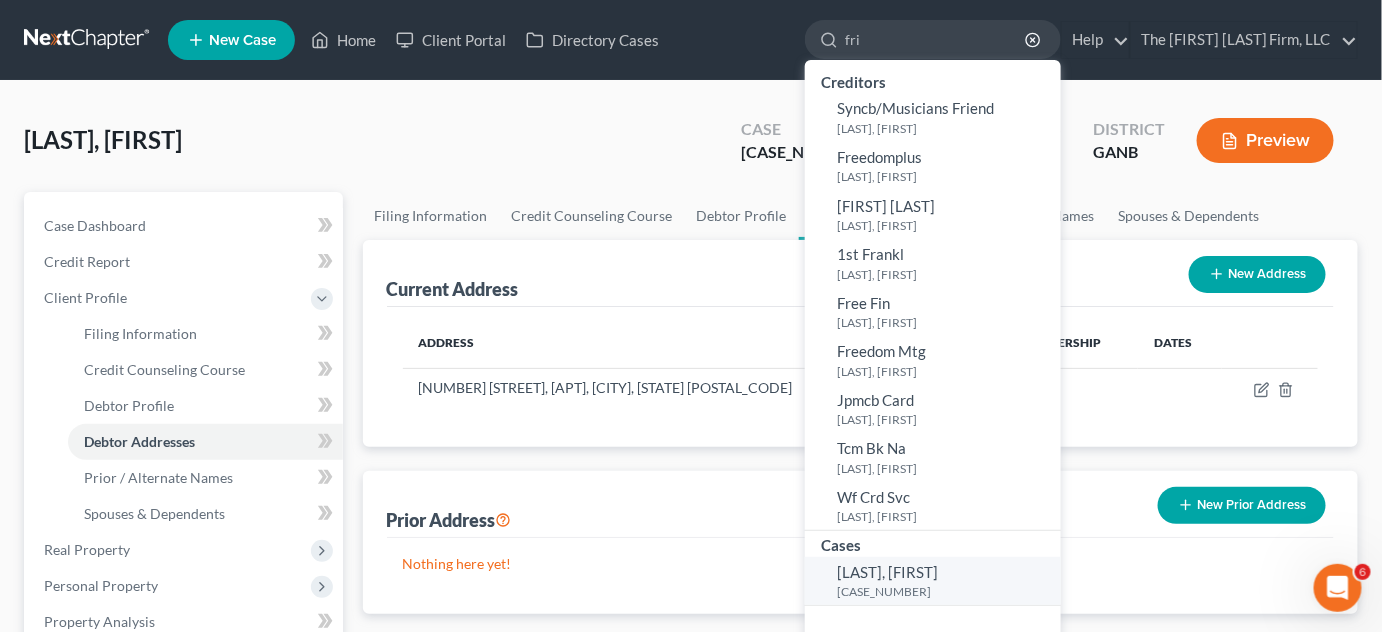 click on "Frix, Robert" 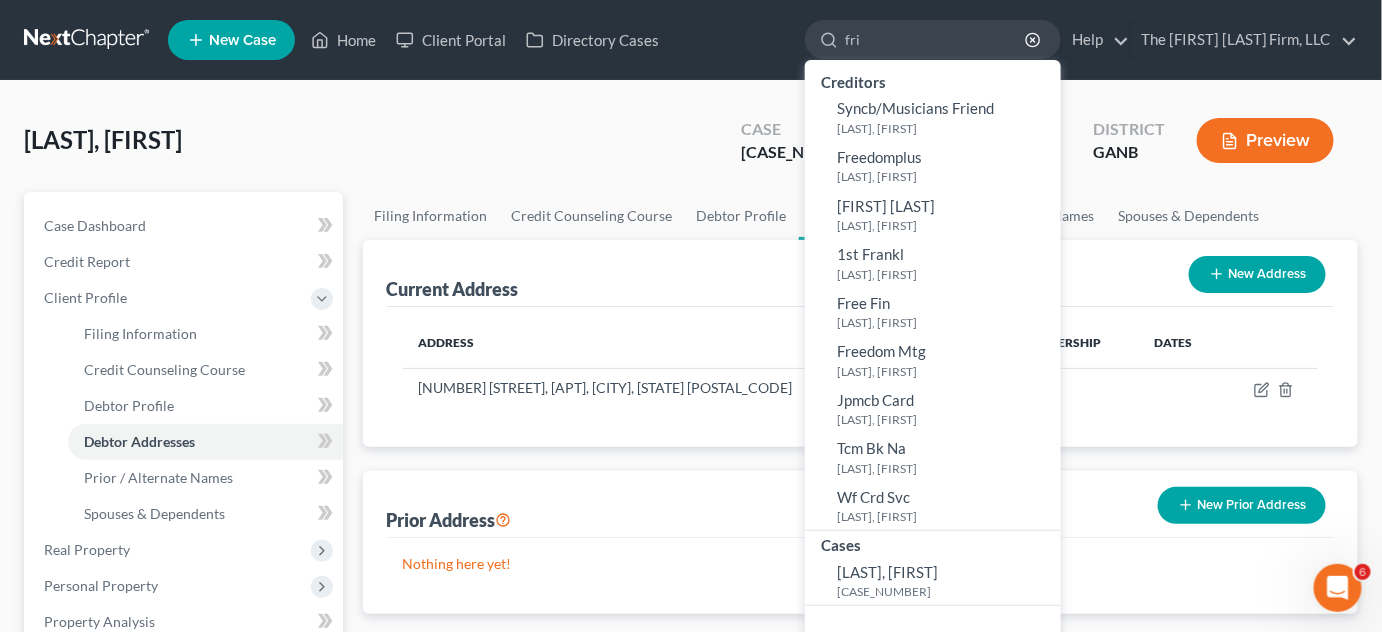 type 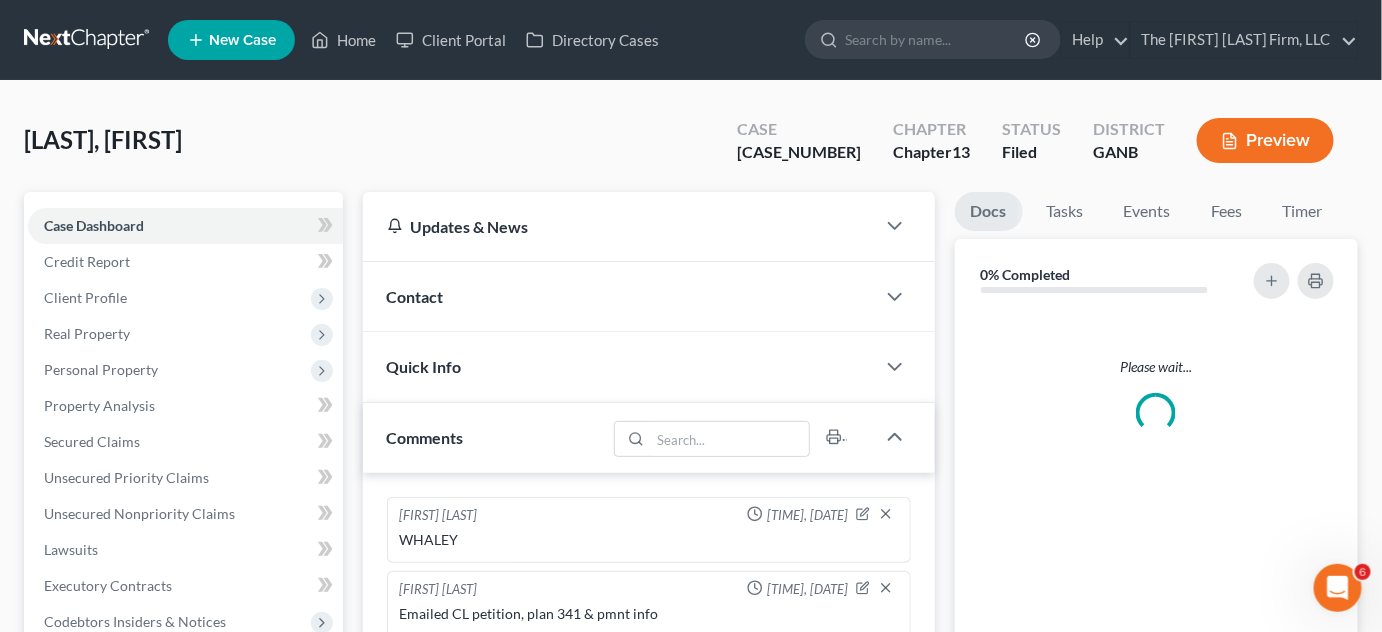 scroll, scrollTop: 39, scrollLeft: 0, axis: vertical 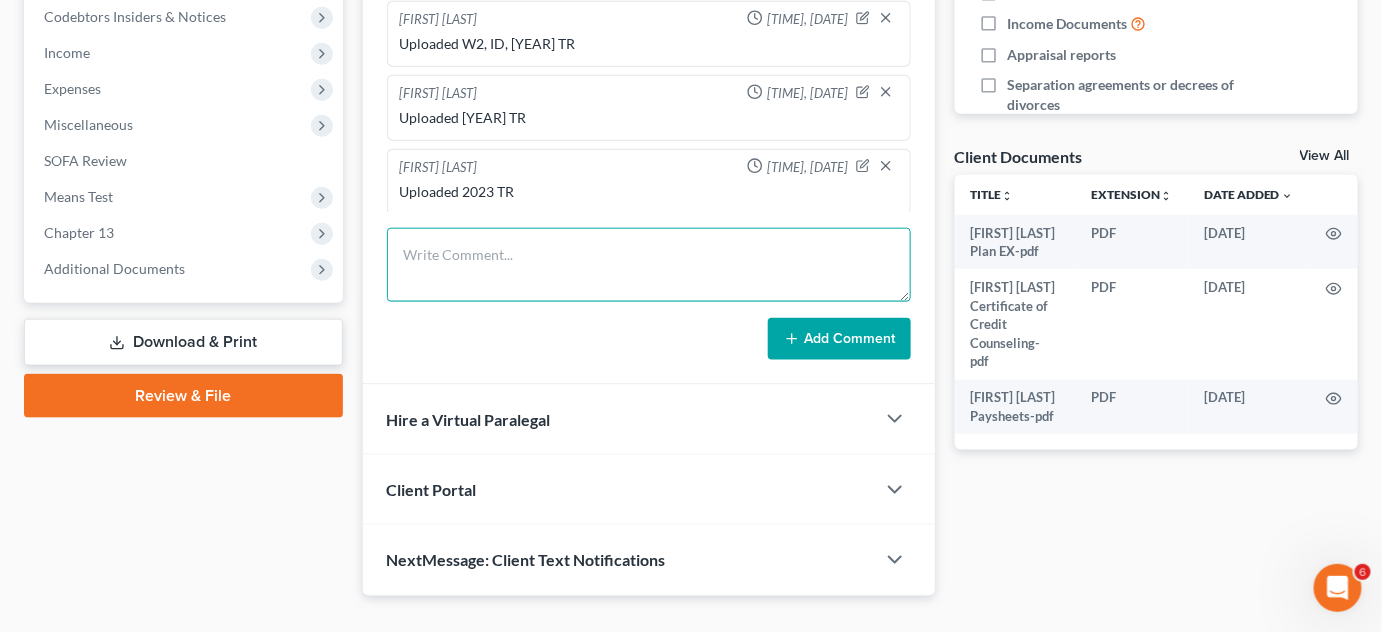 click at bounding box center [649, 265] 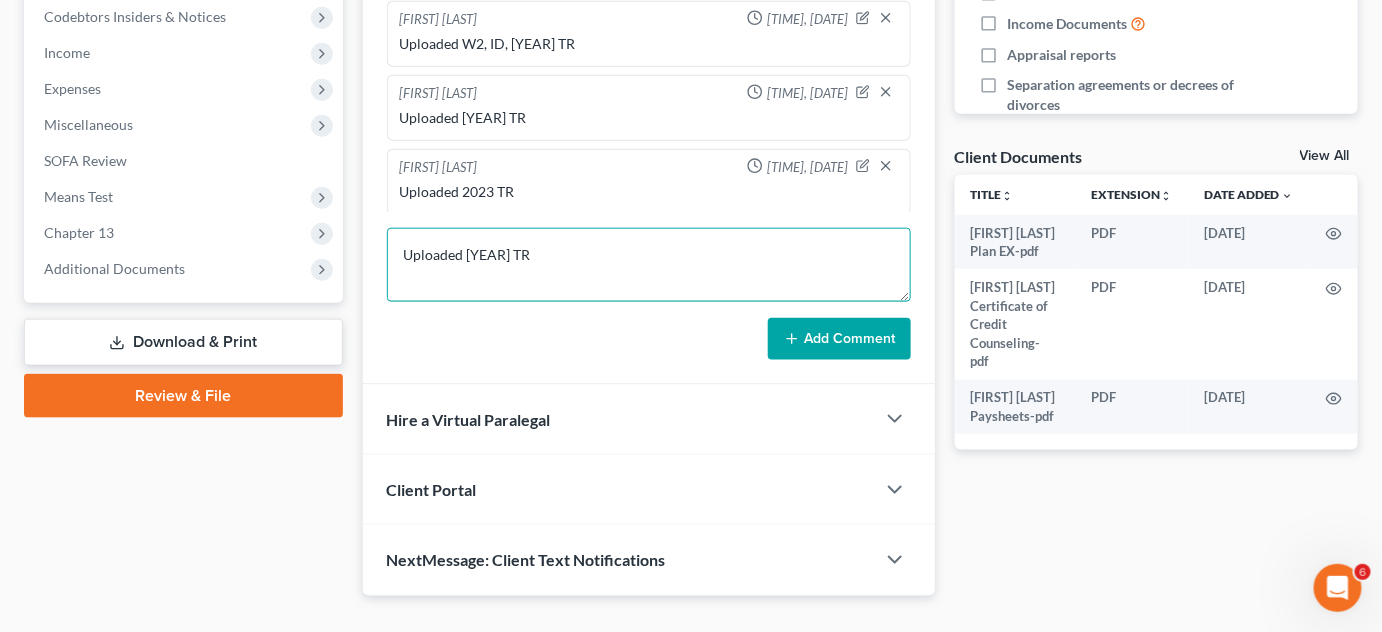 type on "Uploaded 2024 TR" 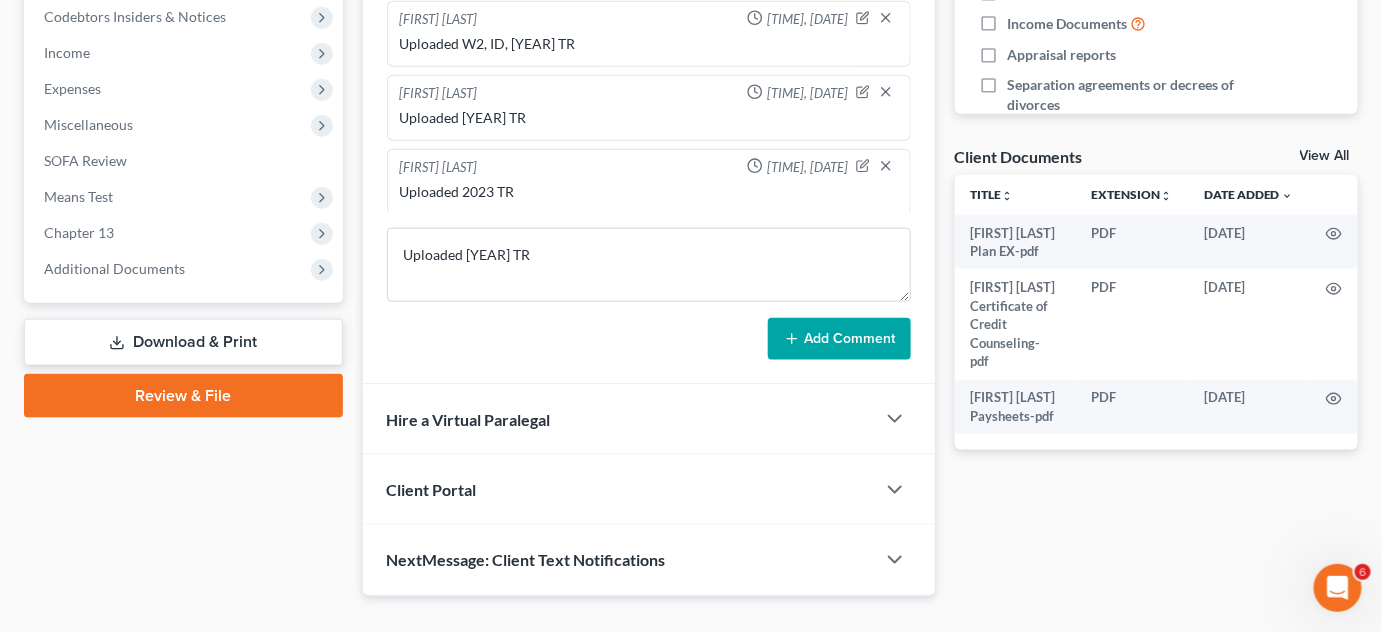 drag, startPoint x: 889, startPoint y: 332, endPoint x: 872, endPoint y: 585, distance: 253.5705 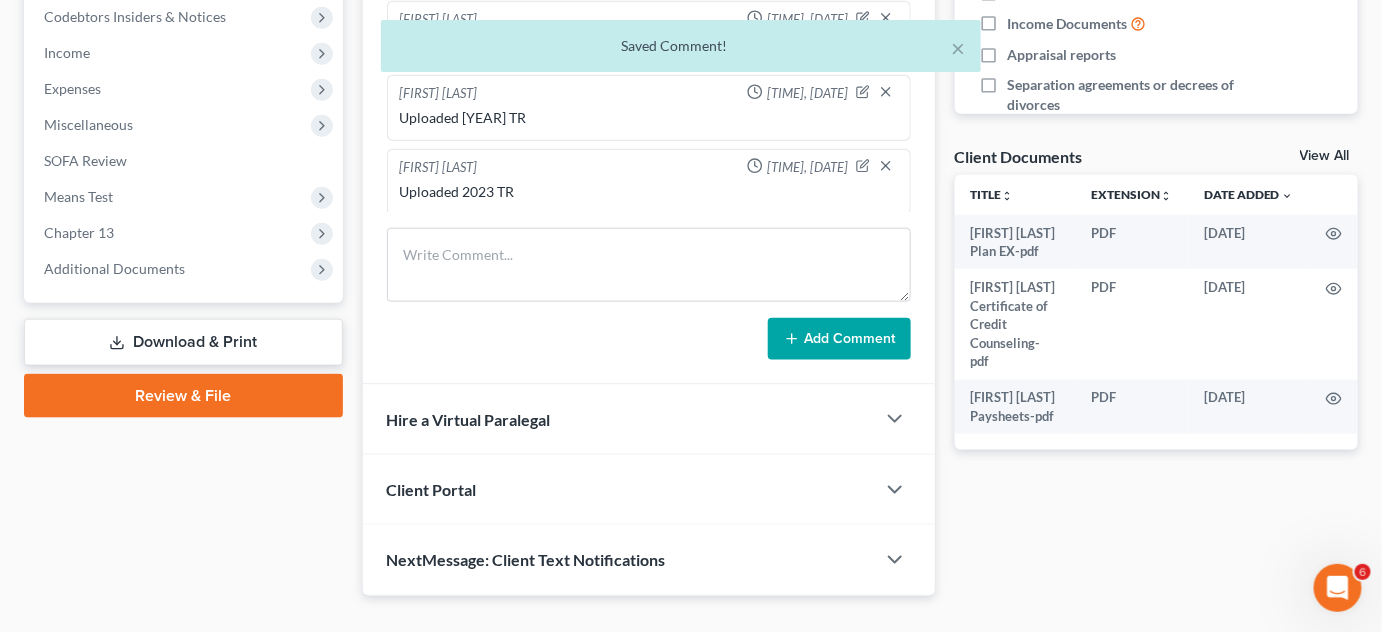 scroll, scrollTop: 112, scrollLeft: 0, axis: vertical 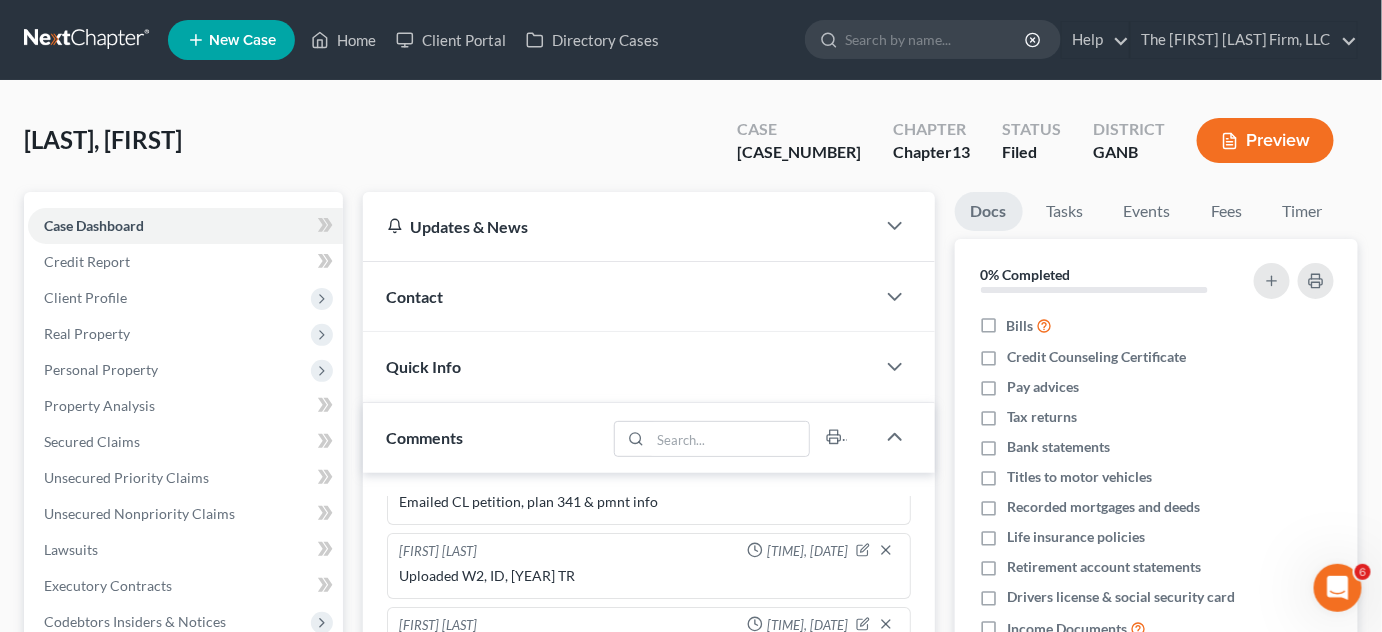 click at bounding box center (936, 39) 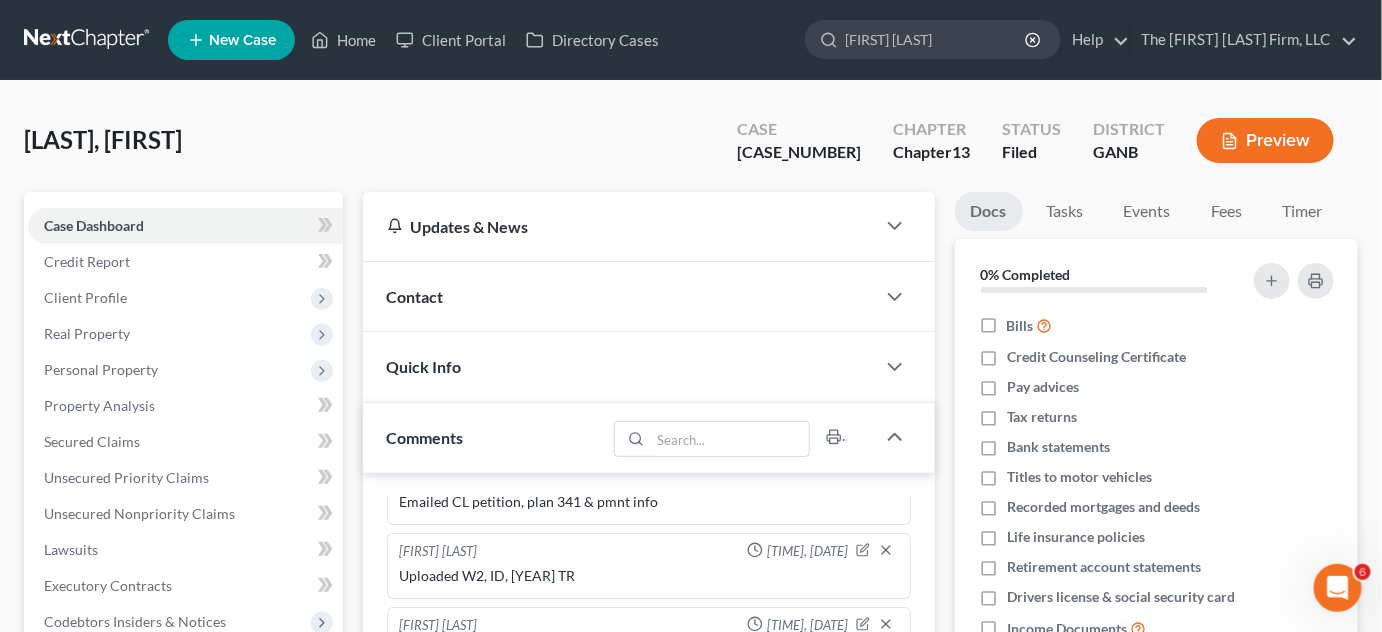 type on "robert carr" 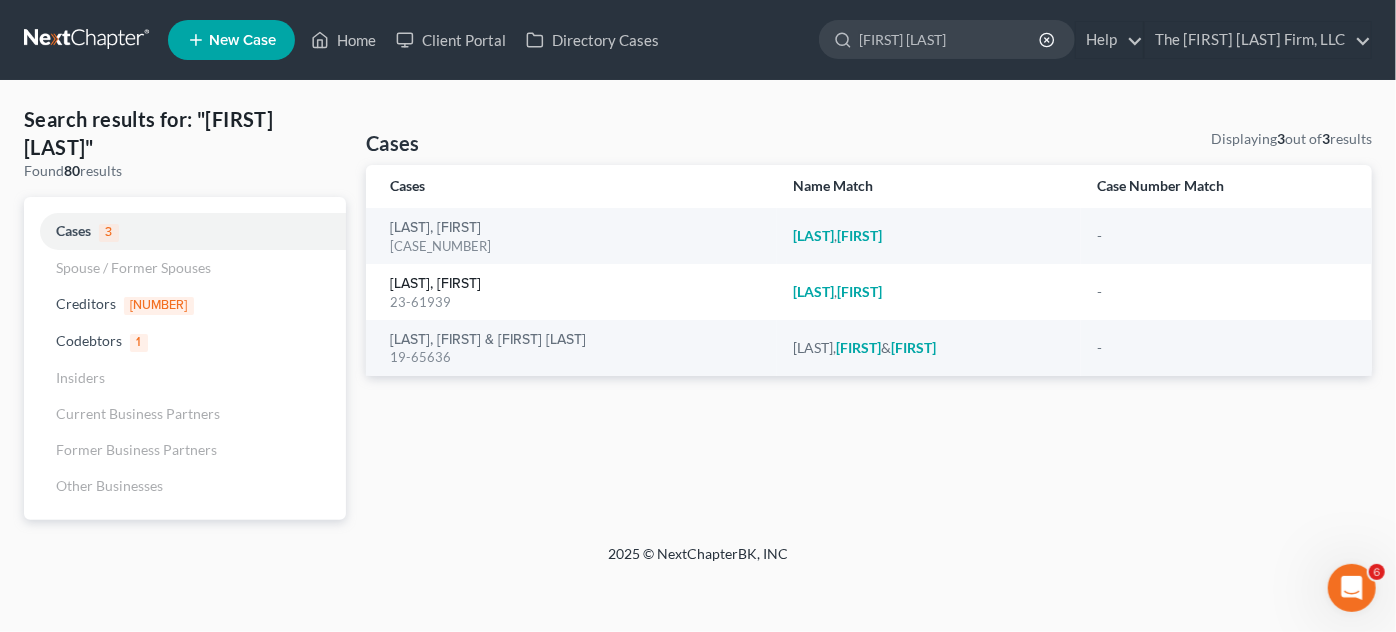 click on "Roberts, Carrielois" at bounding box center (435, 284) 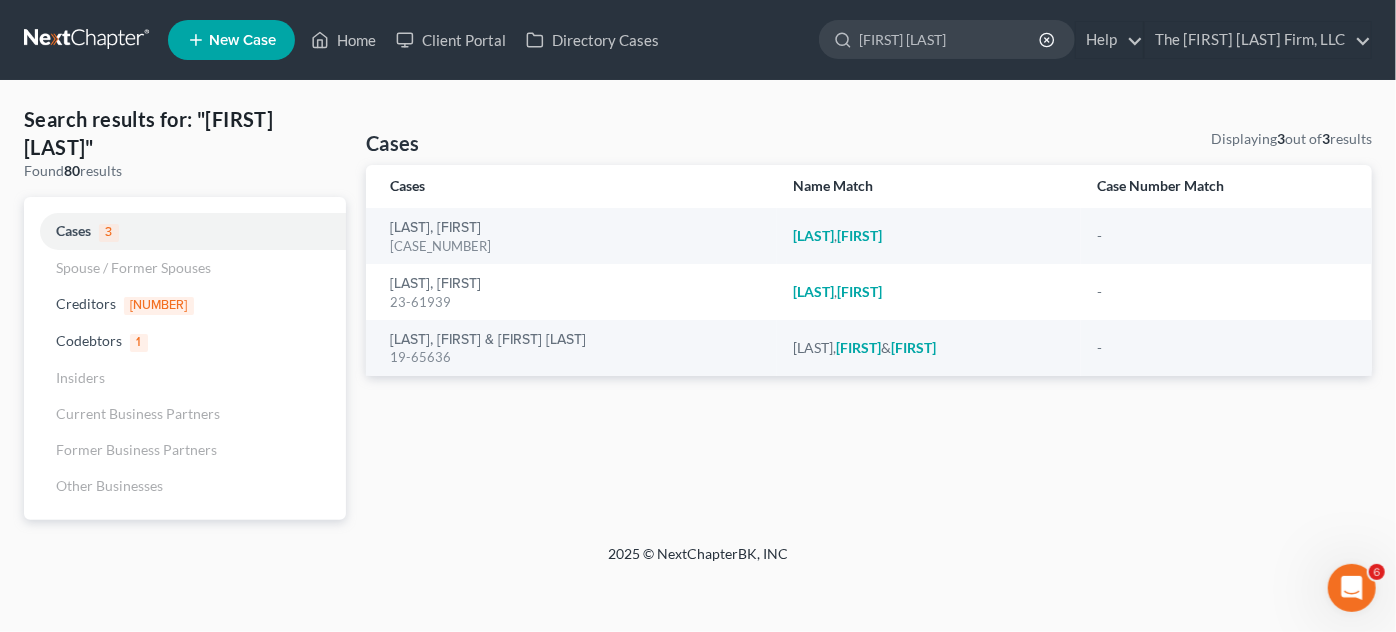 type 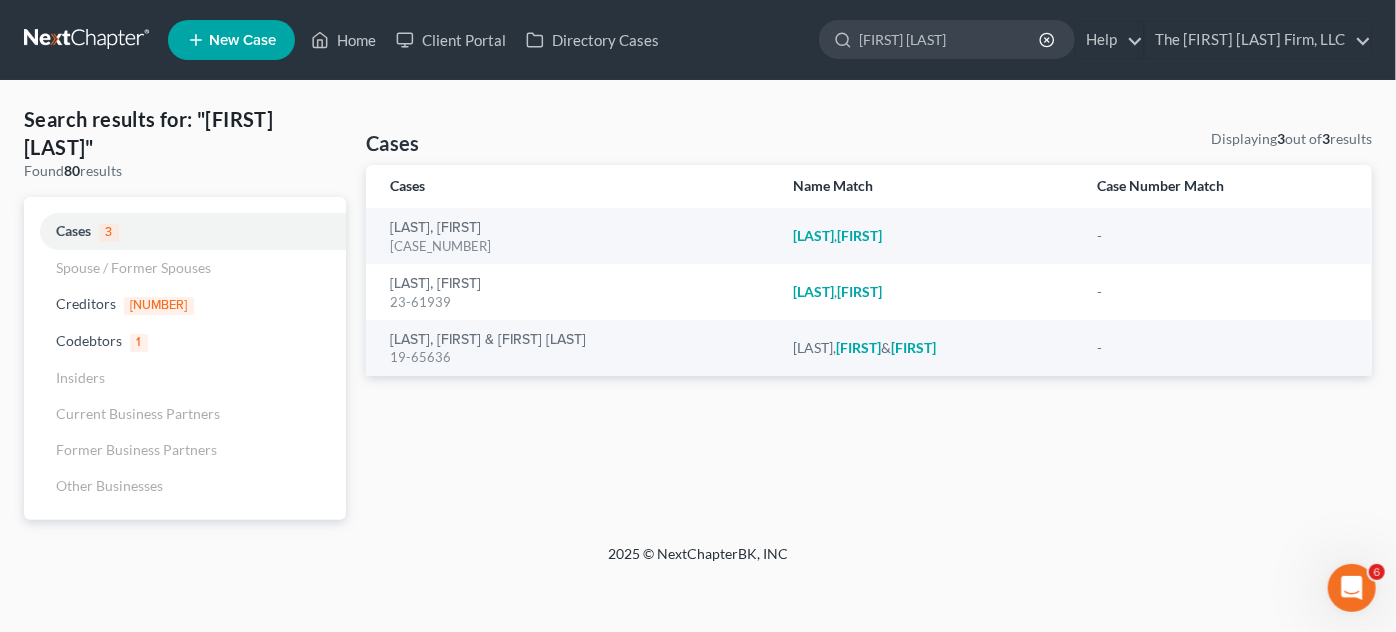 select on "2" 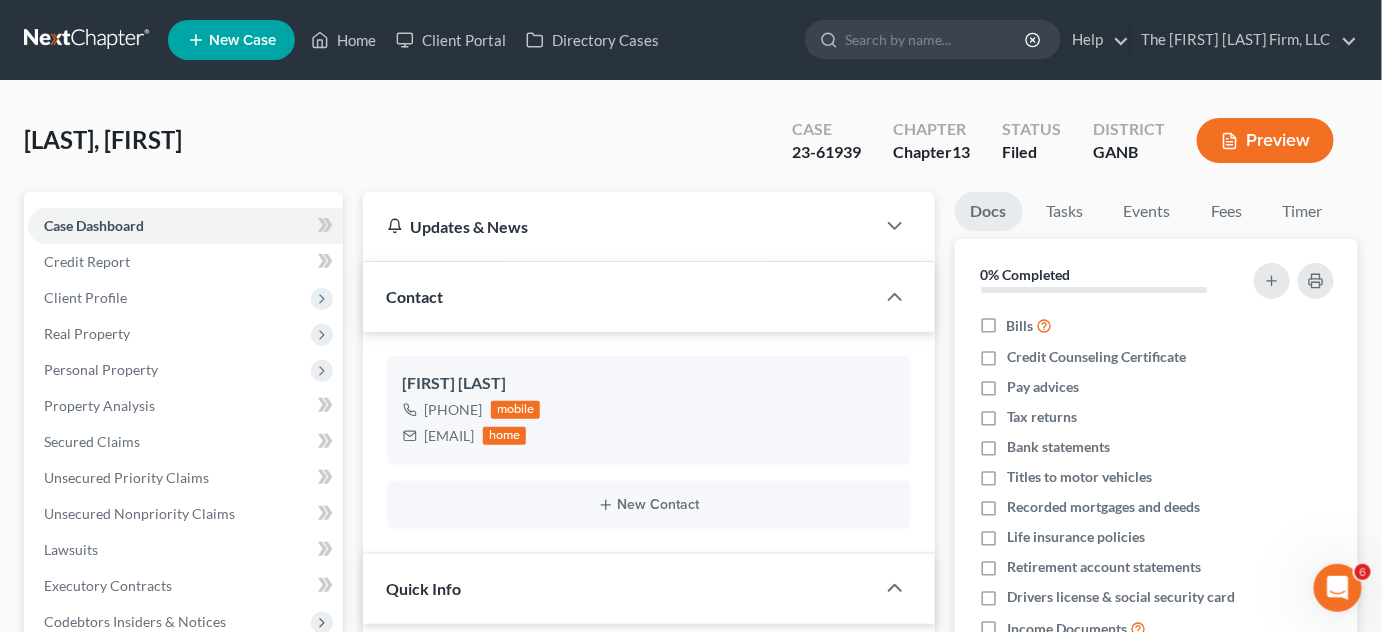 scroll, scrollTop: 66, scrollLeft: 0, axis: vertical 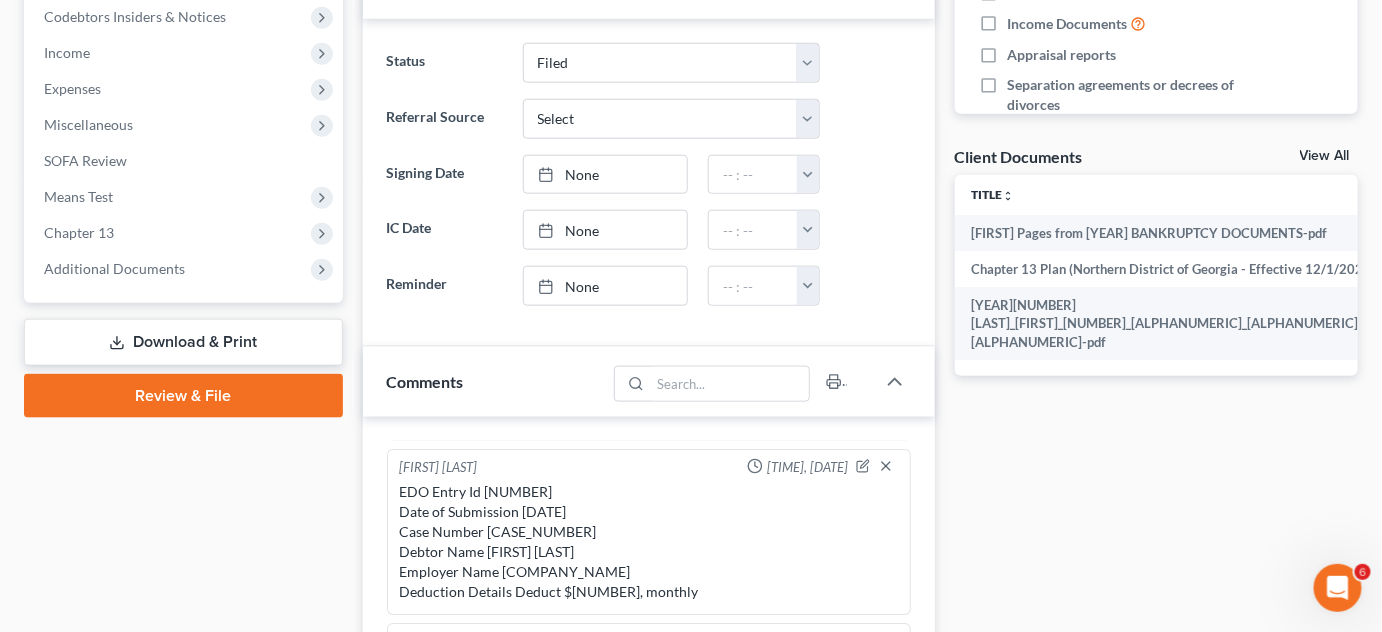 click on "Additional Documents" at bounding box center [114, 268] 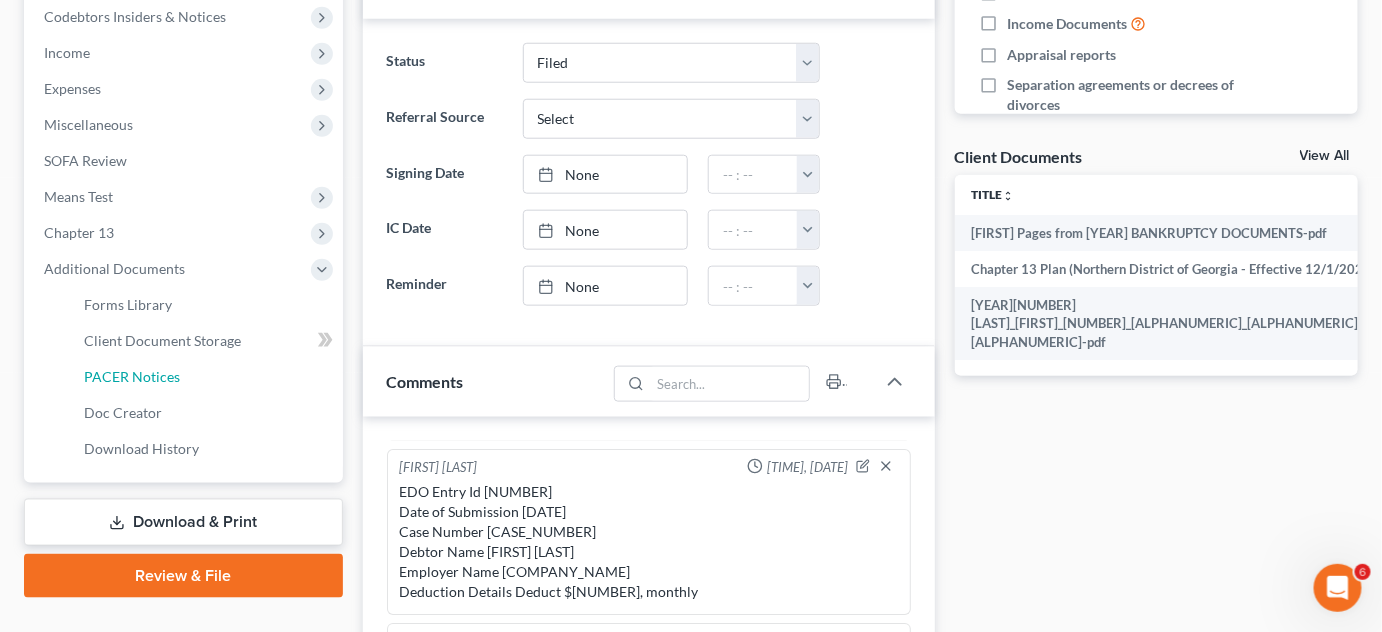 click on "PACER Notices" at bounding box center [132, 376] 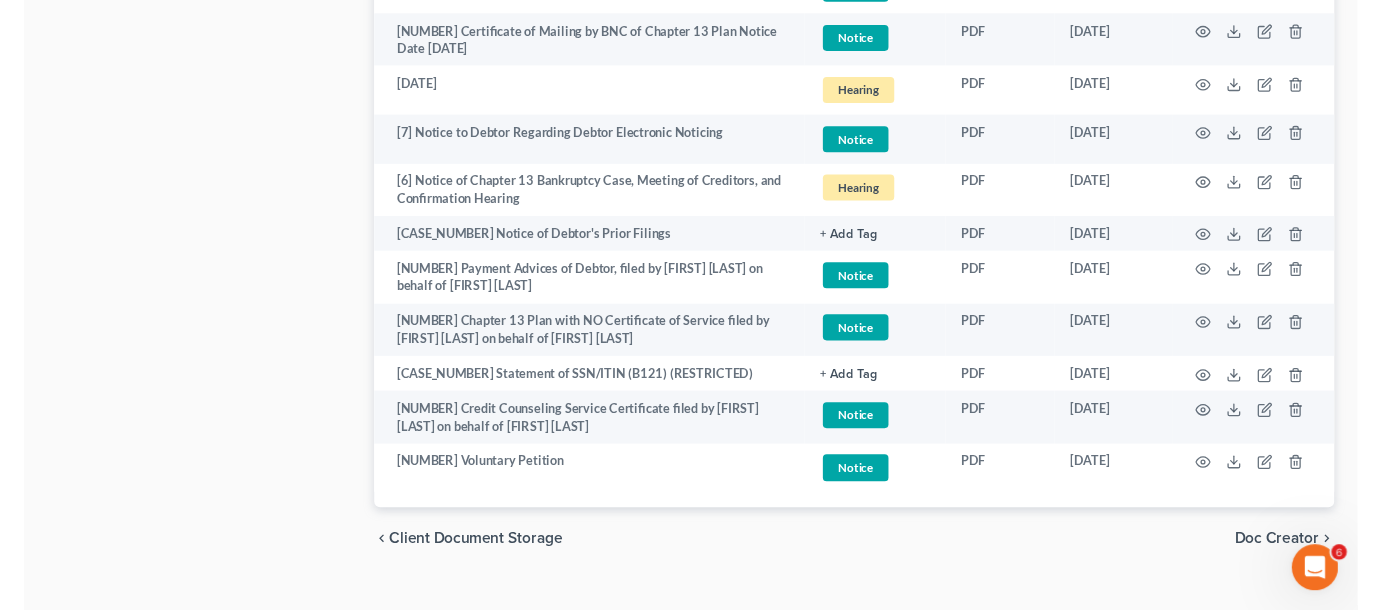 scroll, scrollTop: 3626, scrollLeft: 0, axis: vertical 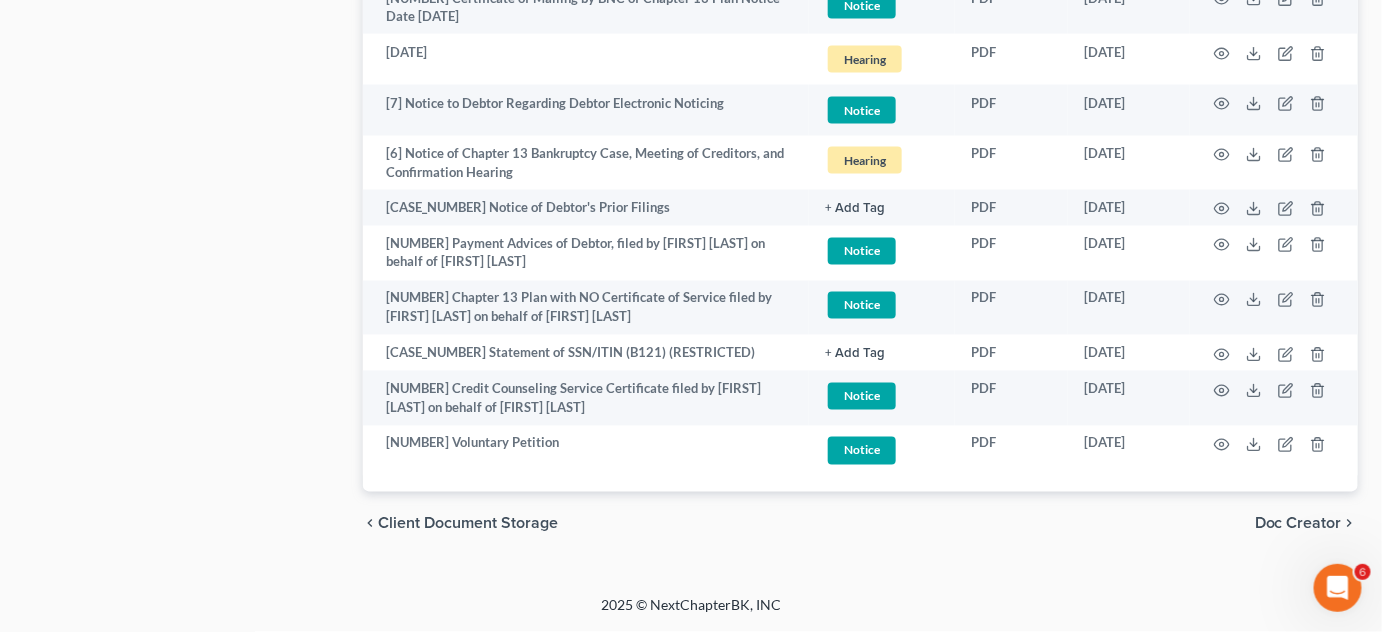 drag, startPoint x: 940, startPoint y: 556, endPoint x: 940, endPoint y: 532, distance: 24 